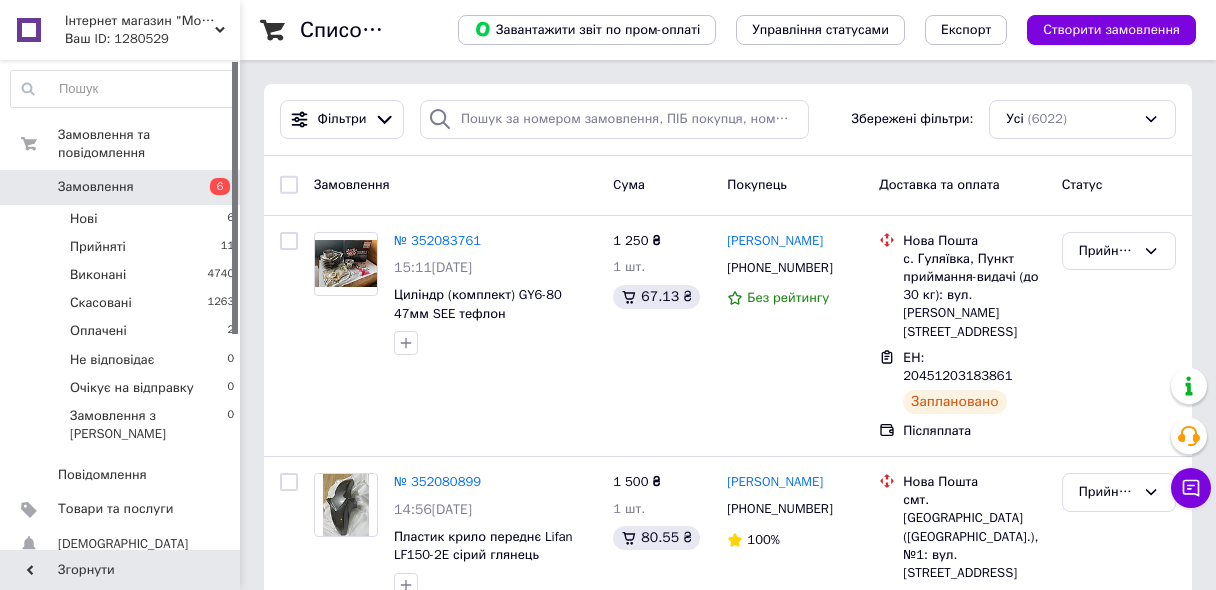 click on "Замовлення" at bounding box center (96, 187) 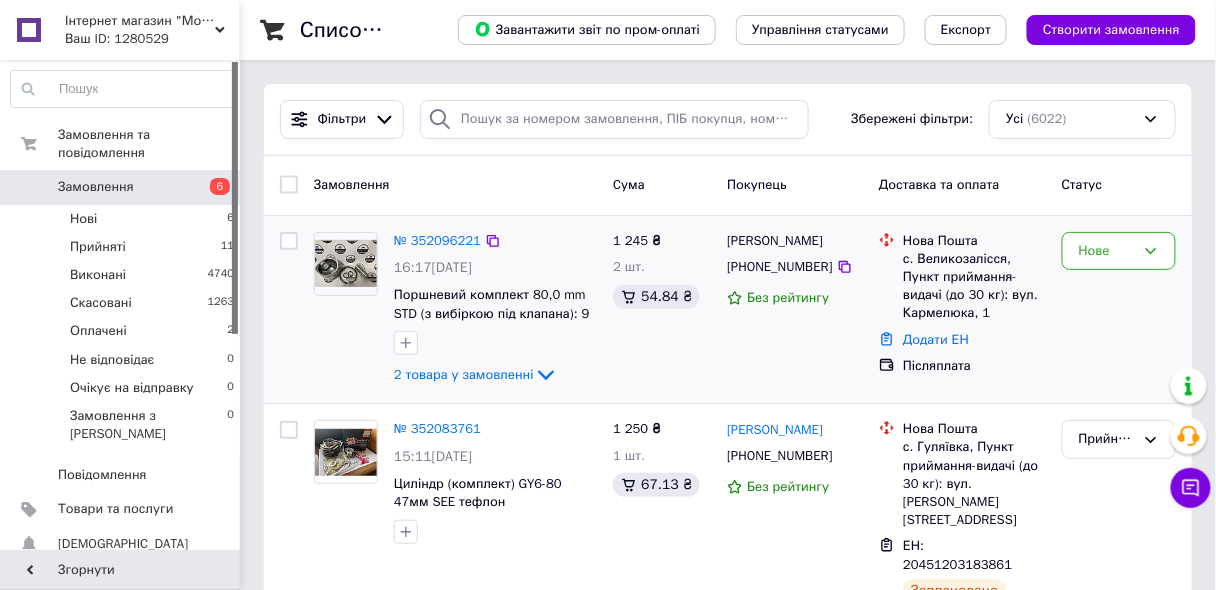 scroll, scrollTop: 80, scrollLeft: 0, axis: vertical 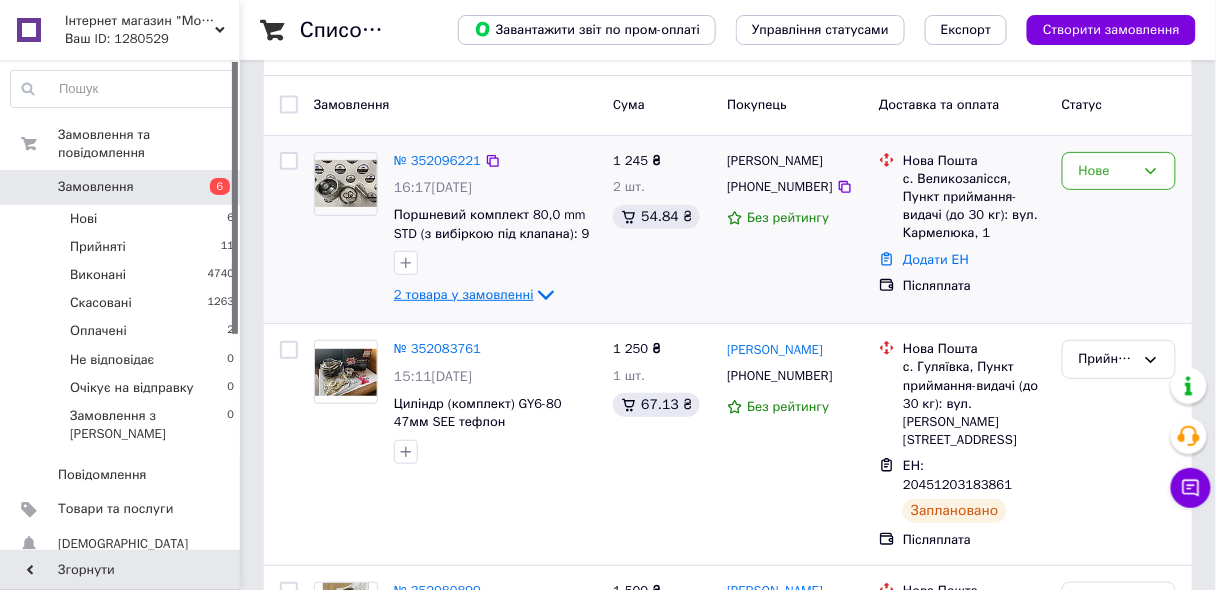 click 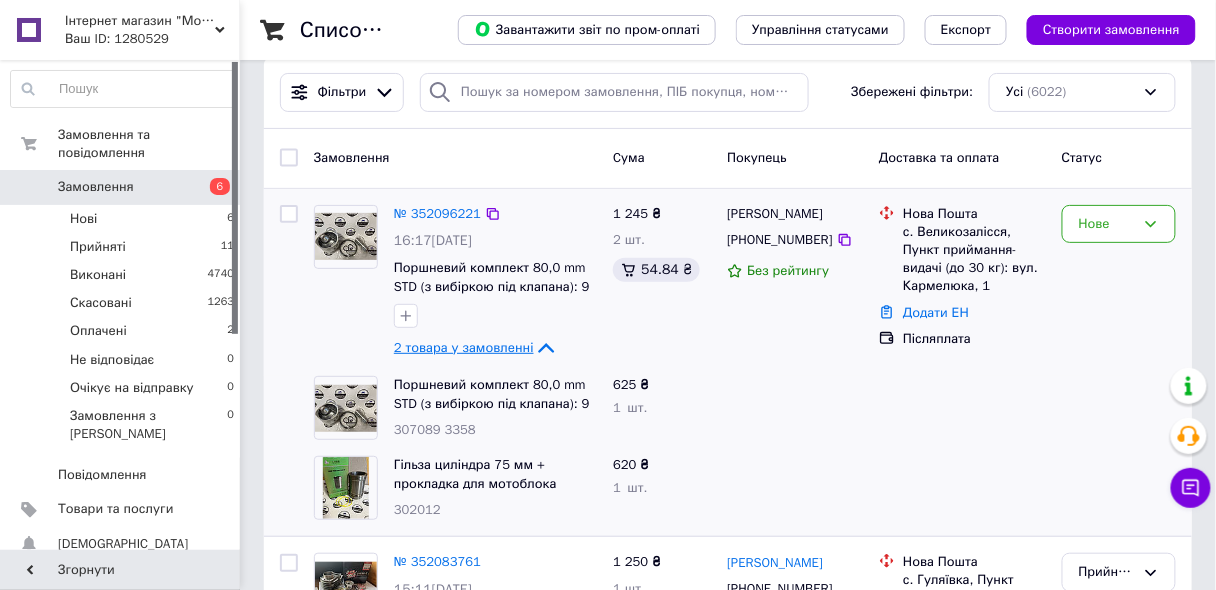 scroll, scrollTop: 0, scrollLeft: 0, axis: both 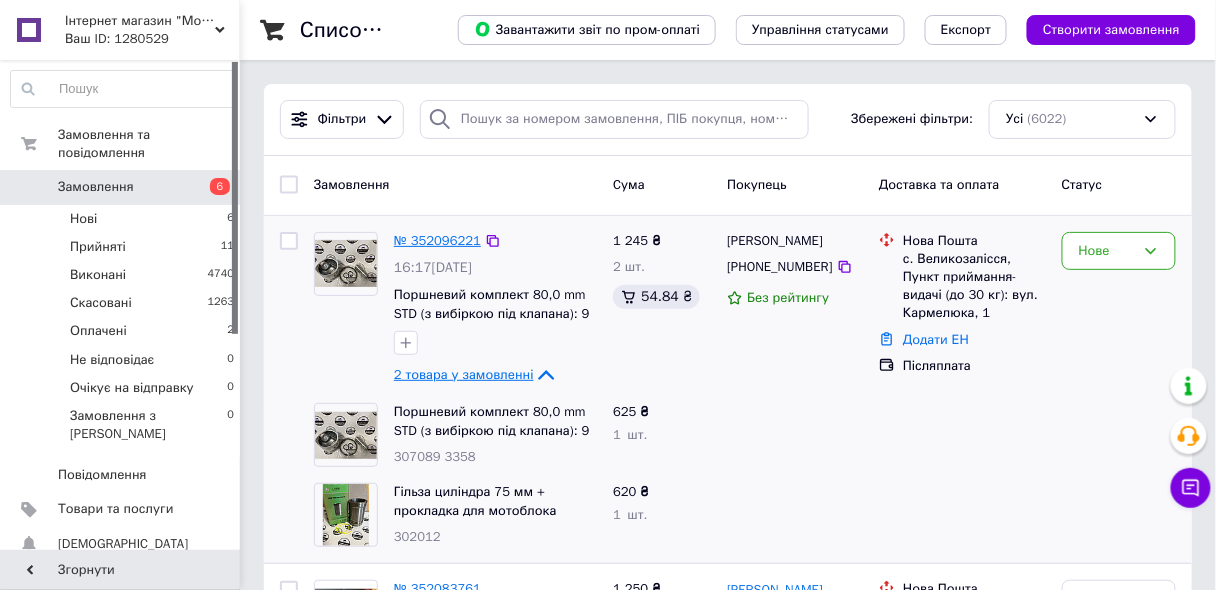 click on "№ 352096221" at bounding box center [437, 240] 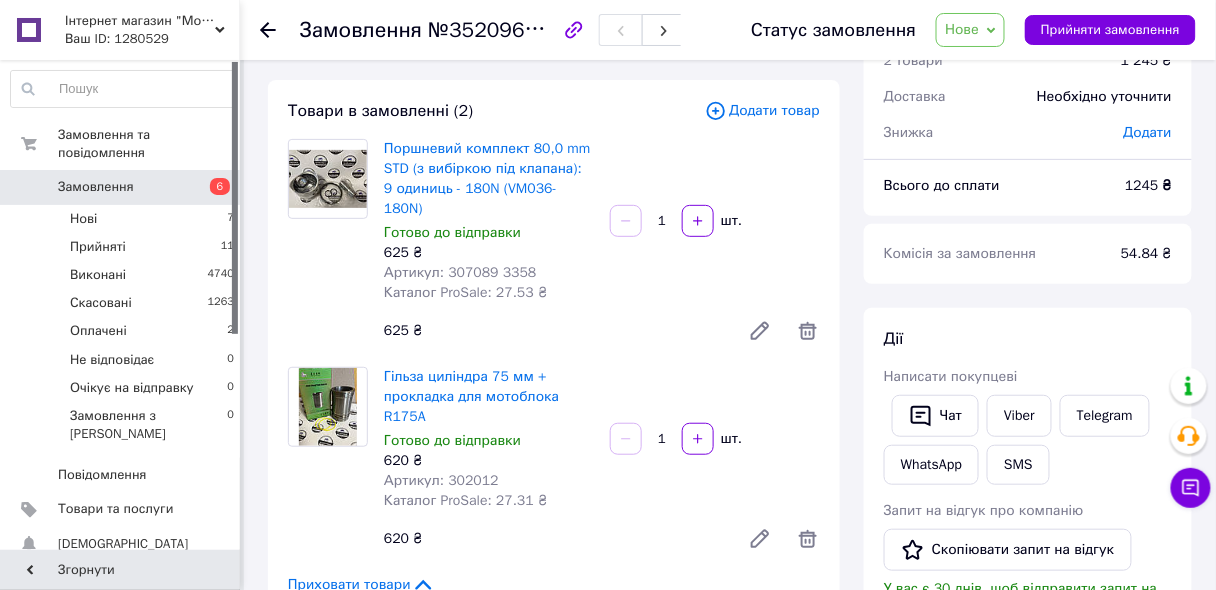 scroll, scrollTop: 80, scrollLeft: 0, axis: vertical 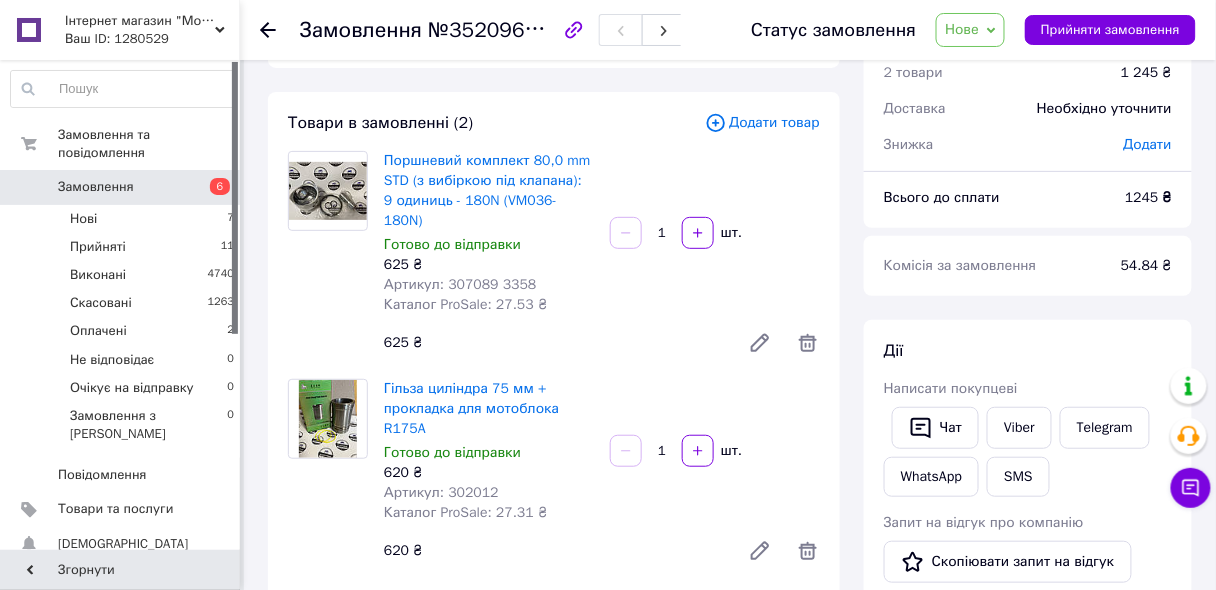 click on "Додати товар" at bounding box center (762, 123) 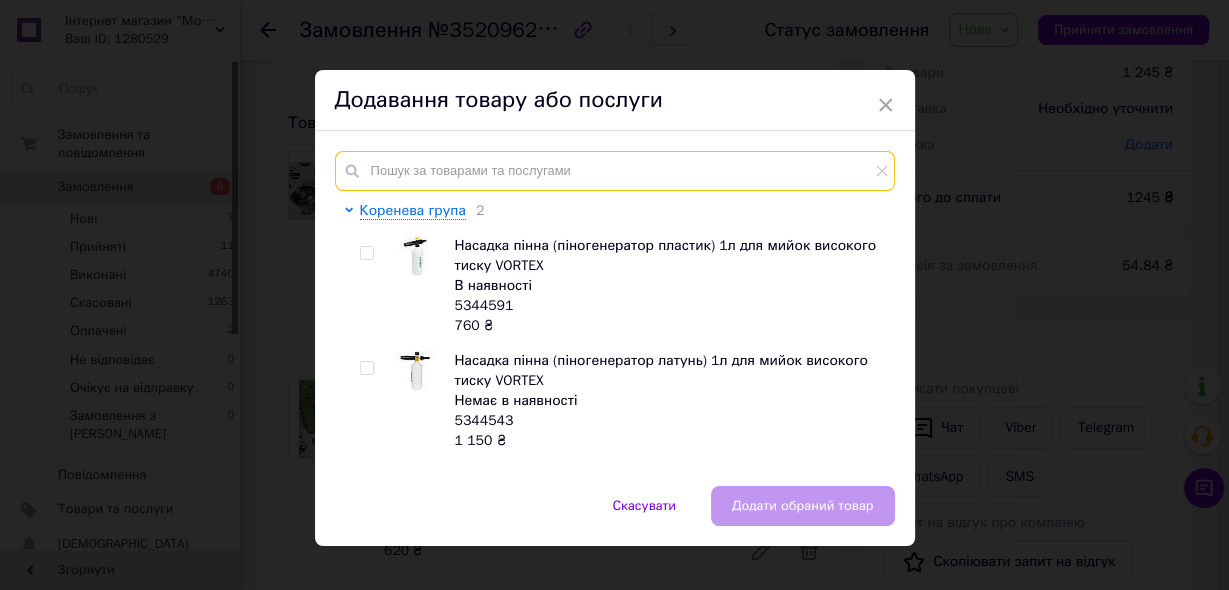paste on "307128" 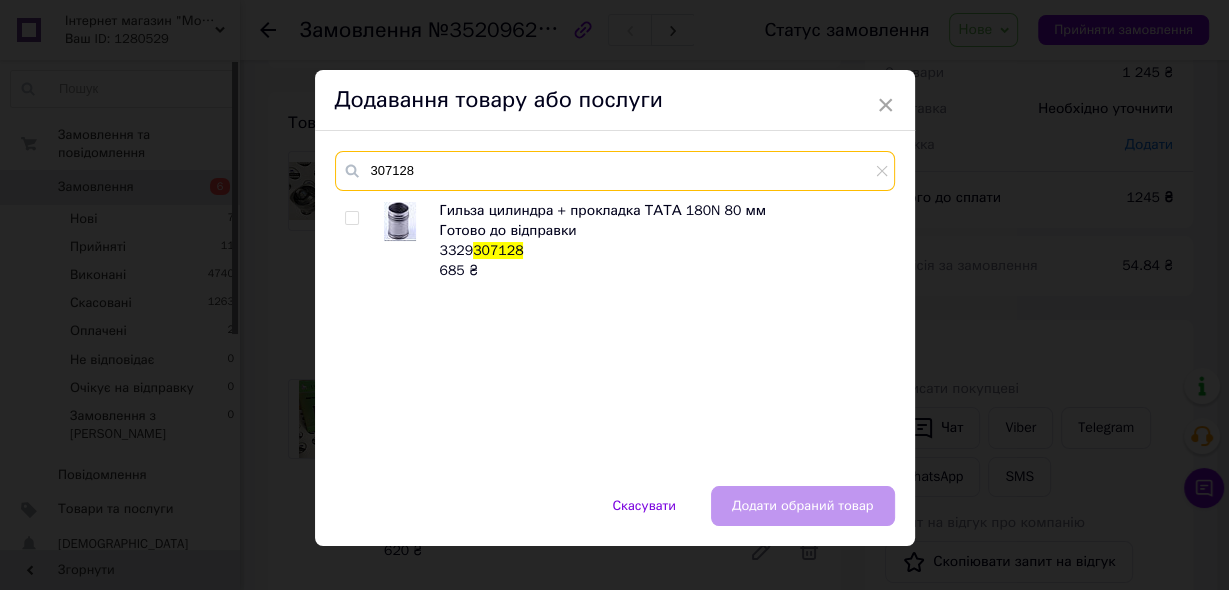type on "307128" 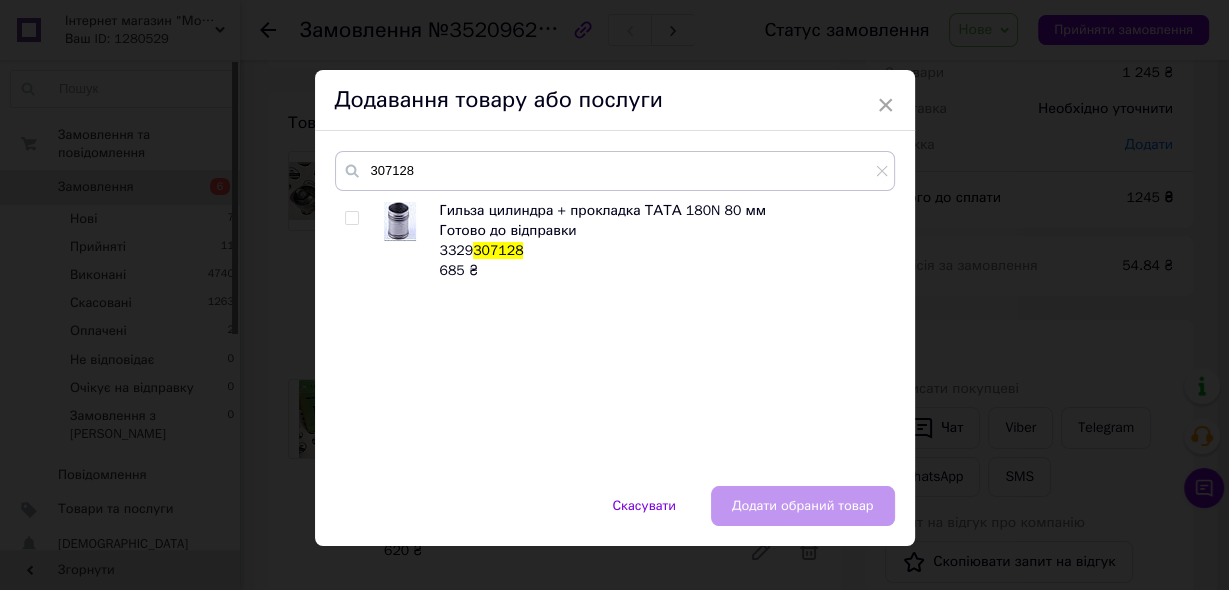 click at bounding box center [351, 218] 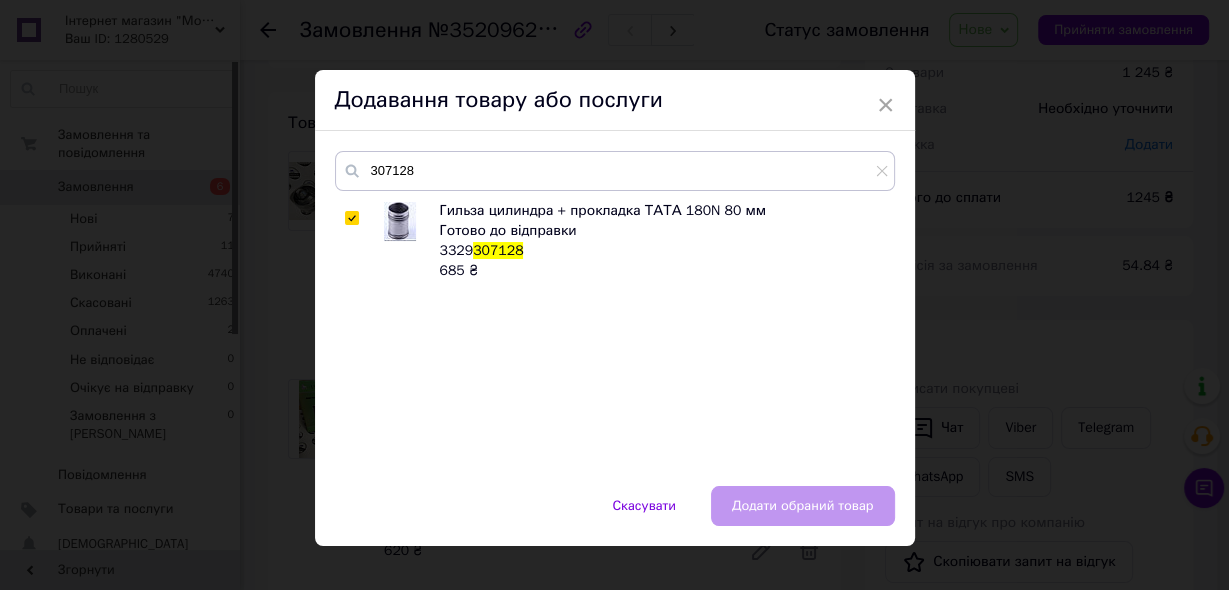 checkbox on "true" 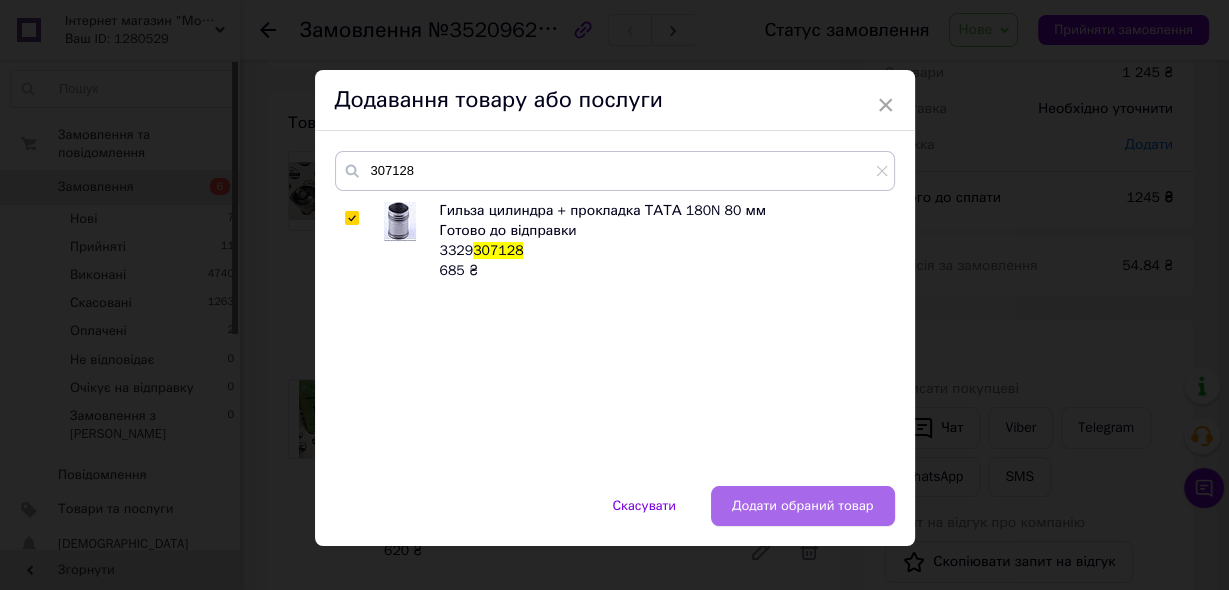 click on "Додати обраний товар" at bounding box center [803, 506] 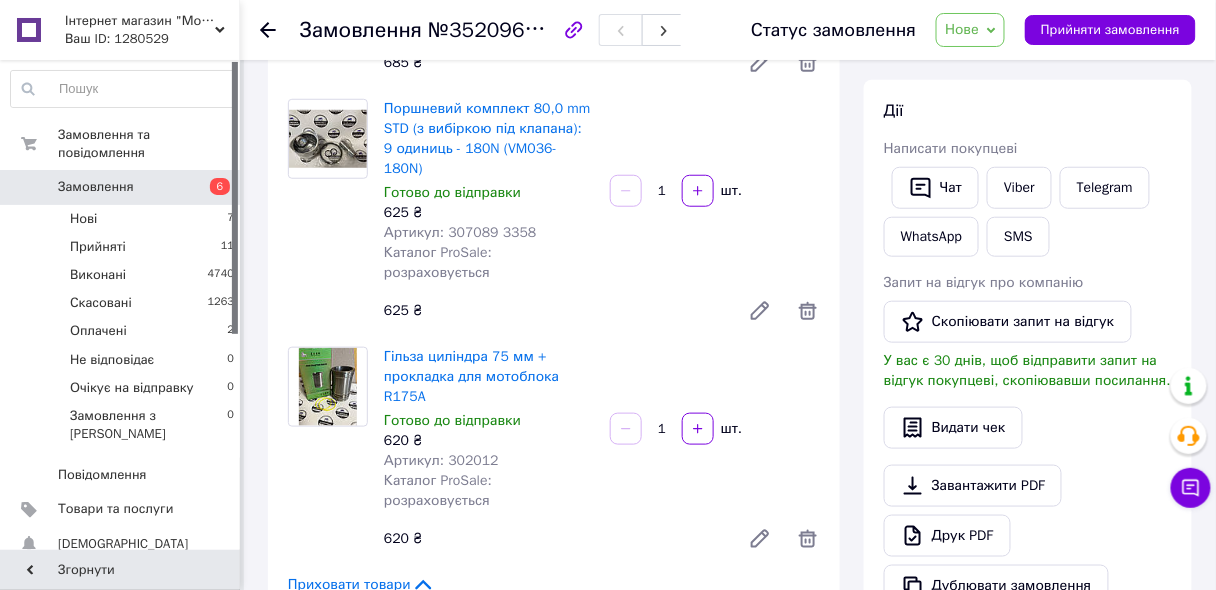 scroll, scrollTop: 560, scrollLeft: 0, axis: vertical 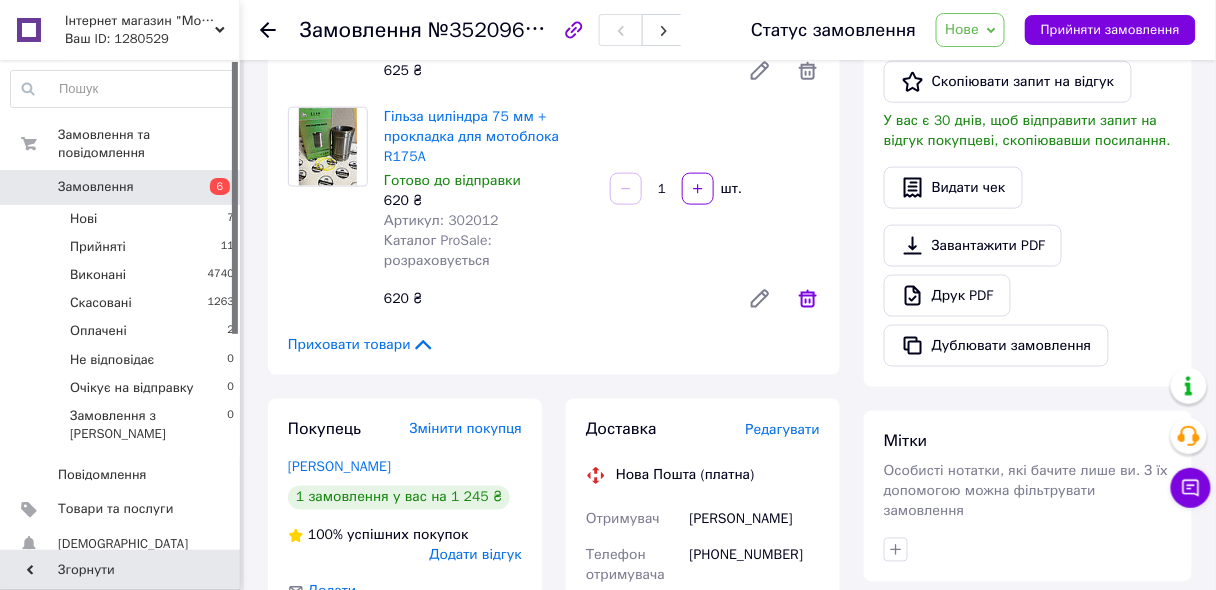 click 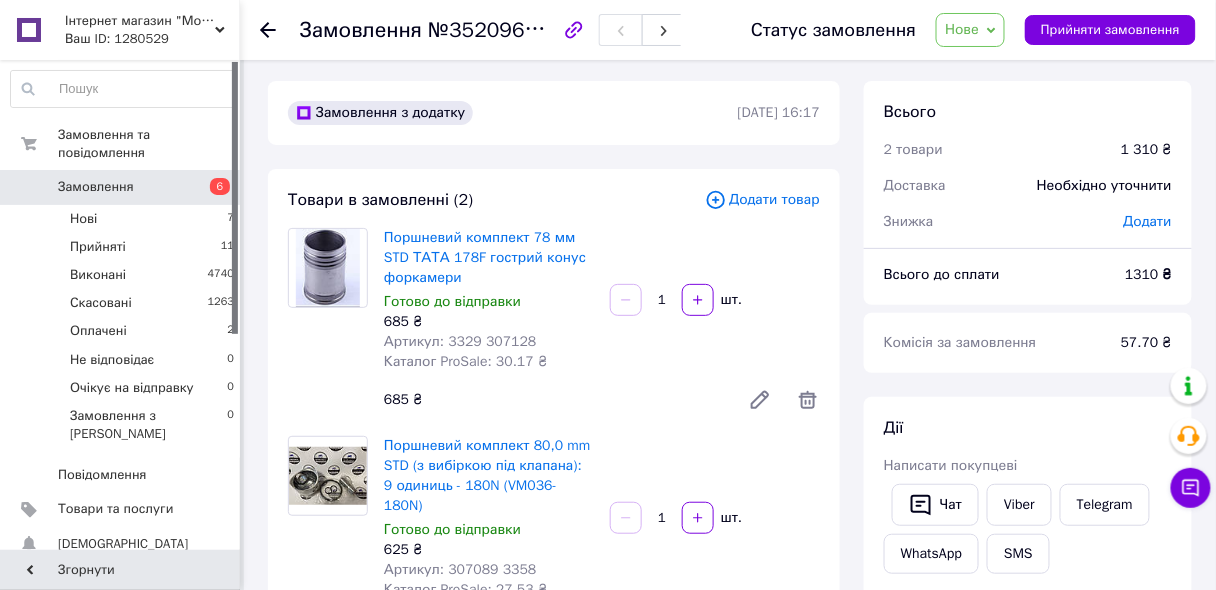 scroll, scrollTop: 0, scrollLeft: 0, axis: both 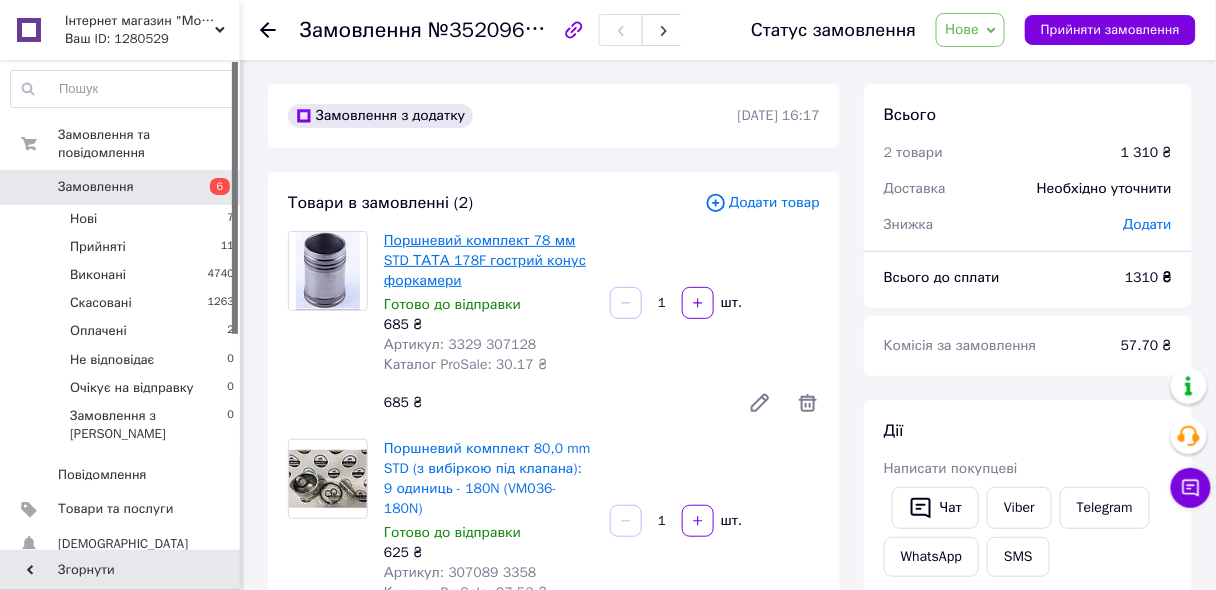 click on "Поршневий комплект 78 мм STD ТАТА 178F гострий конус форкамери" at bounding box center [485, 260] 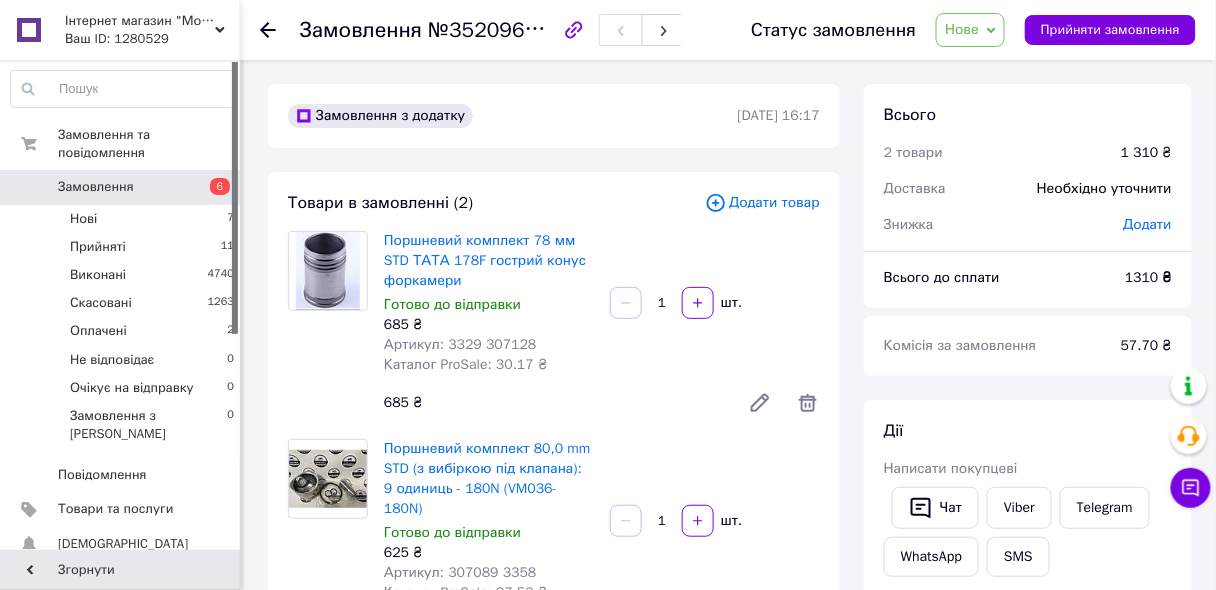 click on "Замовлення" at bounding box center [96, 187] 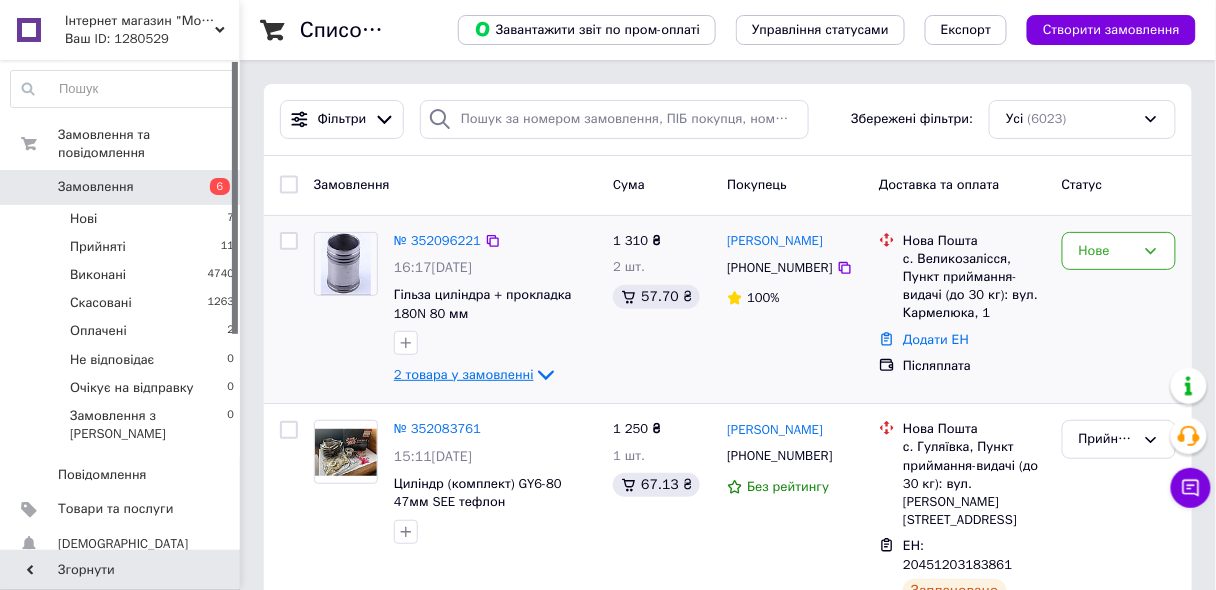 click 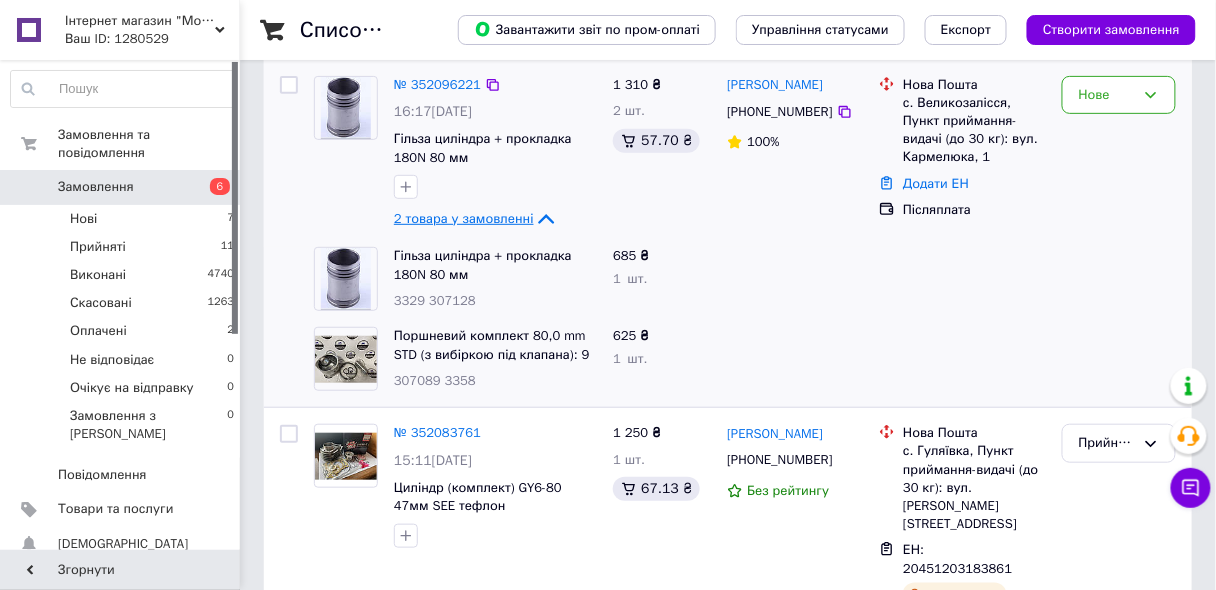 scroll, scrollTop: 160, scrollLeft: 0, axis: vertical 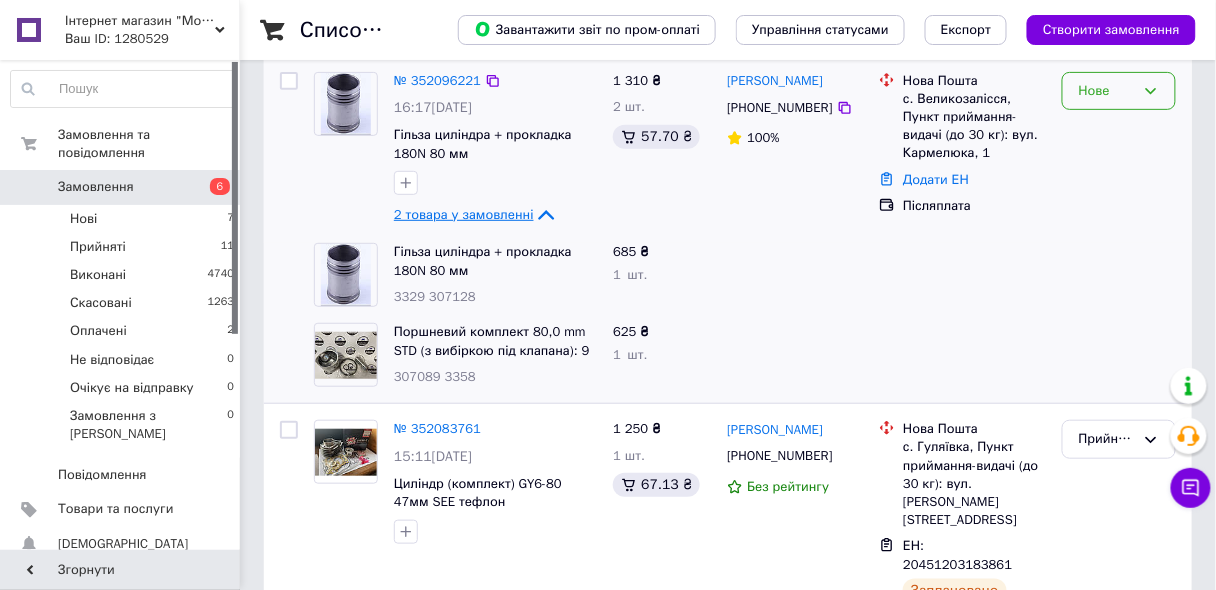 click 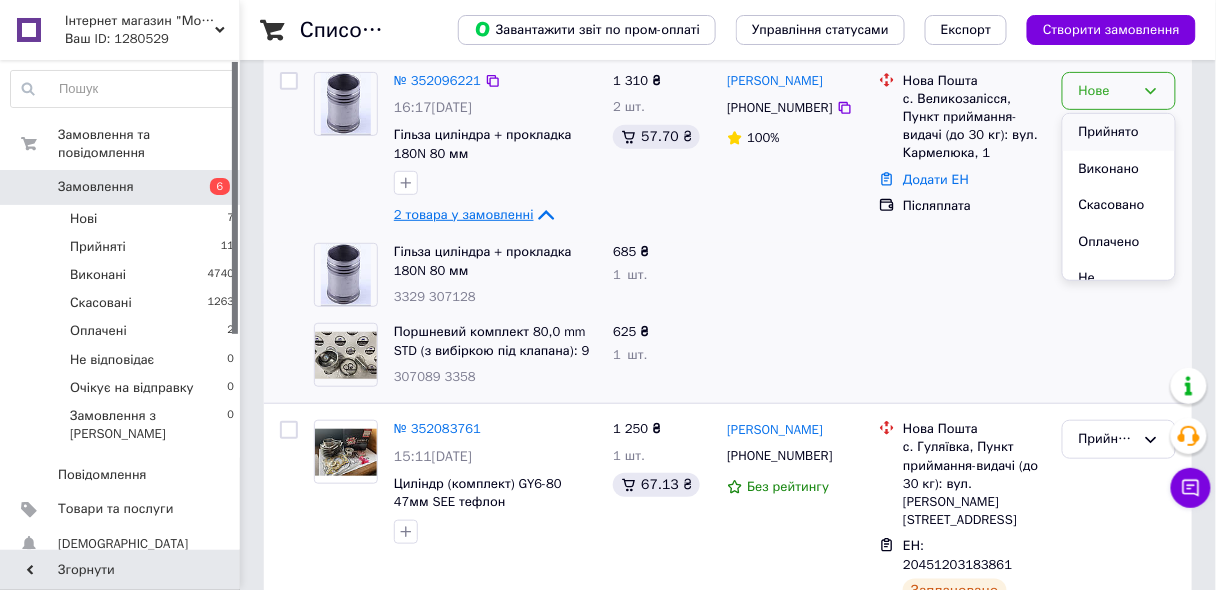 click on "Прийнято" at bounding box center (1119, 132) 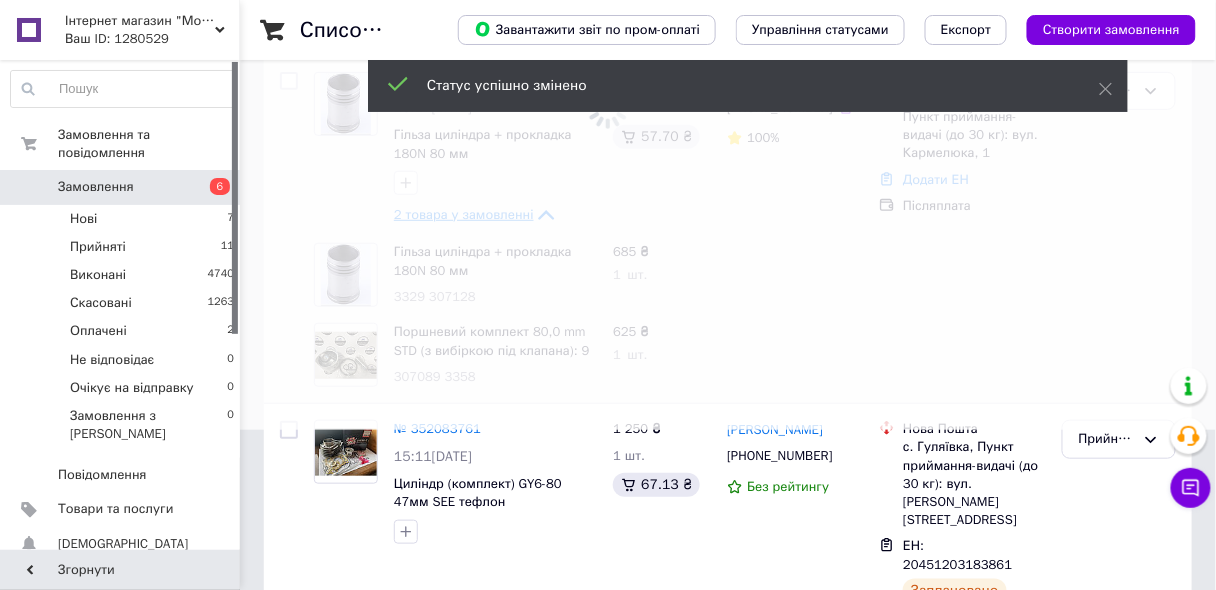 scroll, scrollTop: 0, scrollLeft: 0, axis: both 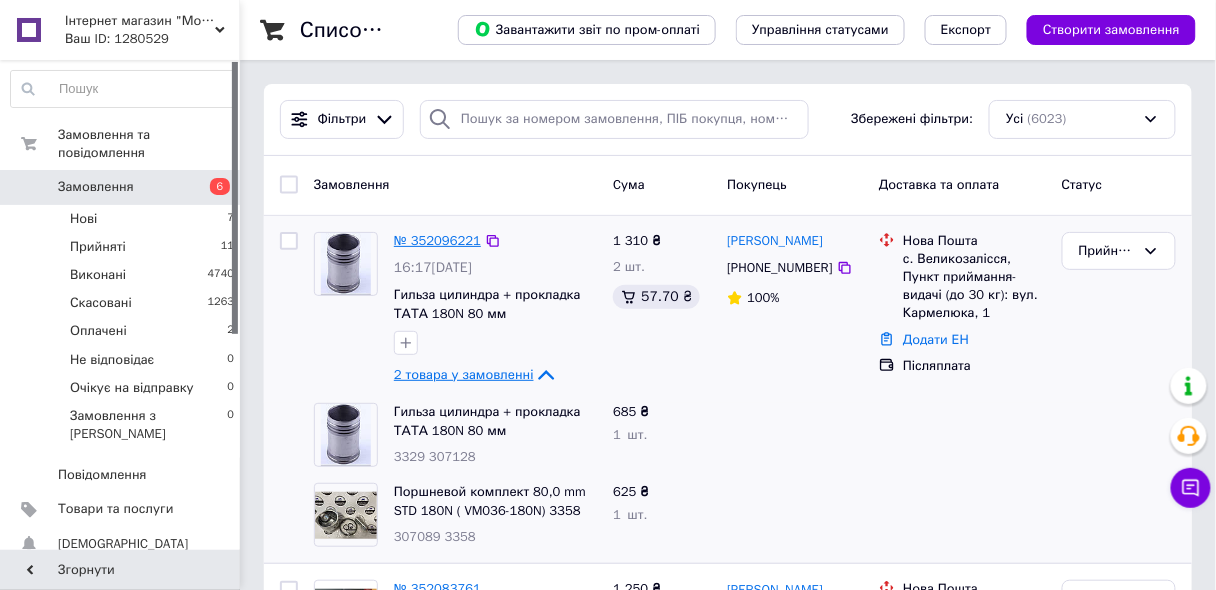 click on "№ 352096221" at bounding box center (437, 240) 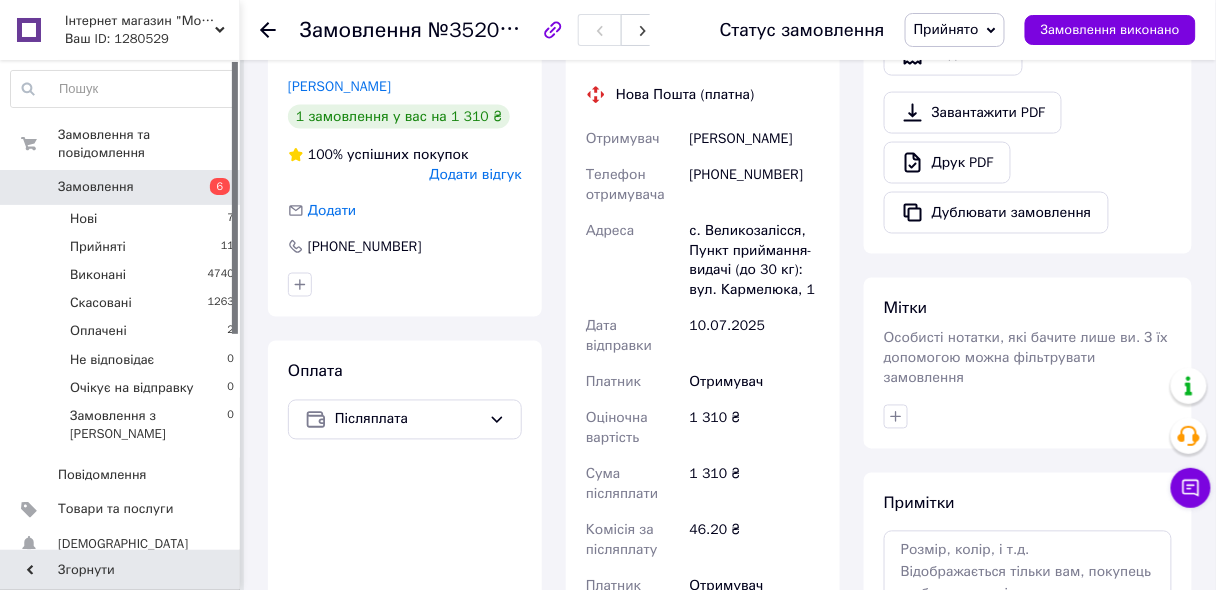 scroll, scrollTop: 800, scrollLeft: 0, axis: vertical 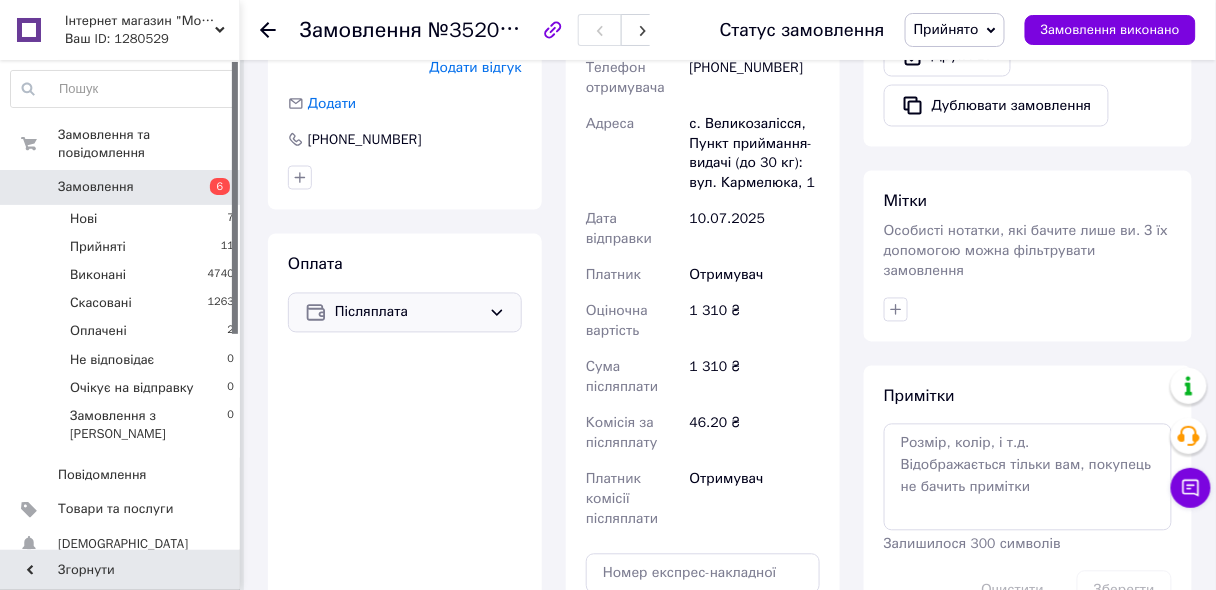 click 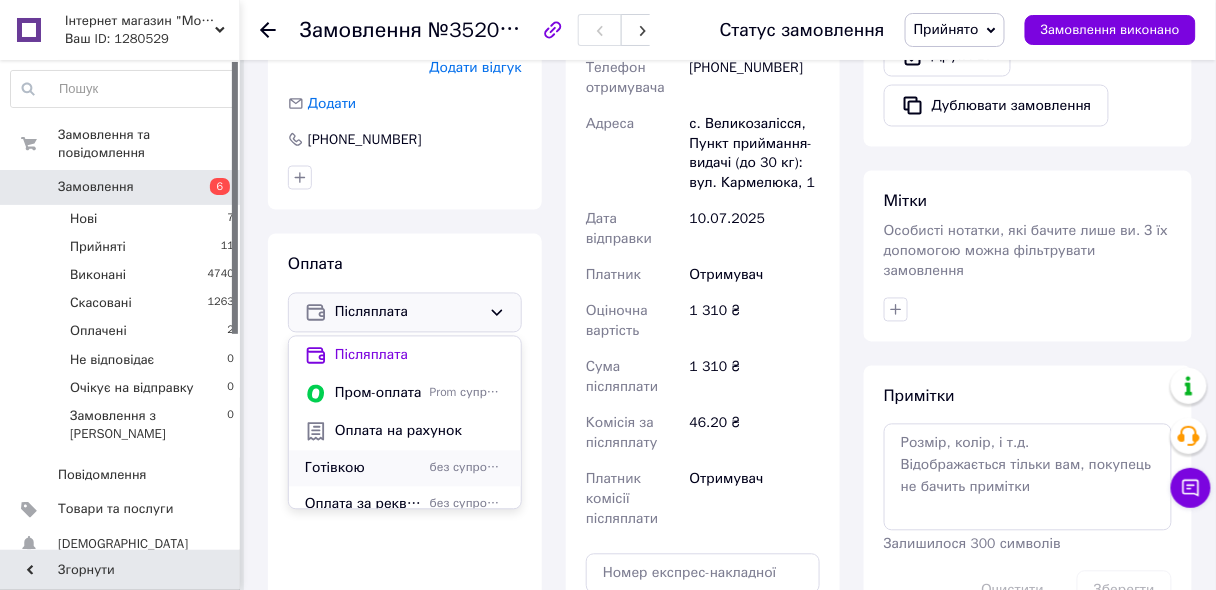 scroll, scrollTop: 49, scrollLeft: 0, axis: vertical 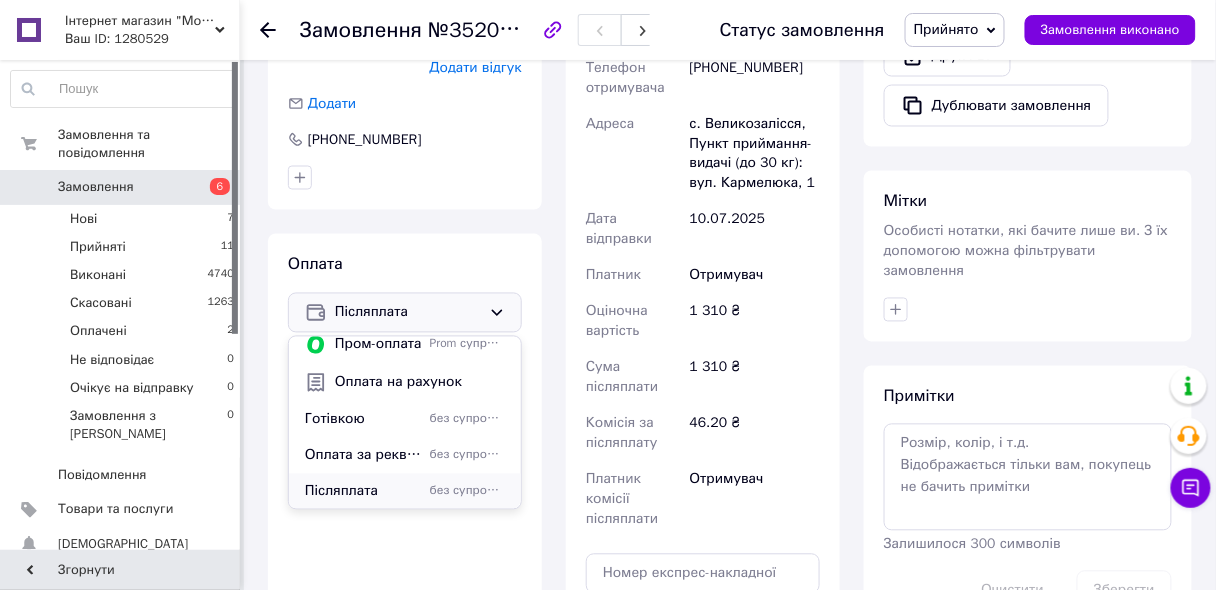click on "Післяплата" at bounding box center [363, 492] 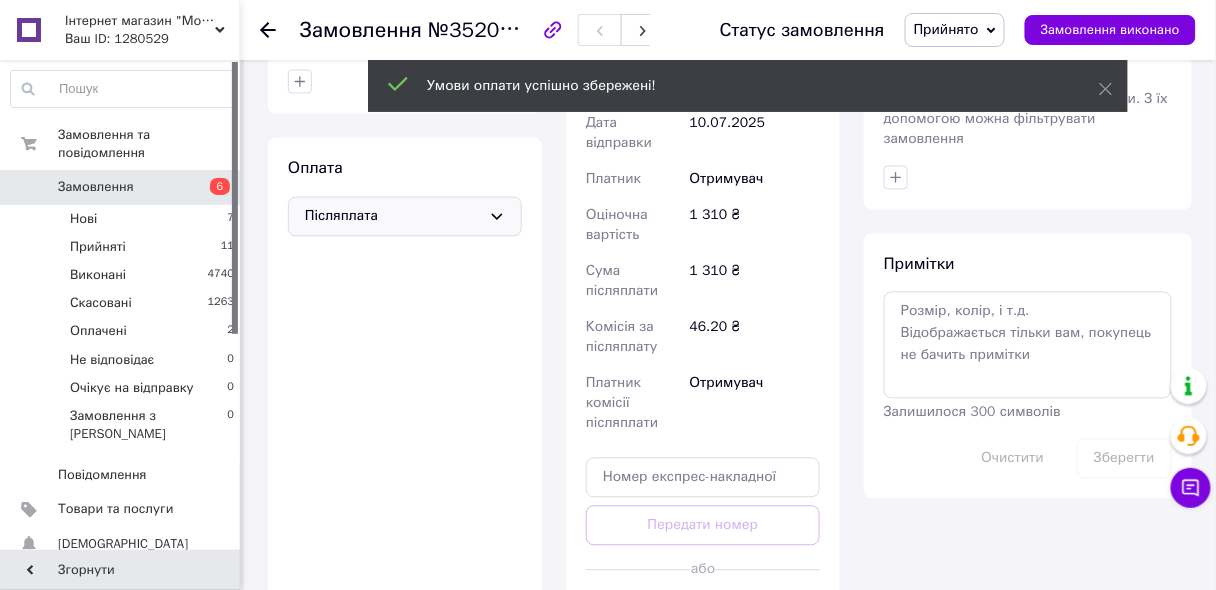 scroll, scrollTop: 1120, scrollLeft: 0, axis: vertical 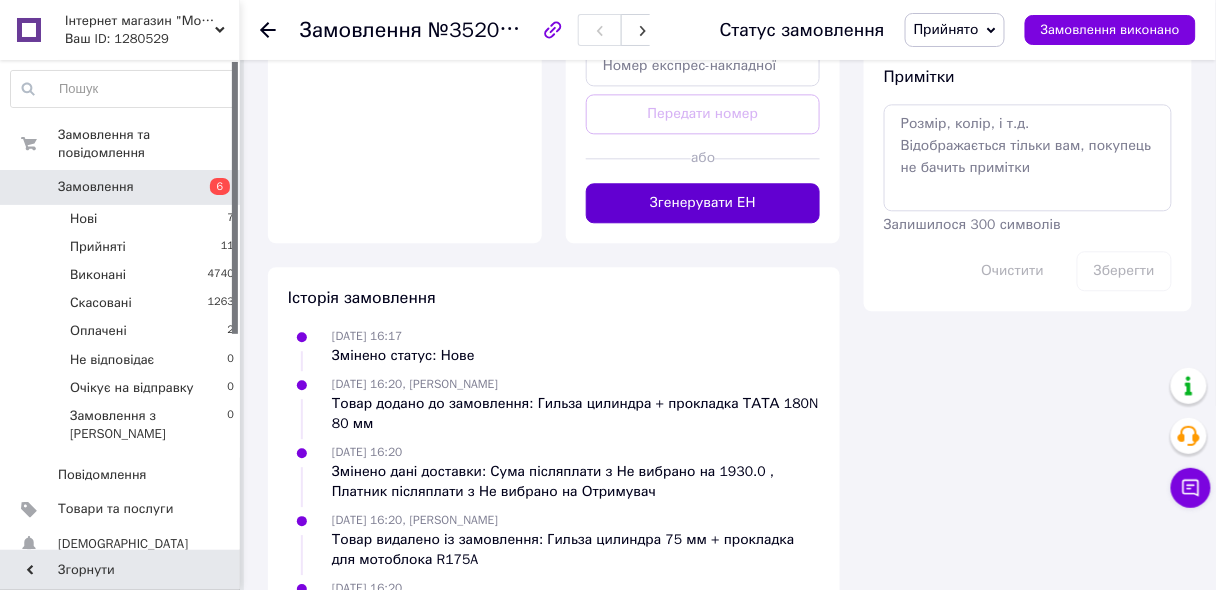 click on "Згенерувати ЕН" at bounding box center (703, 203) 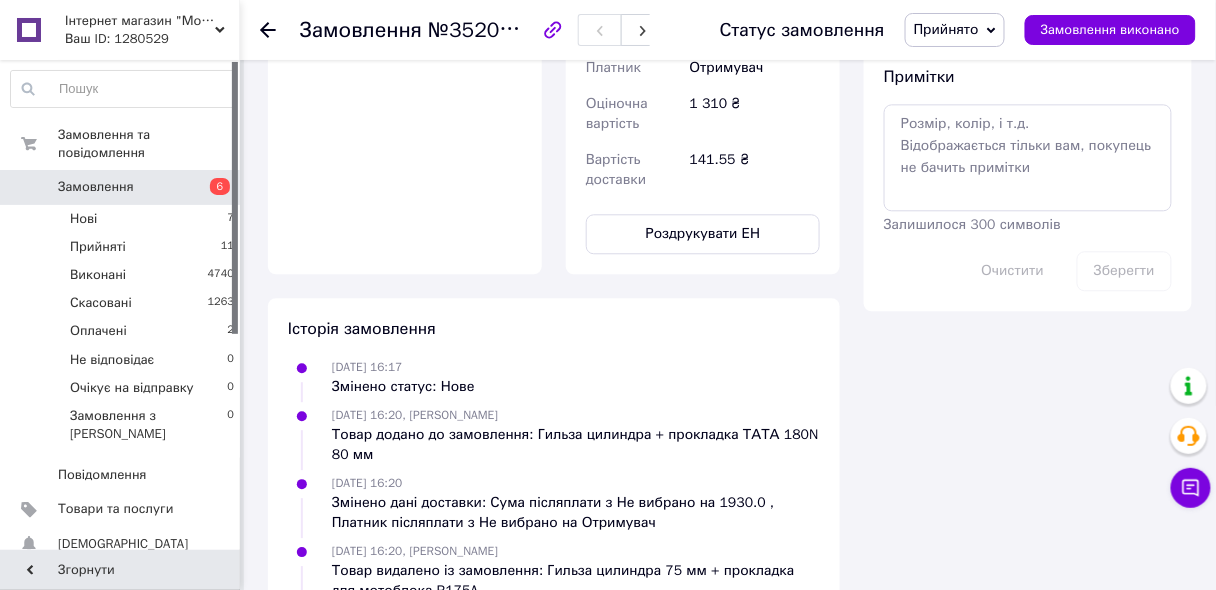 click on "Замовлення" at bounding box center (96, 187) 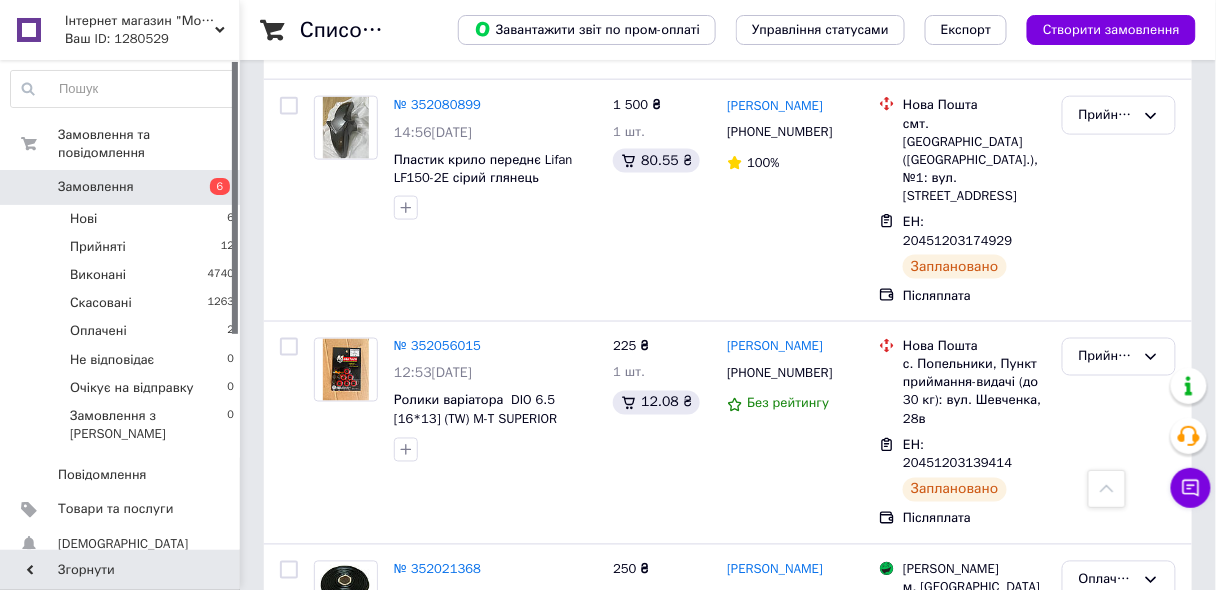 scroll, scrollTop: 480, scrollLeft: 0, axis: vertical 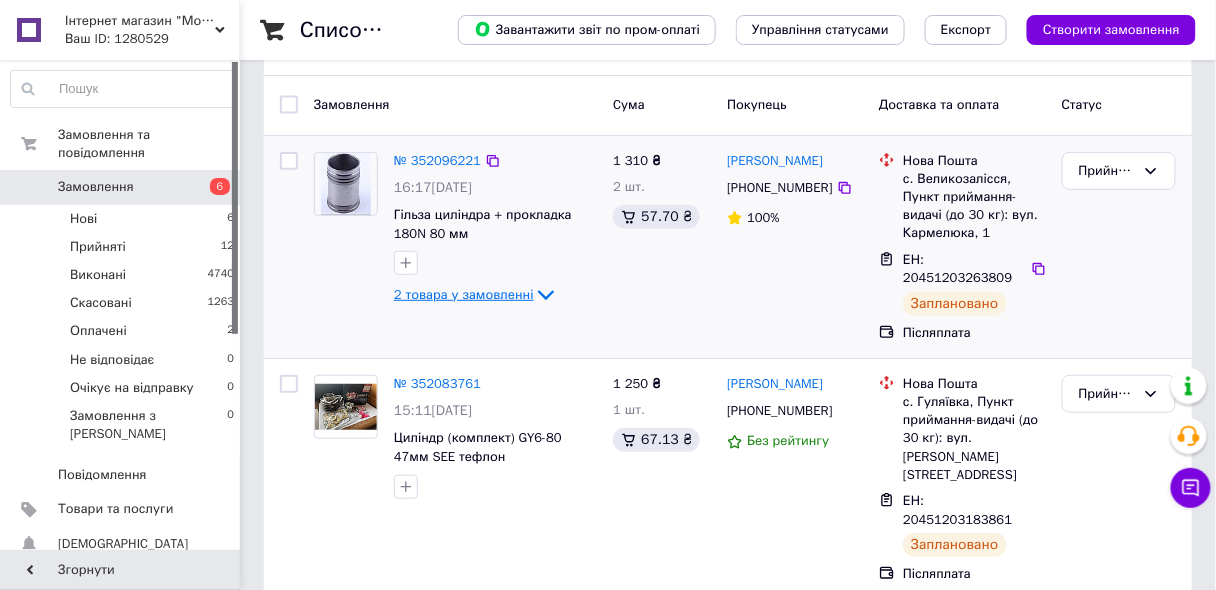 click 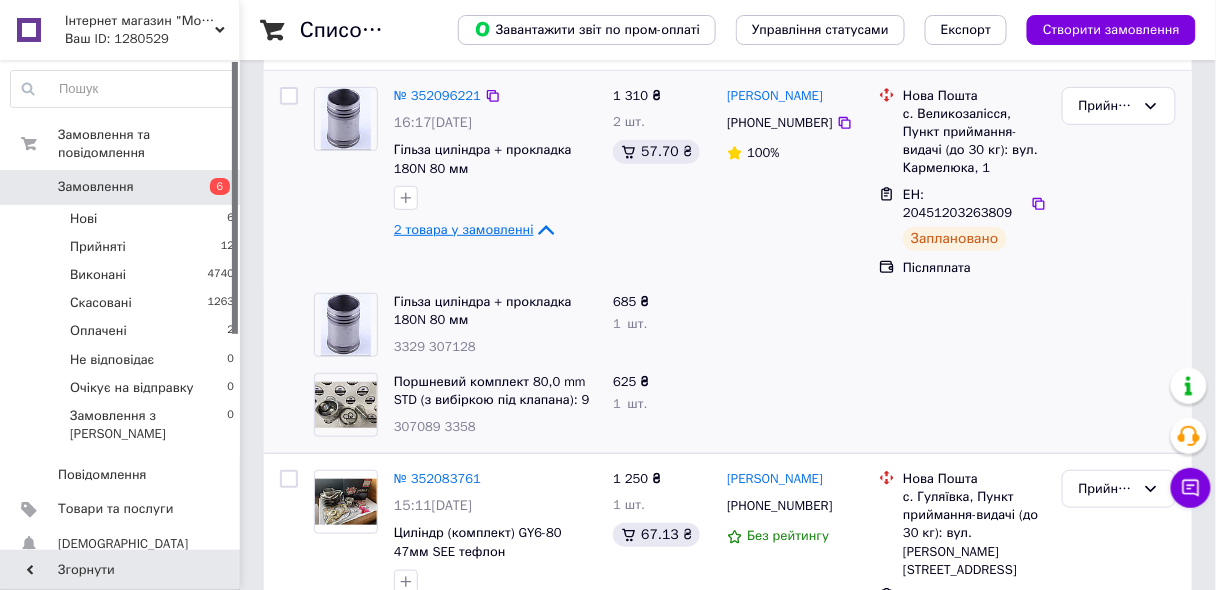 scroll, scrollTop: 240, scrollLeft: 0, axis: vertical 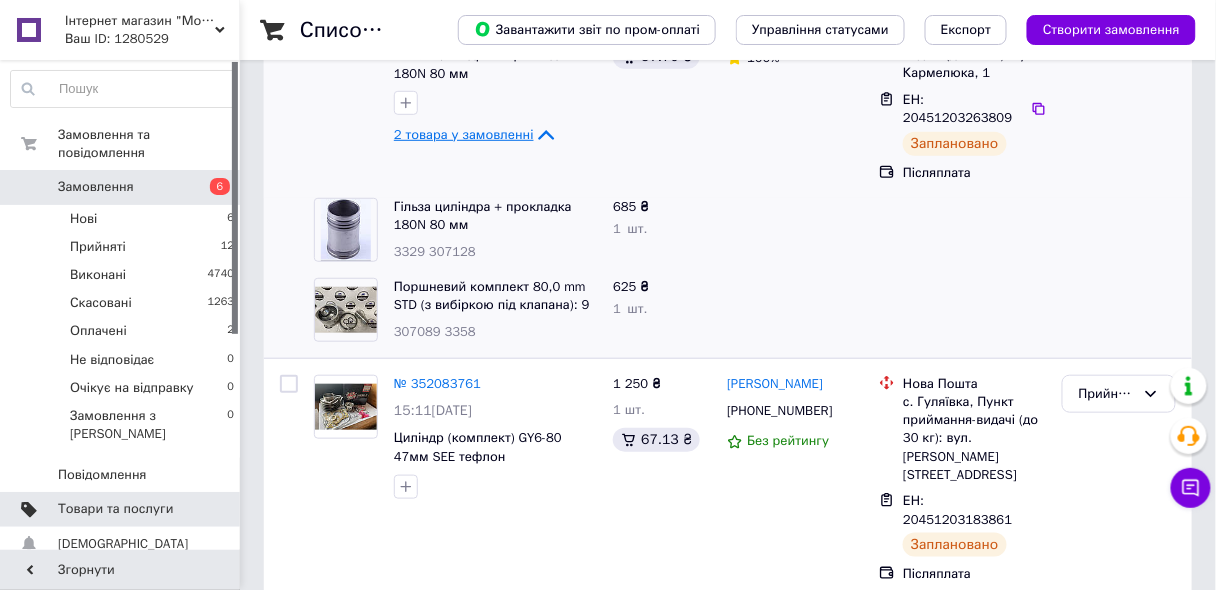 click on "Товари та послуги" at bounding box center (115, 509) 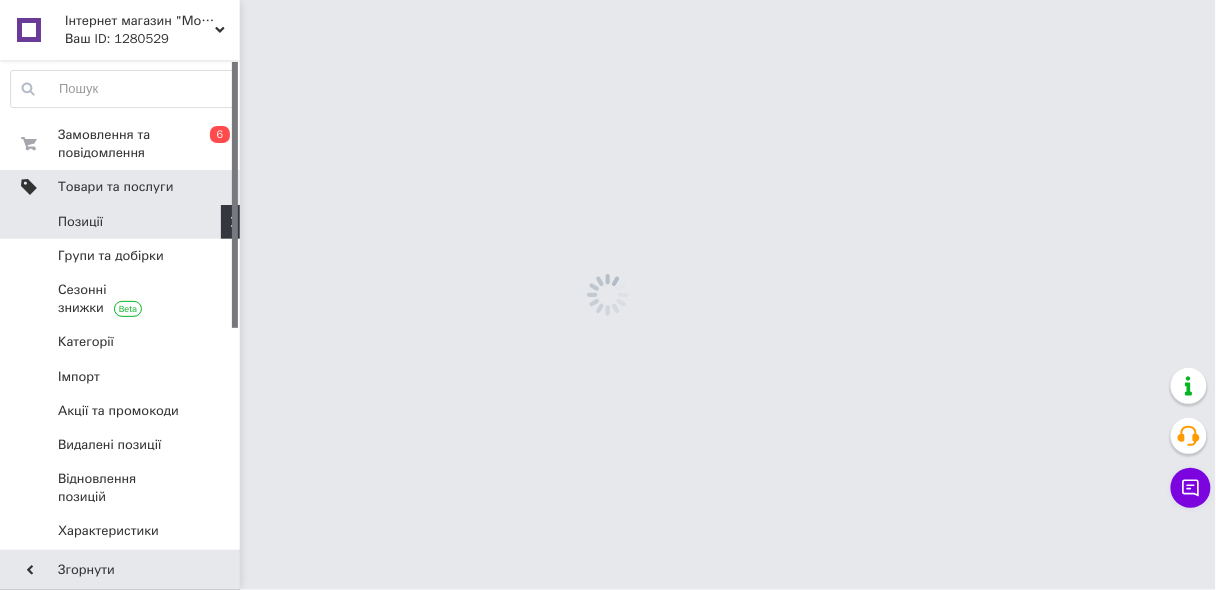 scroll, scrollTop: 0, scrollLeft: 0, axis: both 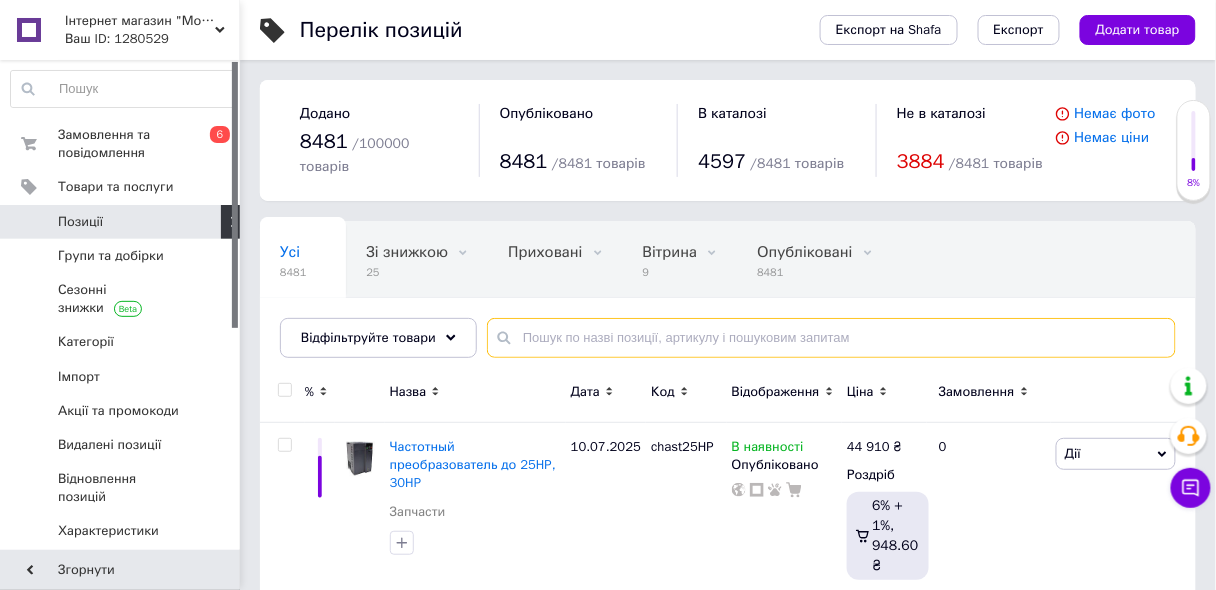 click at bounding box center [831, 338] 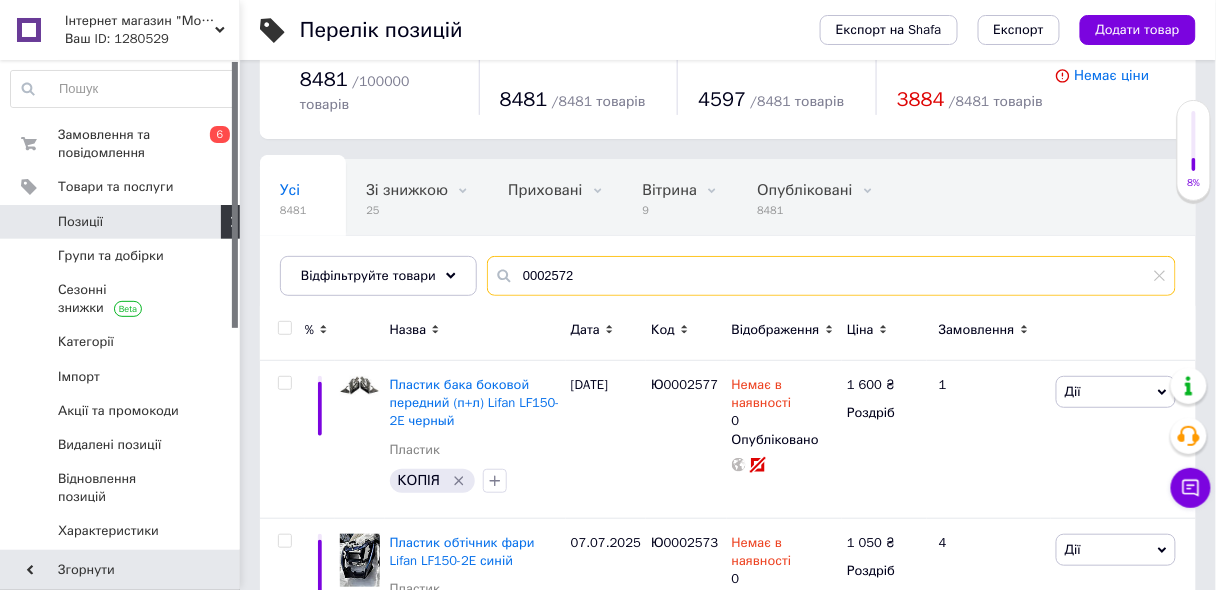 scroll, scrollTop: 160, scrollLeft: 0, axis: vertical 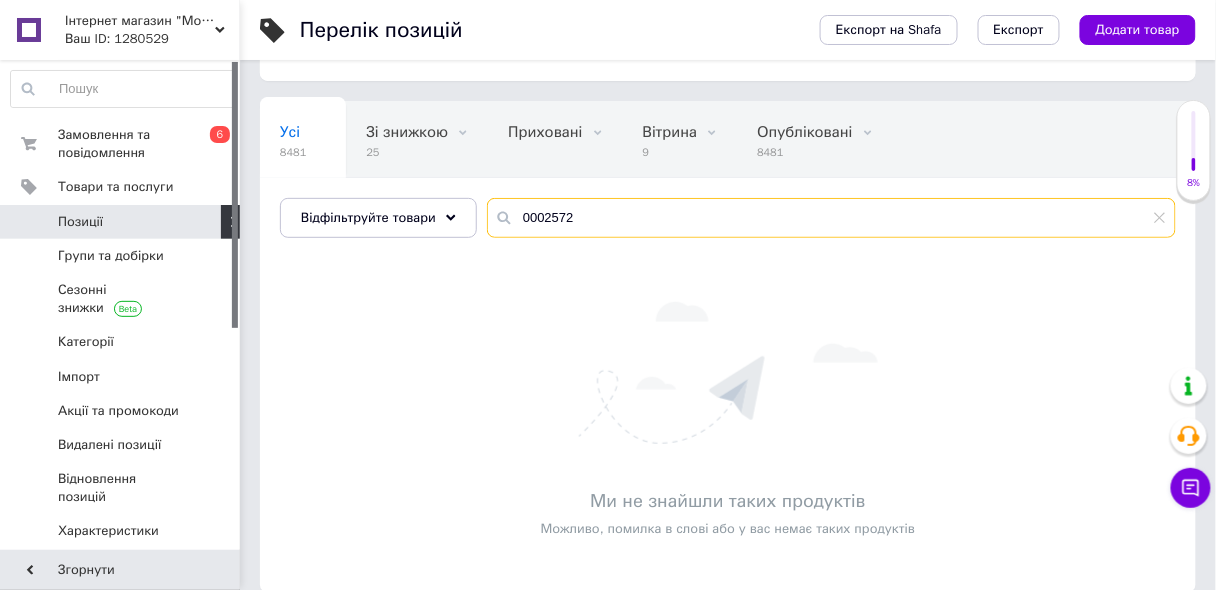 drag, startPoint x: 535, startPoint y: 196, endPoint x: 691, endPoint y: 197, distance: 156.0032 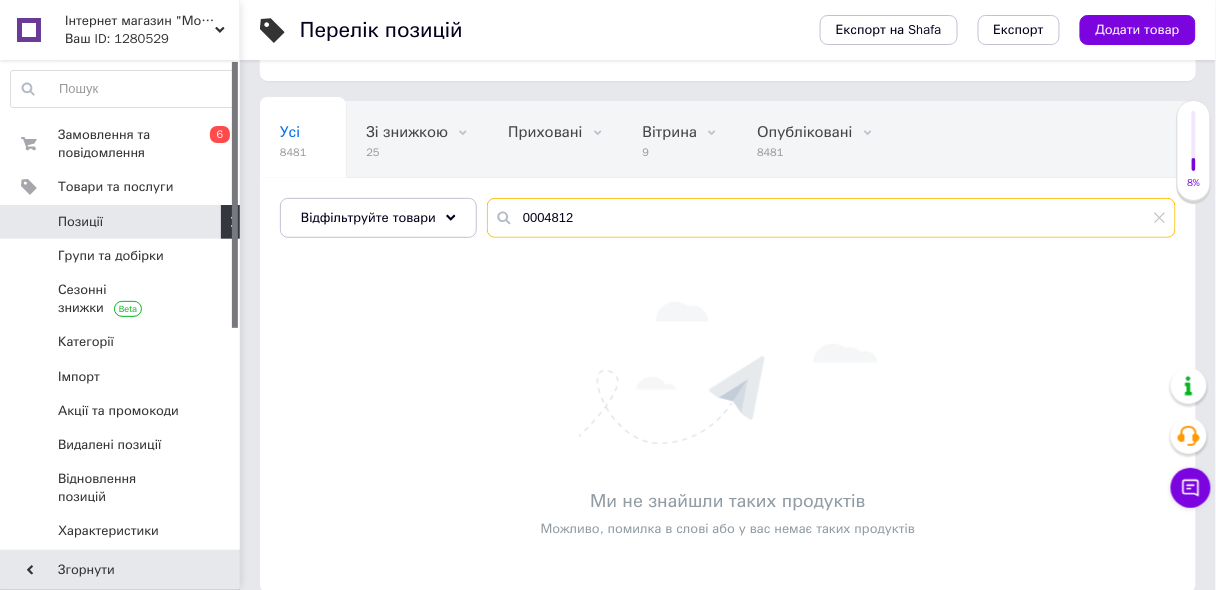 drag, startPoint x: 536, startPoint y: 197, endPoint x: 659, endPoint y: 206, distance: 123.32883 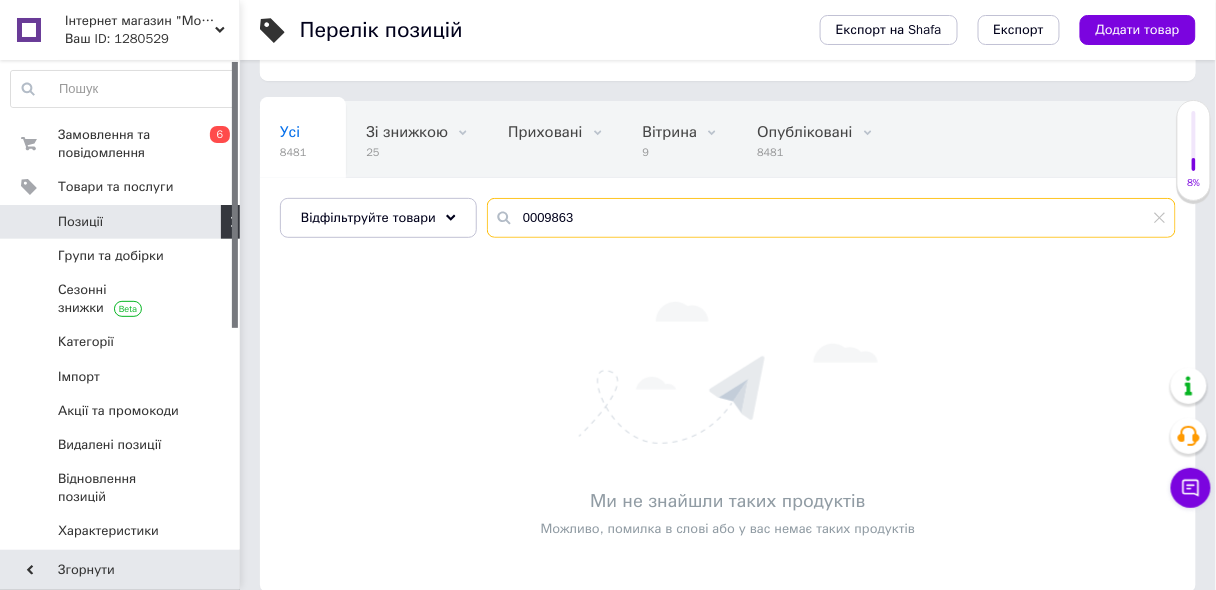 type on "0009863" 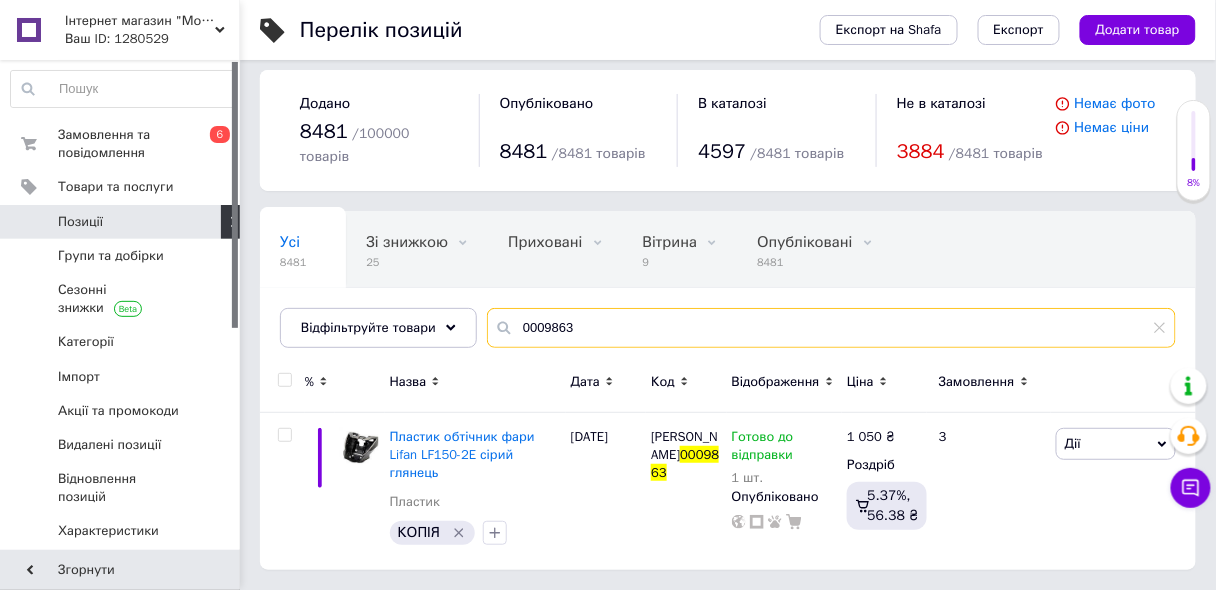 scroll, scrollTop: 0, scrollLeft: 0, axis: both 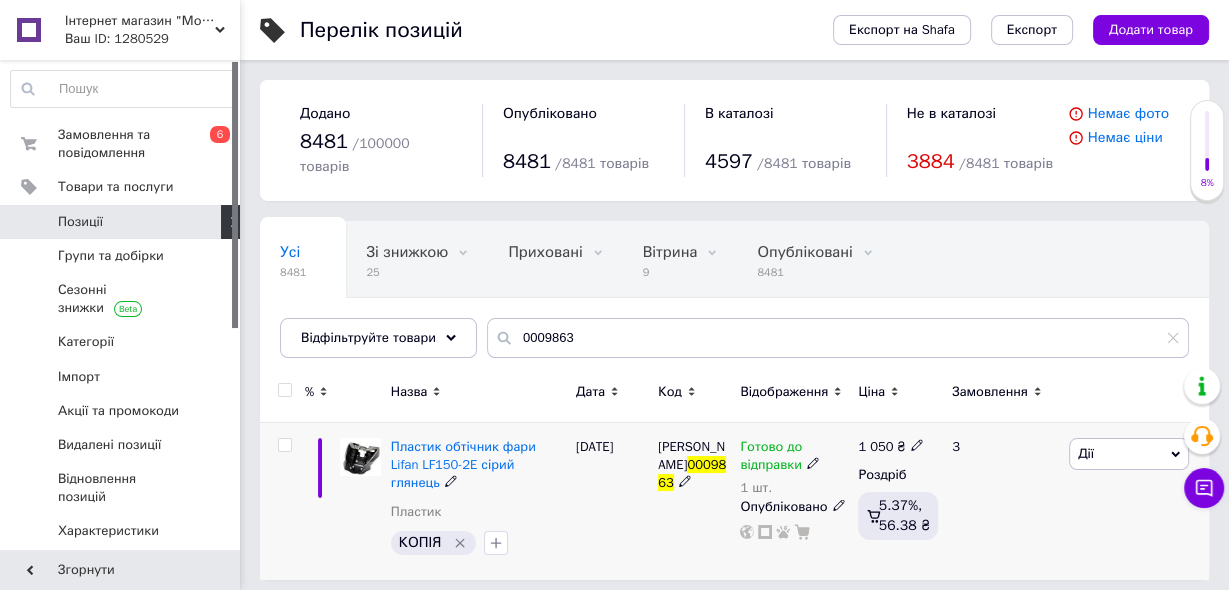 click 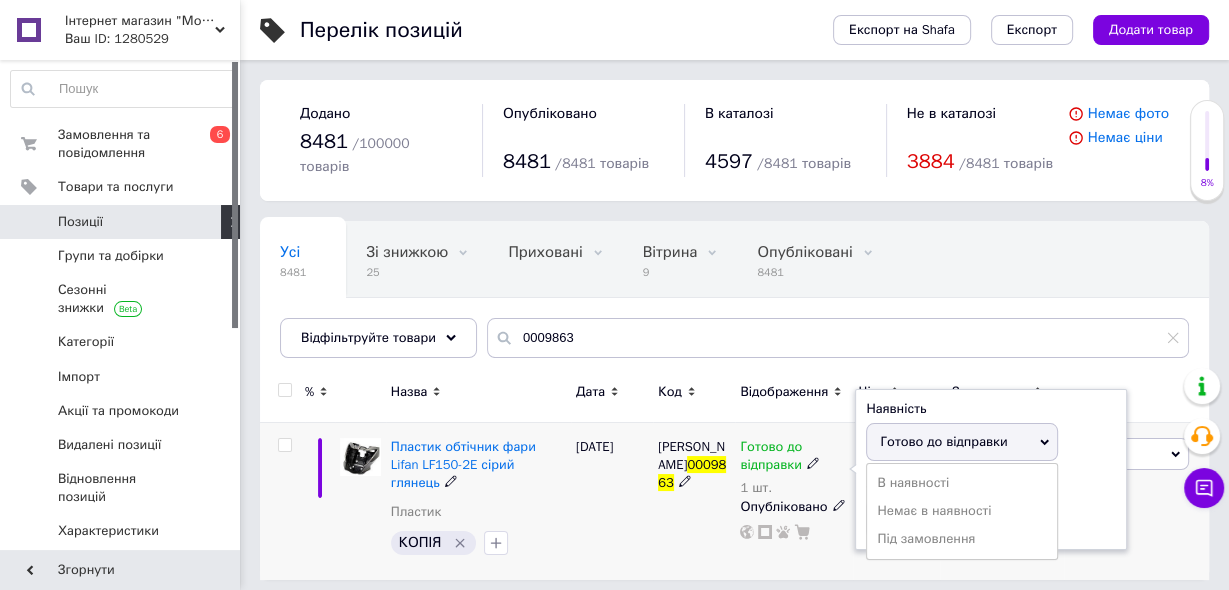 click on "Готово до відправки" at bounding box center [943, 441] 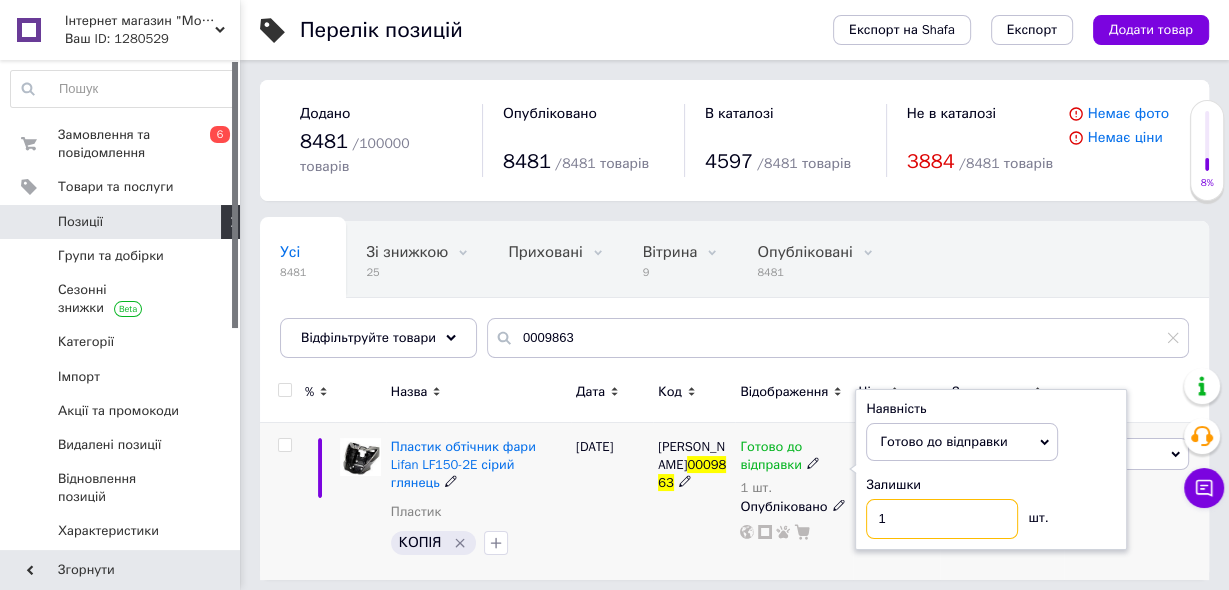 drag, startPoint x: 888, startPoint y: 494, endPoint x: 865, endPoint y: 504, distance: 25.079872 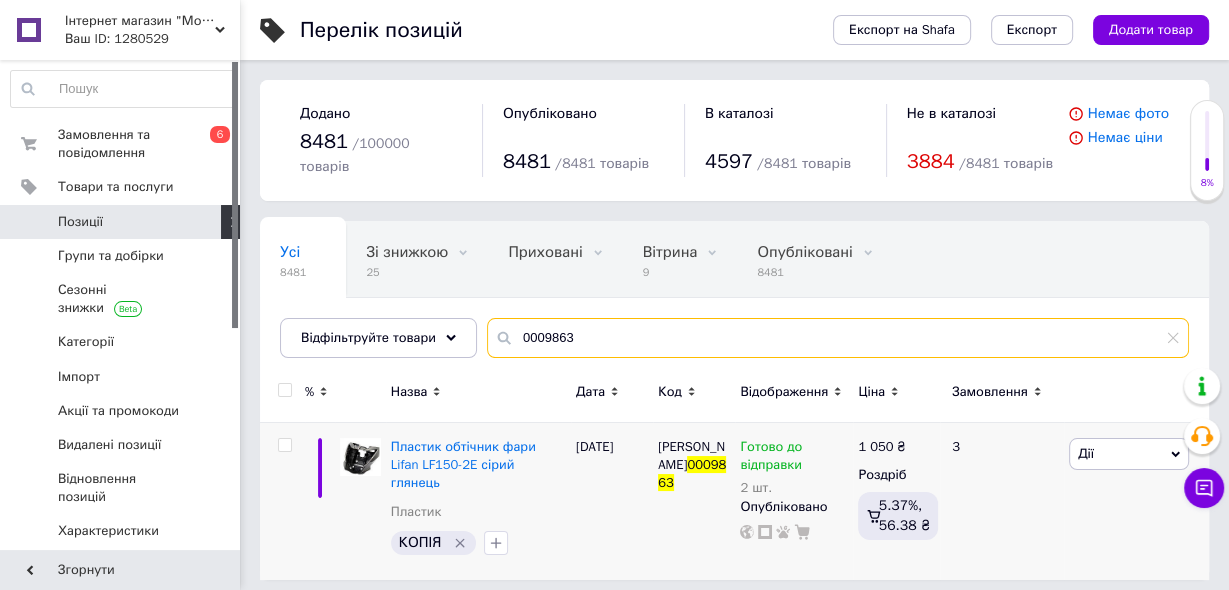 drag, startPoint x: 535, startPoint y: 318, endPoint x: 624, endPoint y: 325, distance: 89.27486 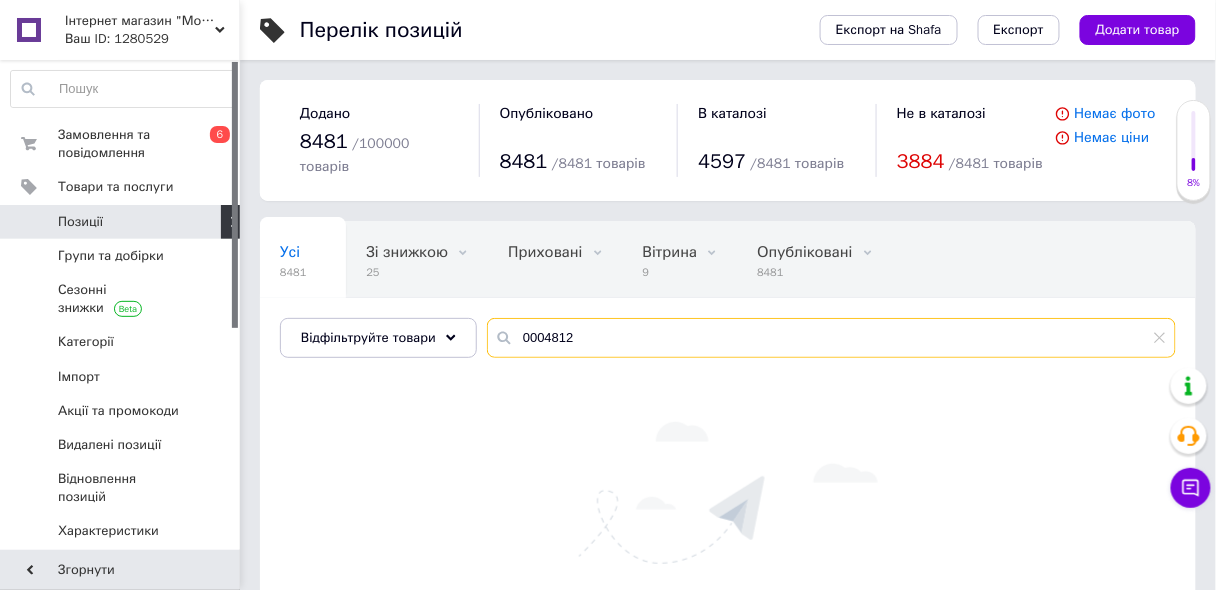 drag, startPoint x: 538, startPoint y: 318, endPoint x: 680, endPoint y: 318, distance: 142 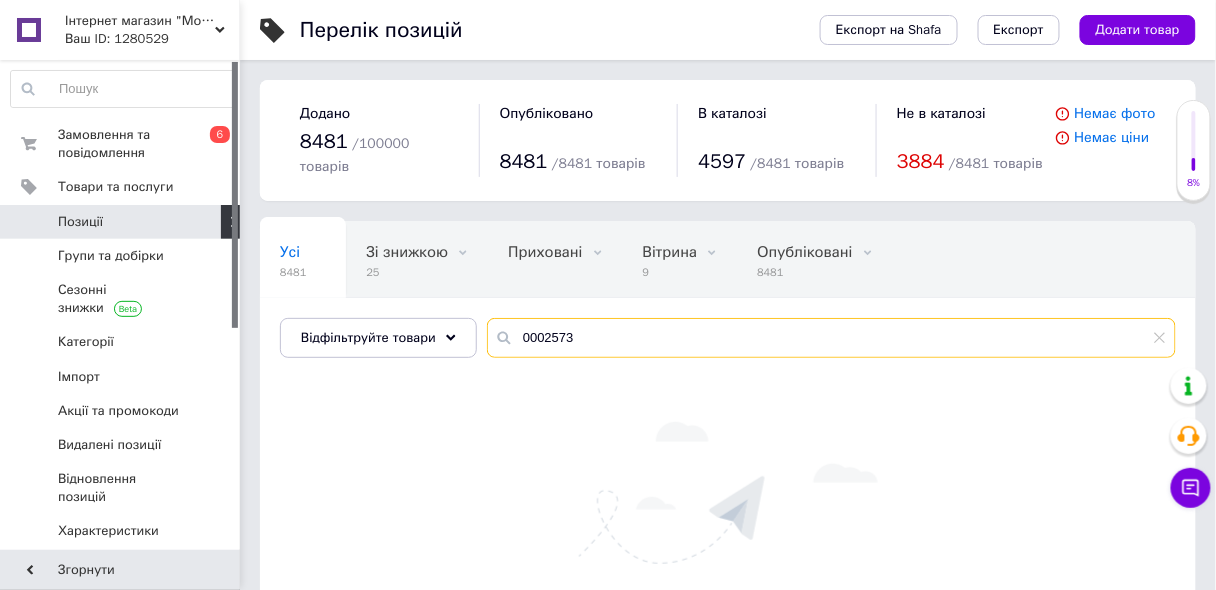 type on "0002573" 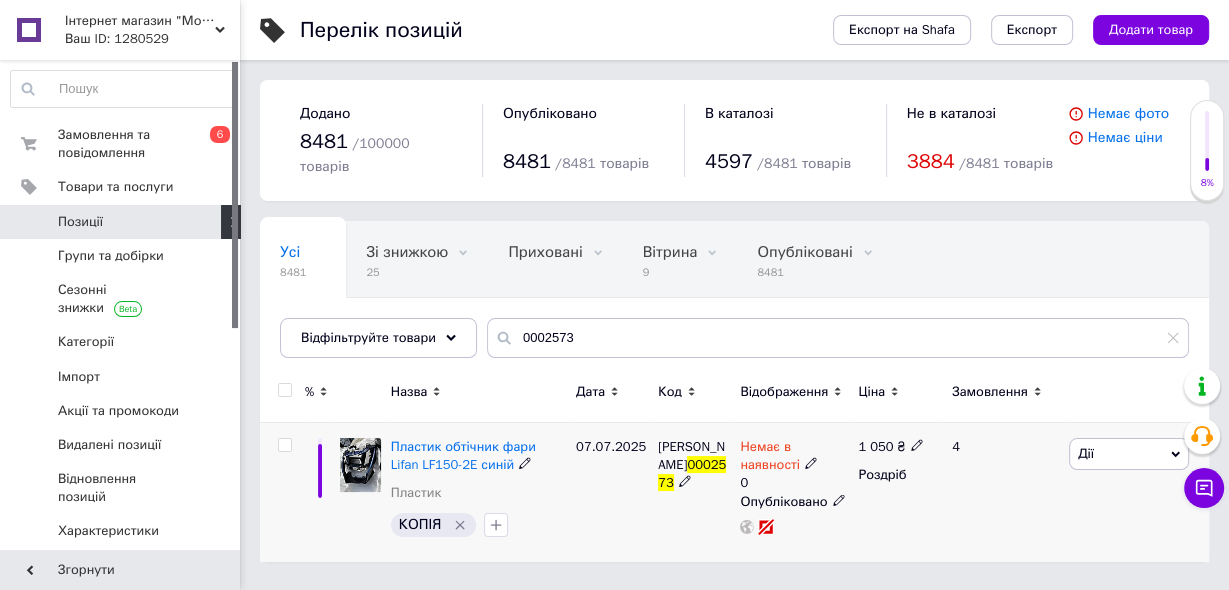 click 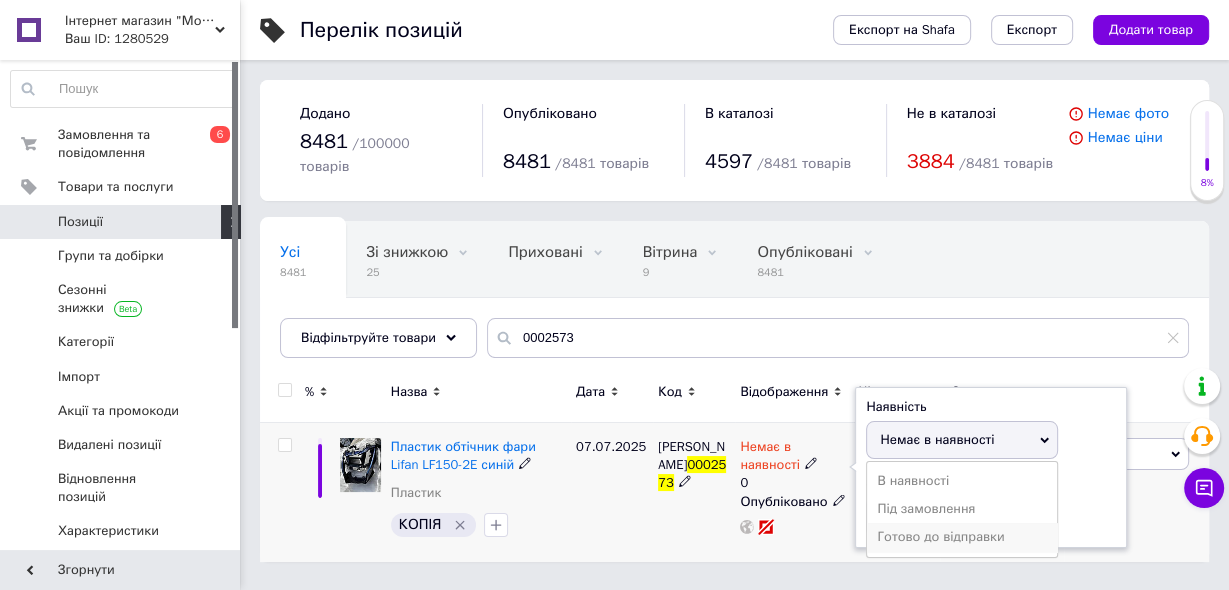 click on "Готово до відправки" at bounding box center (962, 537) 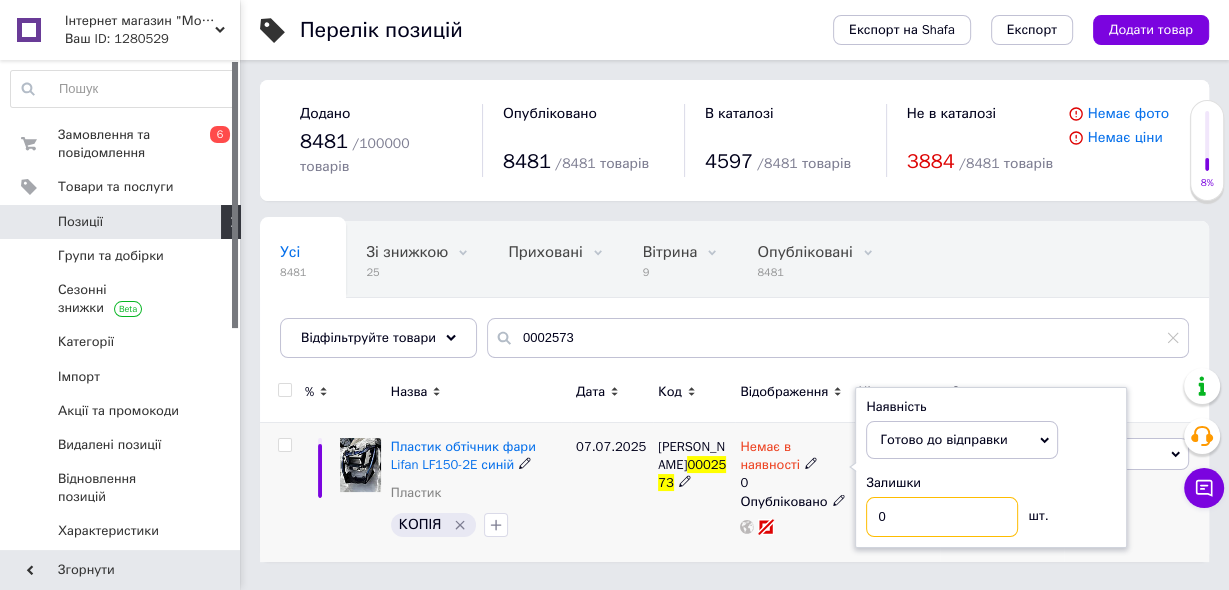 drag, startPoint x: 907, startPoint y: 492, endPoint x: 846, endPoint y: 494, distance: 61.03278 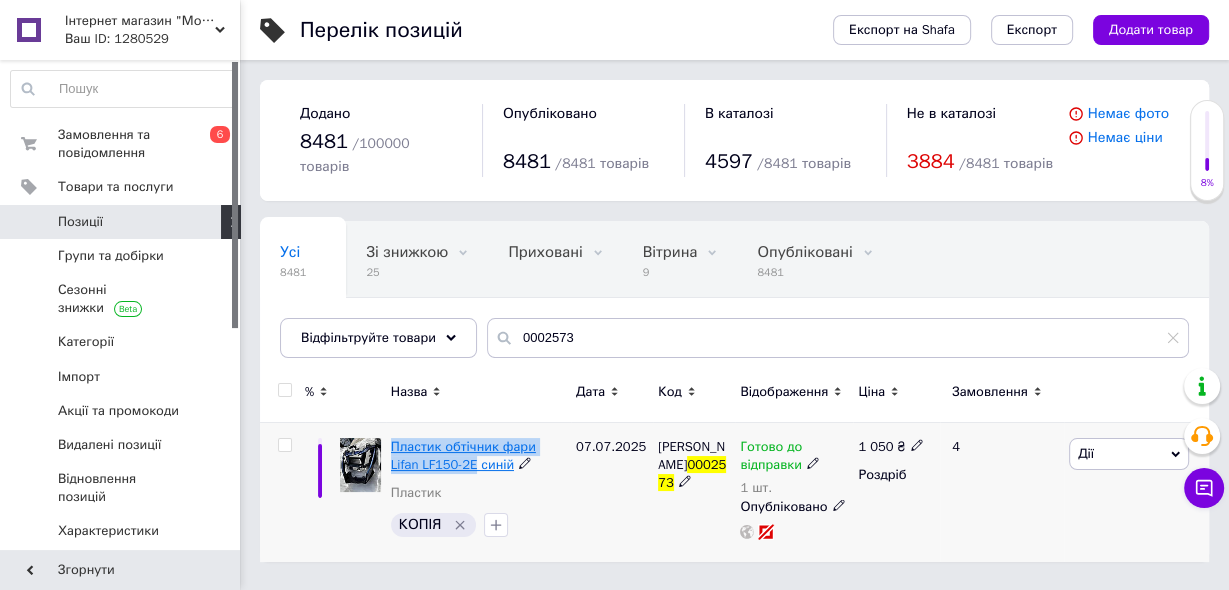 drag, startPoint x: 386, startPoint y: 423, endPoint x: 440, endPoint y: 450, distance: 60.373837 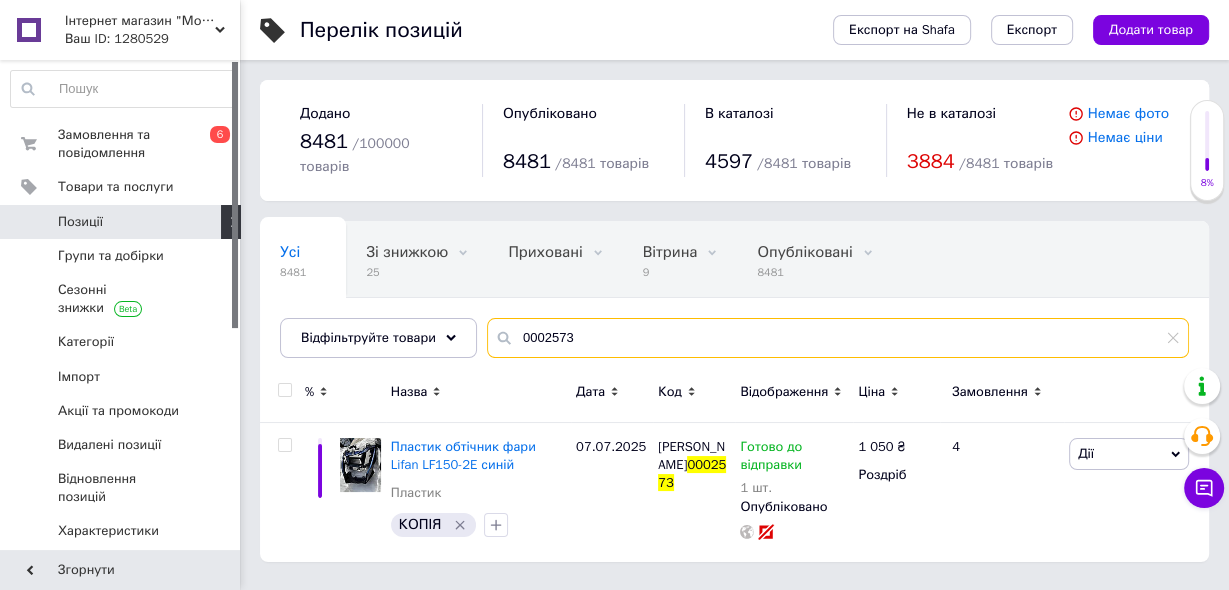 drag, startPoint x: 575, startPoint y: 321, endPoint x: 498, endPoint y: 316, distance: 77.16217 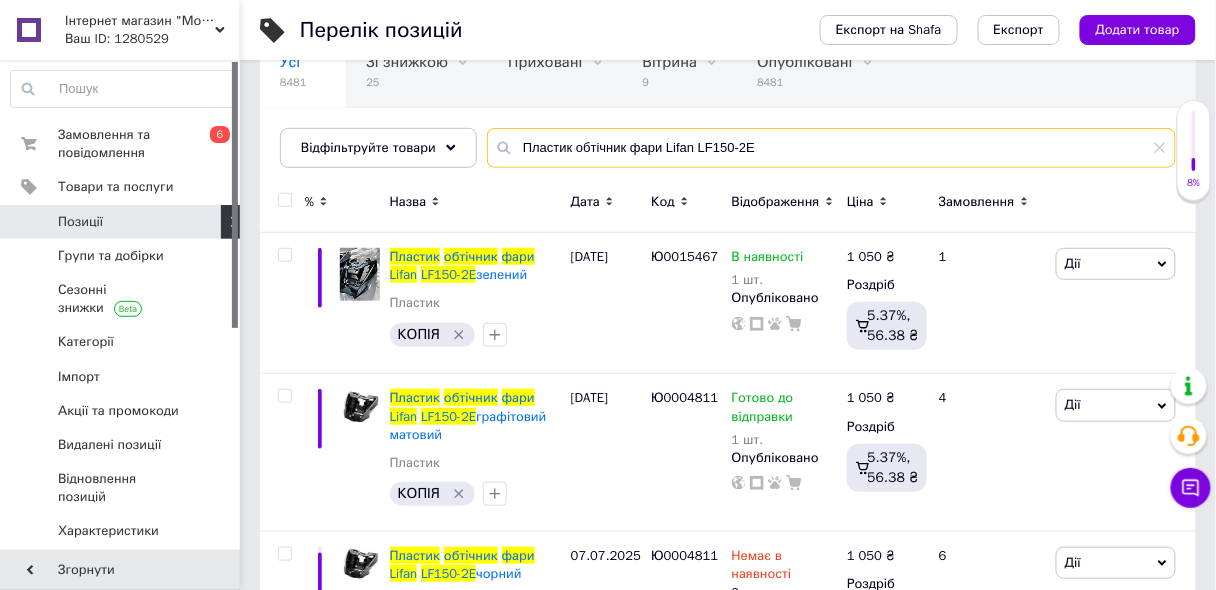 scroll, scrollTop: 240, scrollLeft: 0, axis: vertical 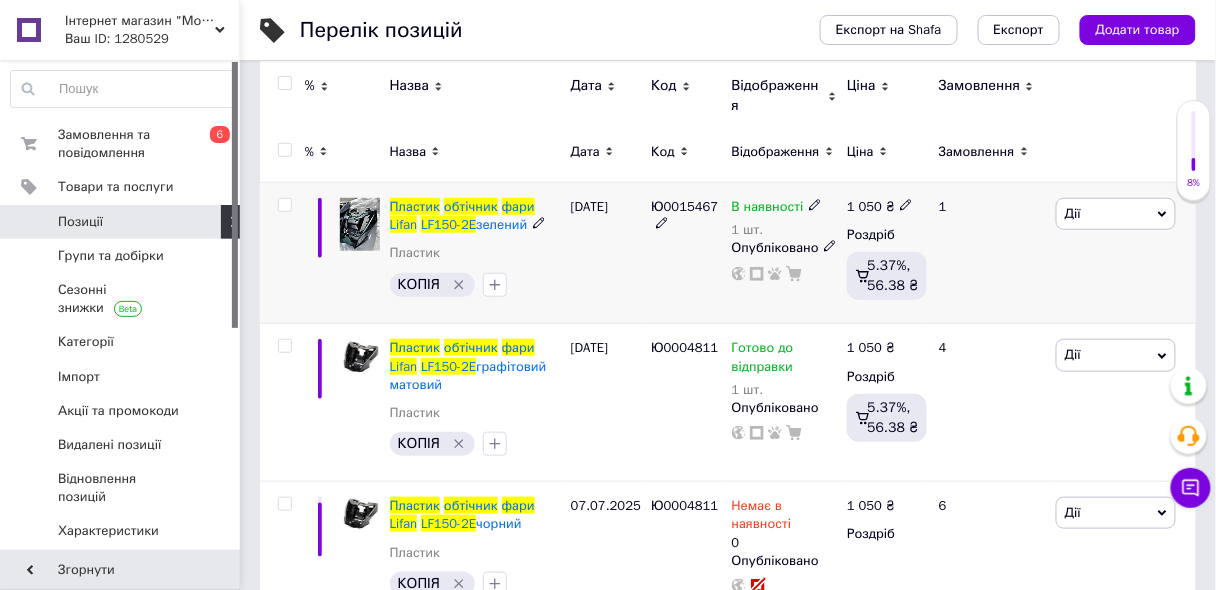 type on "Пластик обтічник фари Lifan LF150-2E" 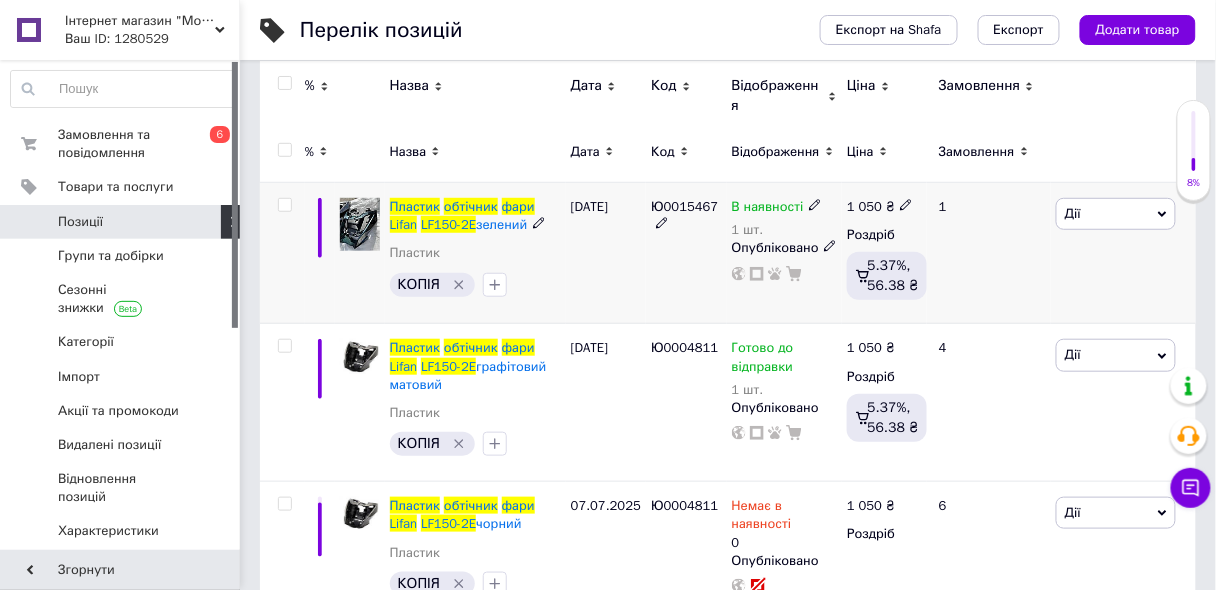 click 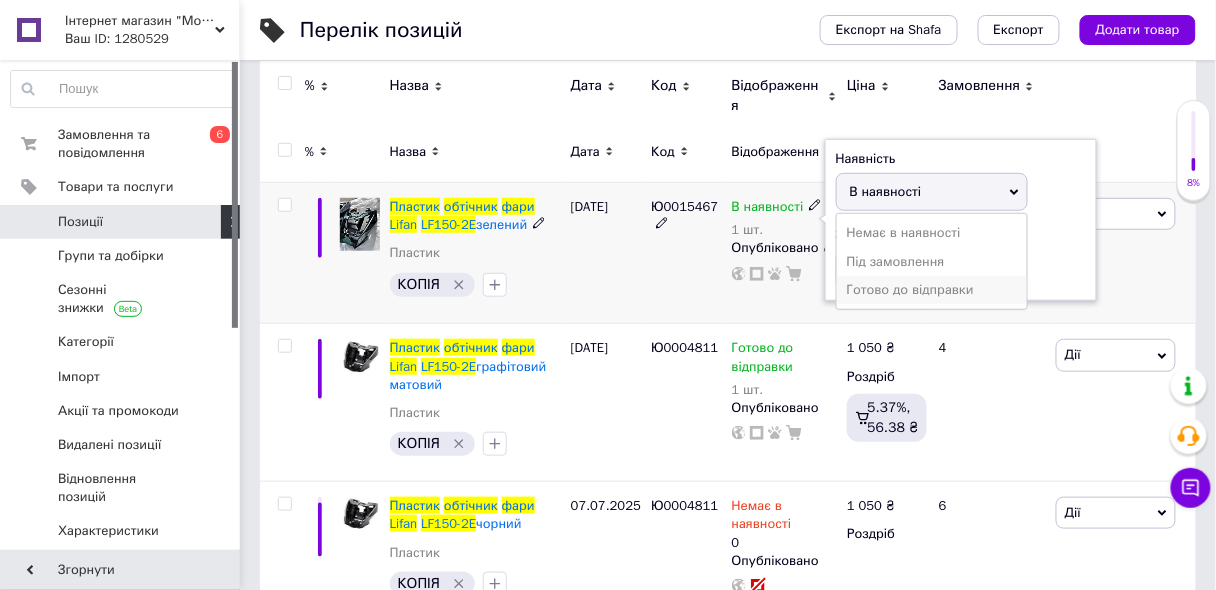 click on "Готово до відправки" at bounding box center [932, 290] 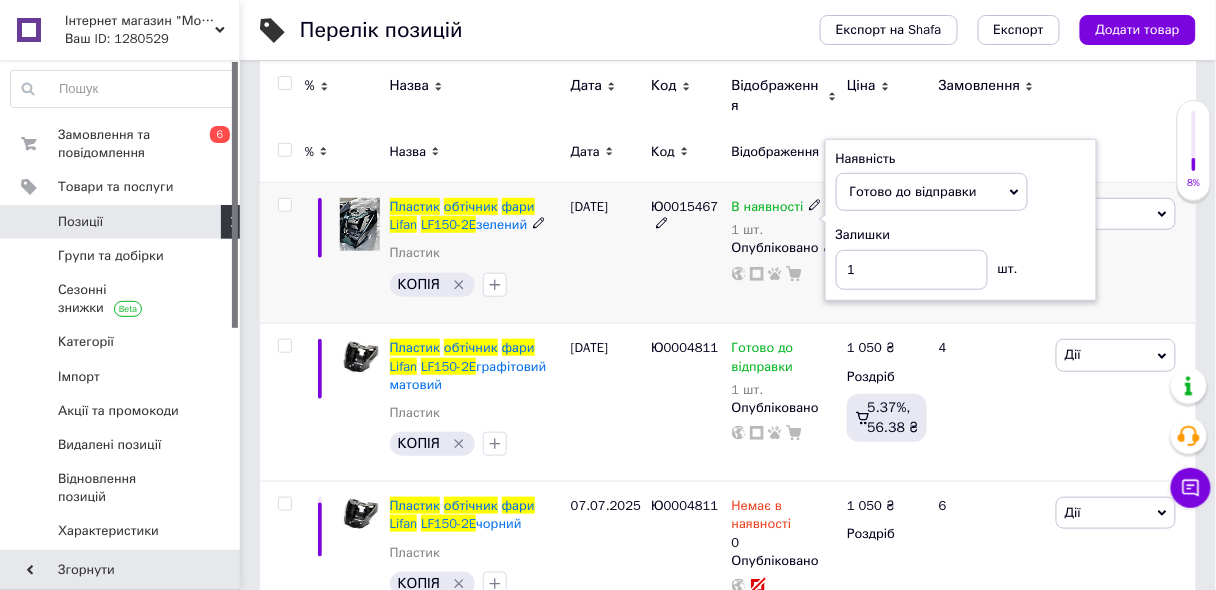 click on "Ю0015467" at bounding box center (686, 253) 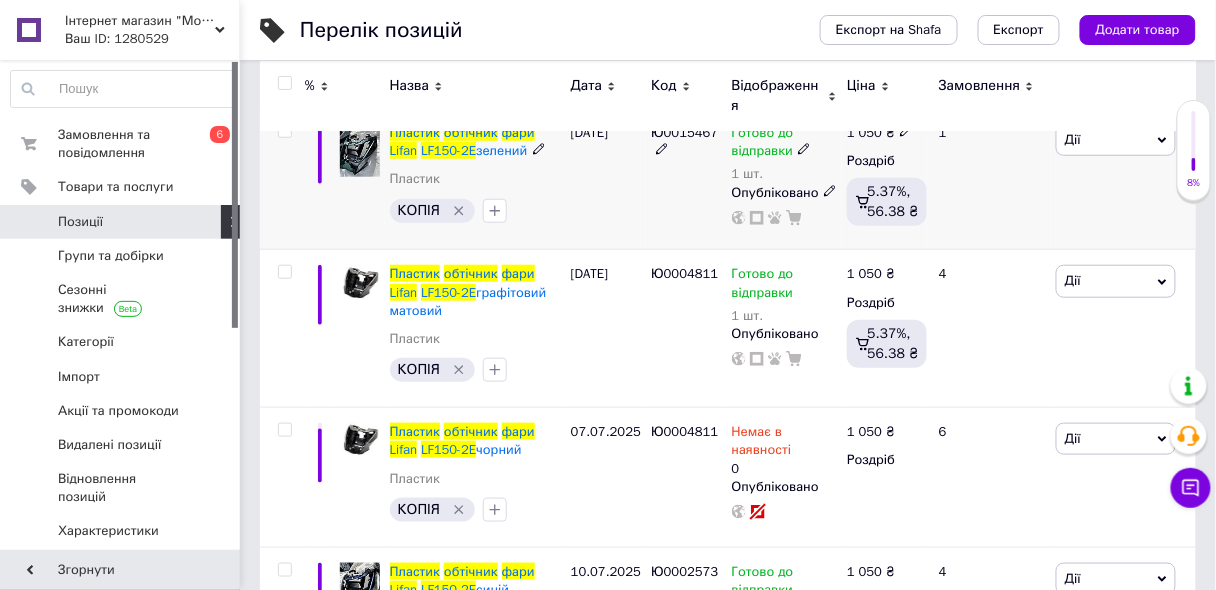 scroll, scrollTop: 400, scrollLeft: 0, axis: vertical 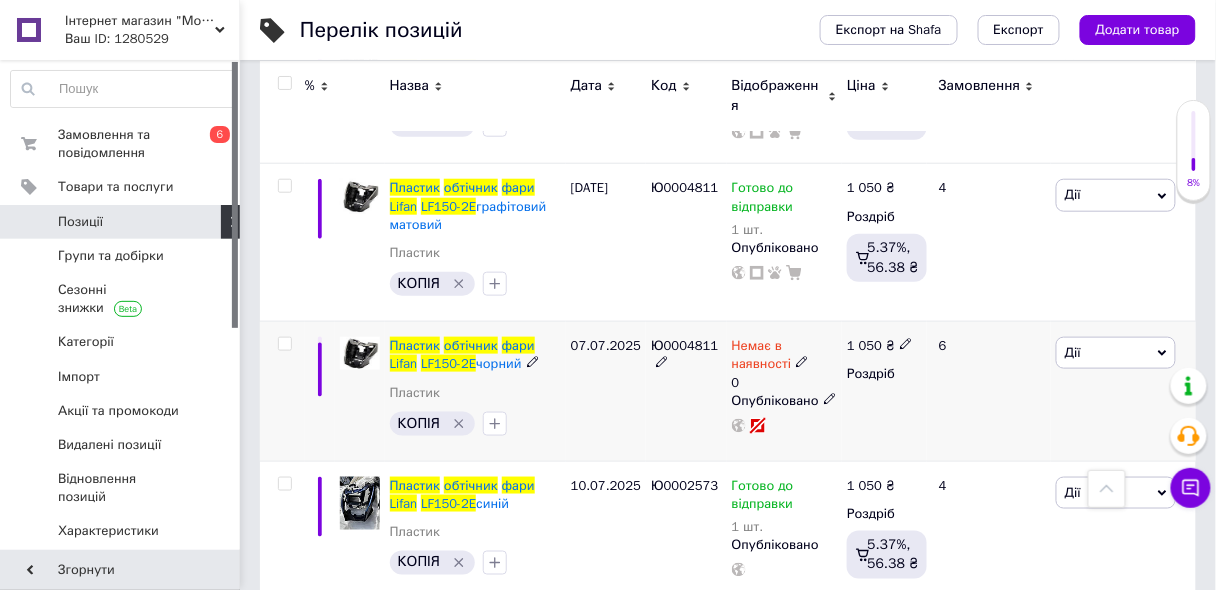 click 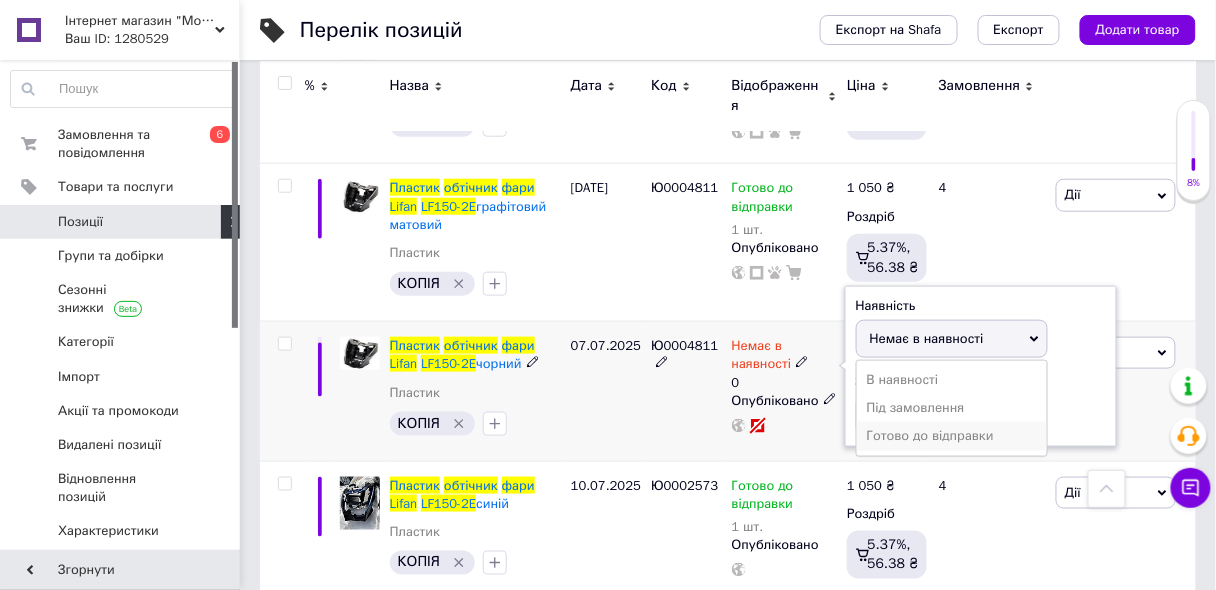 click on "Готово до відправки" at bounding box center (952, 436) 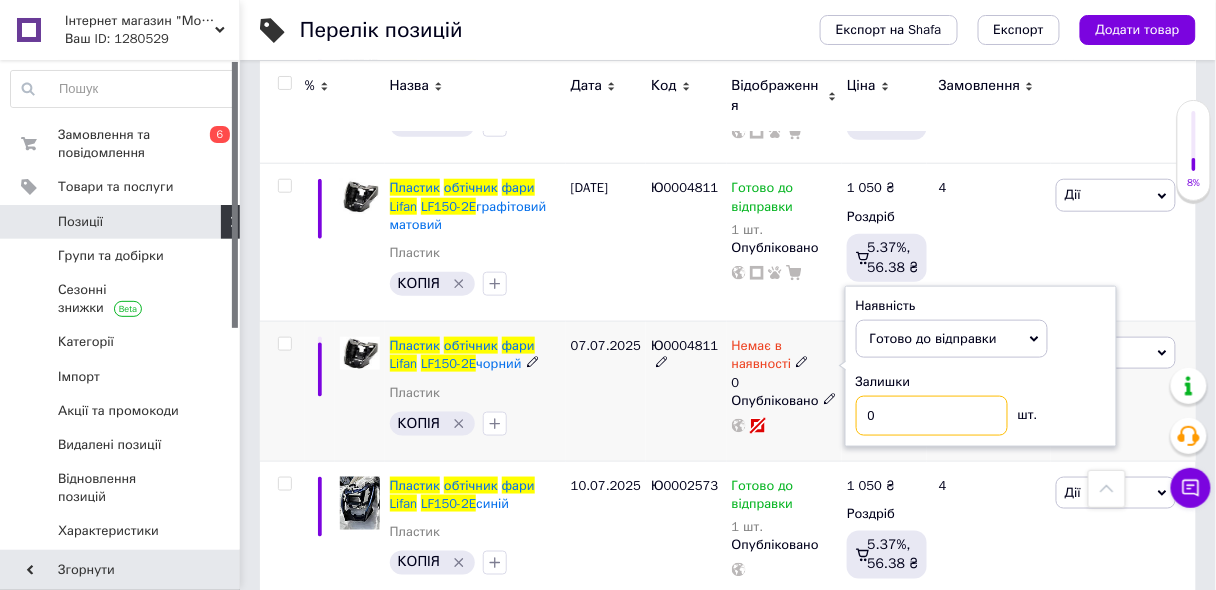 drag, startPoint x: 918, startPoint y: 405, endPoint x: 864, endPoint y: 400, distance: 54.230988 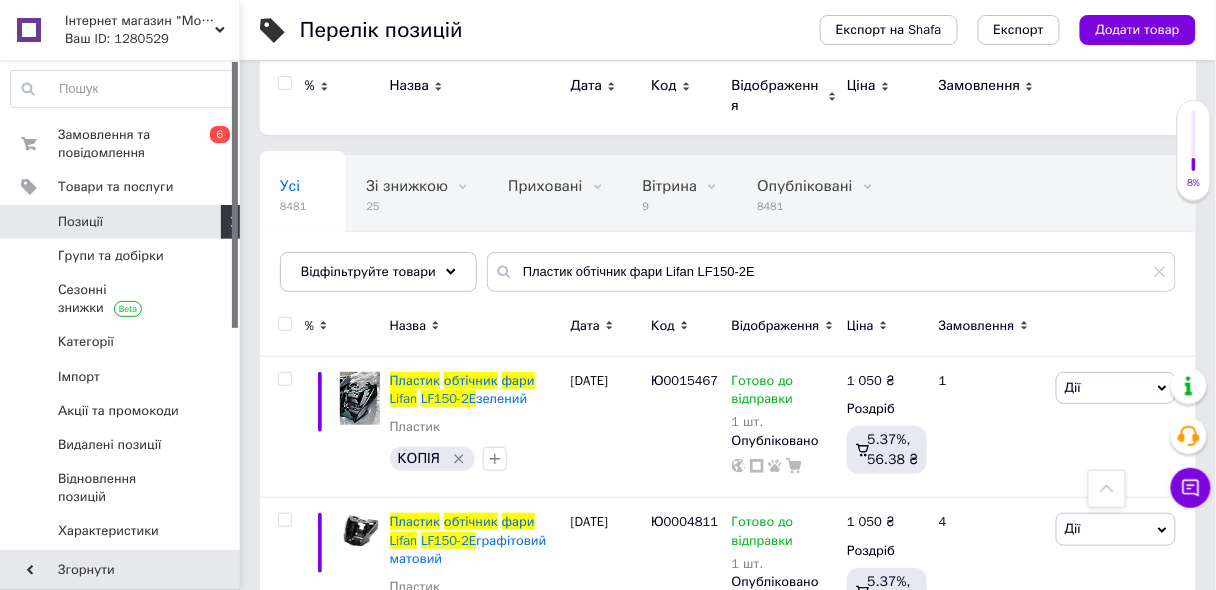 scroll, scrollTop: 0, scrollLeft: 0, axis: both 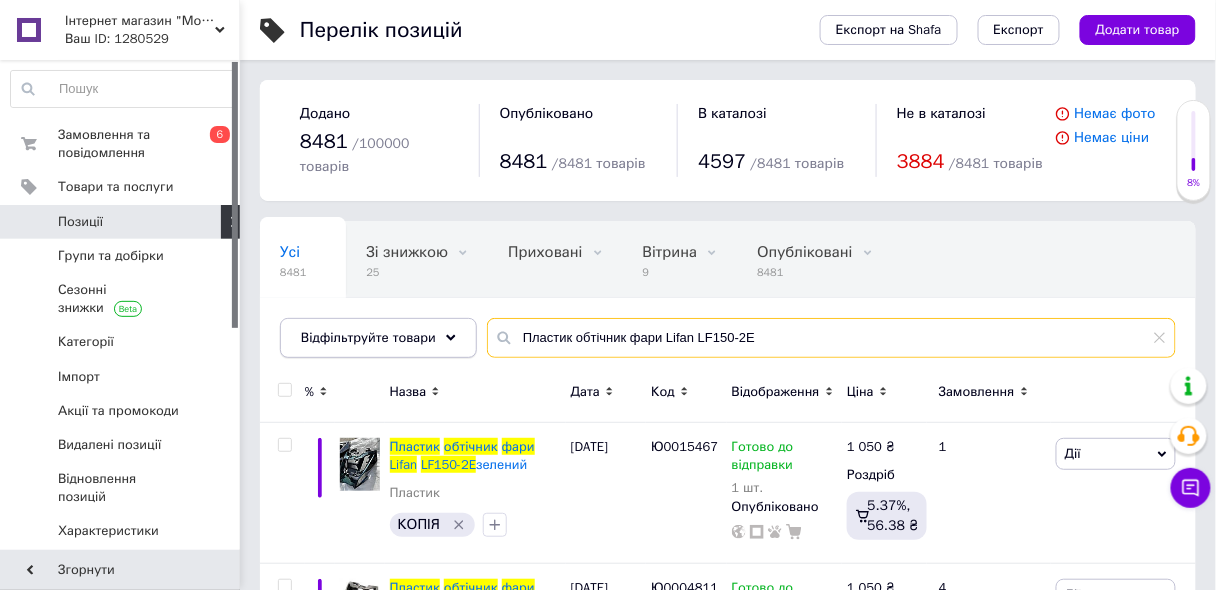 drag, startPoint x: 751, startPoint y: 308, endPoint x: 391, endPoint y: 325, distance: 360.40115 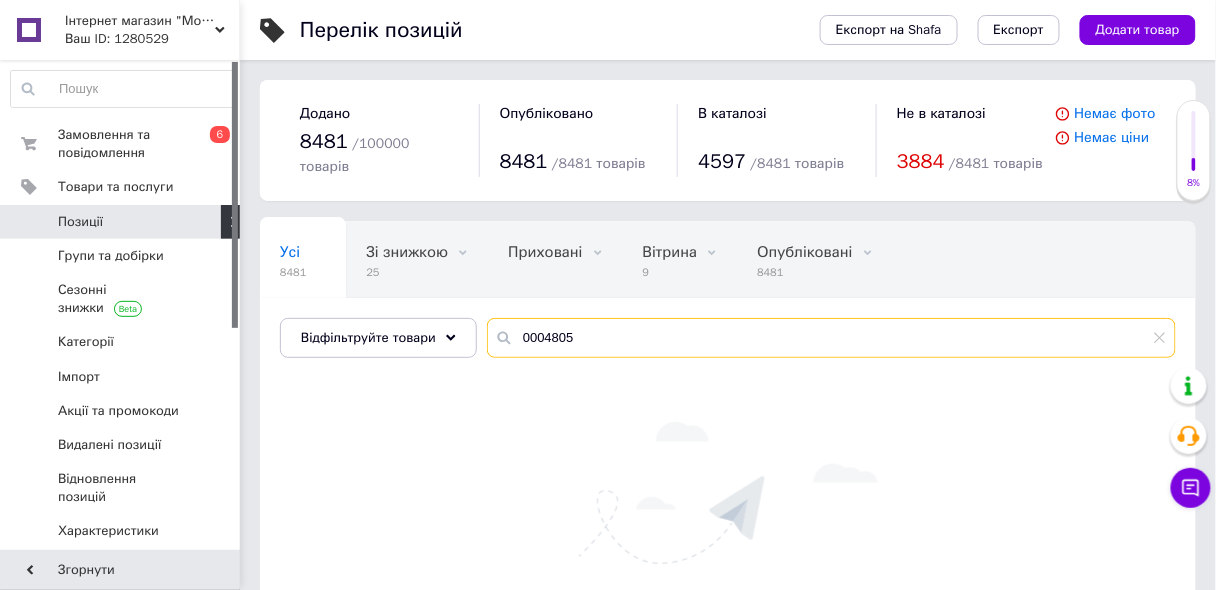 drag, startPoint x: 549, startPoint y: 313, endPoint x: 625, endPoint y: 313, distance: 76 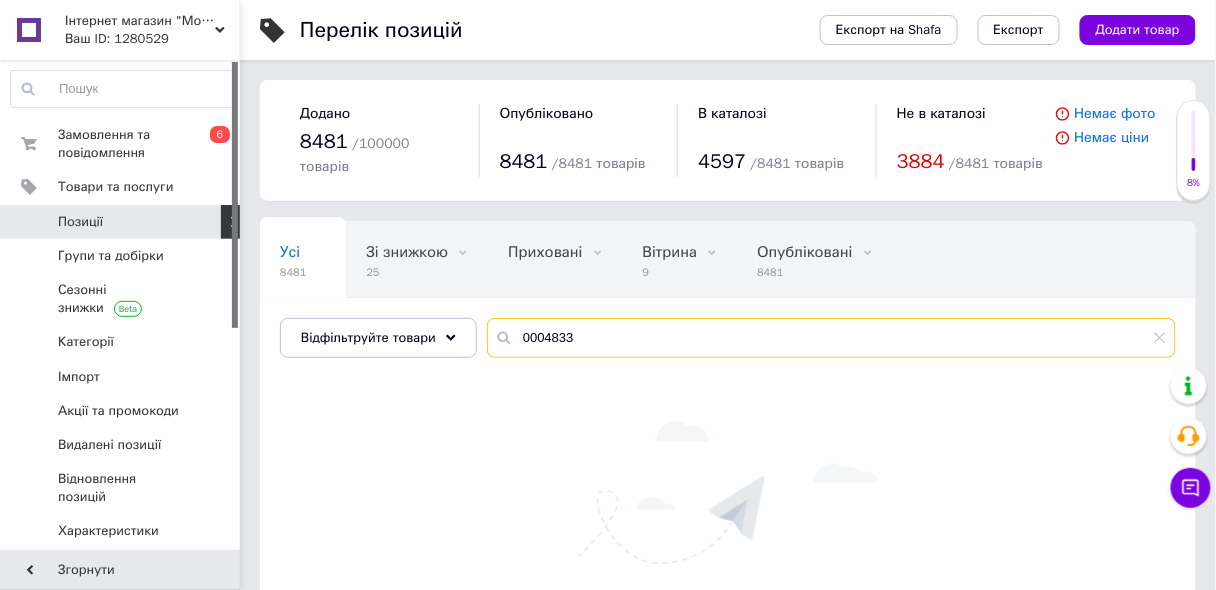 drag, startPoint x: 534, startPoint y: 317, endPoint x: 656, endPoint y: 314, distance: 122.03688 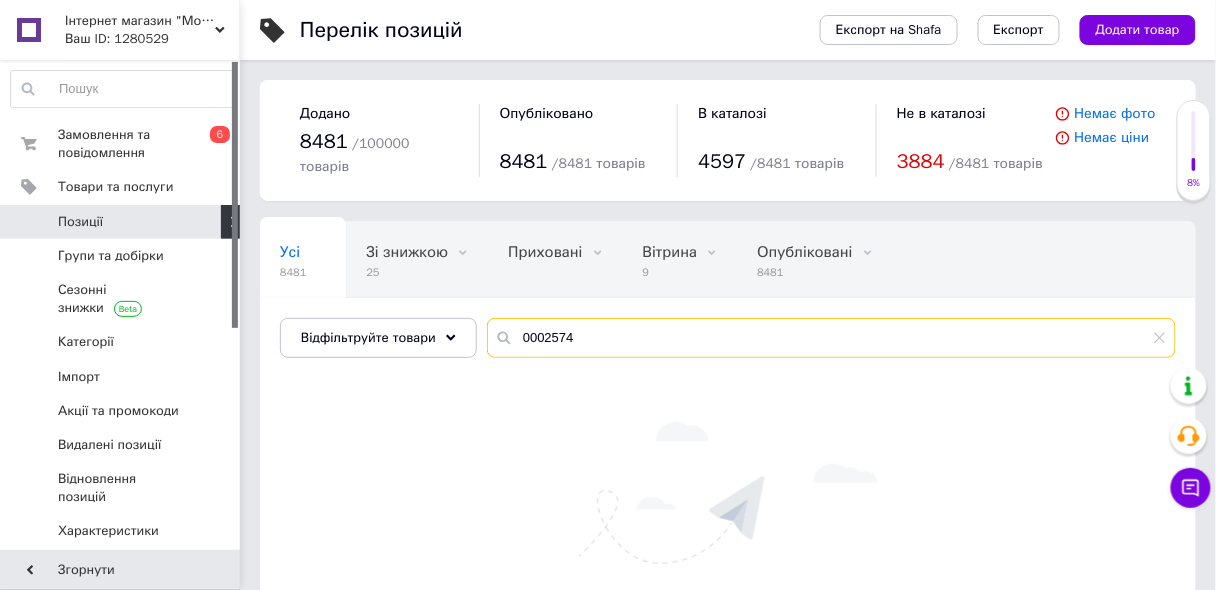 drag, startPoint x: 550, startPoint y: 316, endPoint x: 657, endPoint y: 309, distance: 107.22873 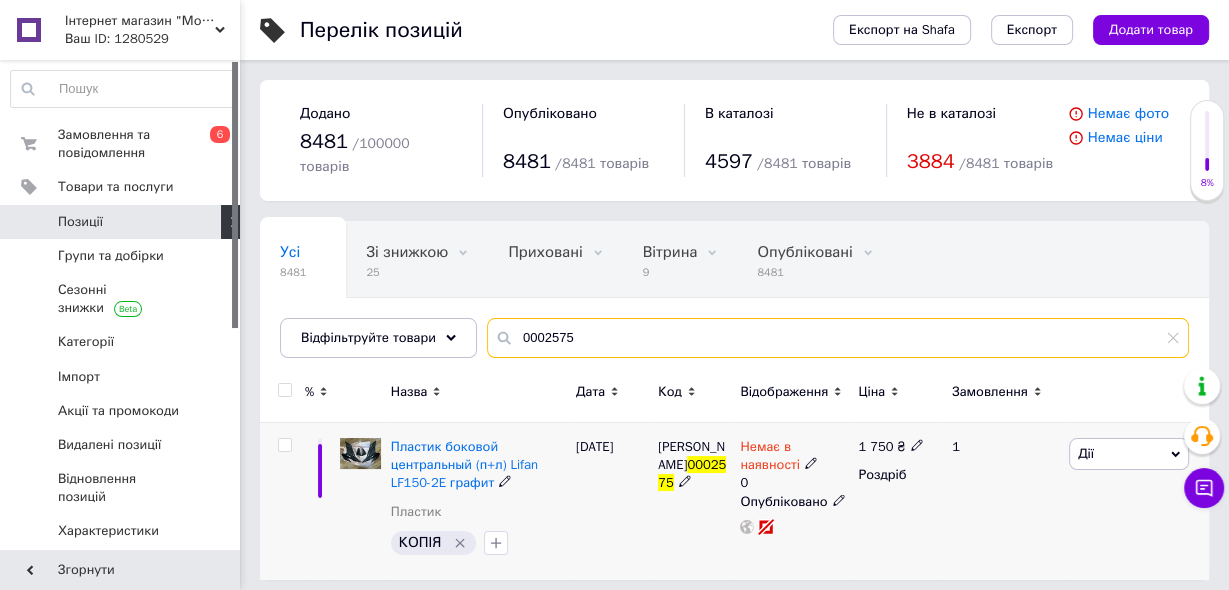 type on "0002575" 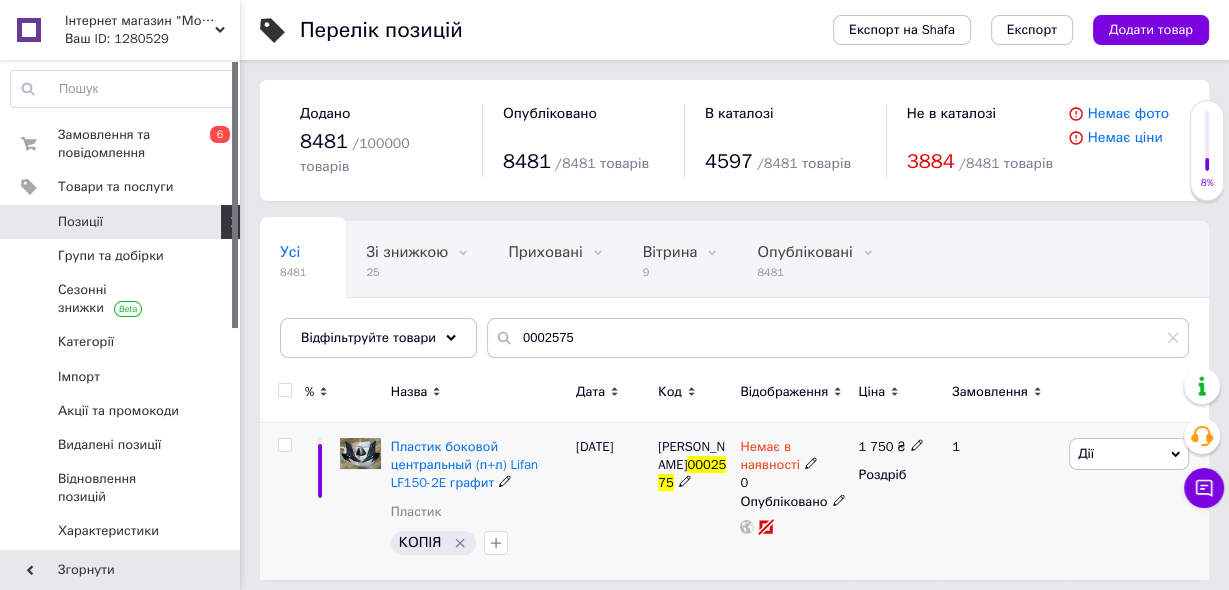 click 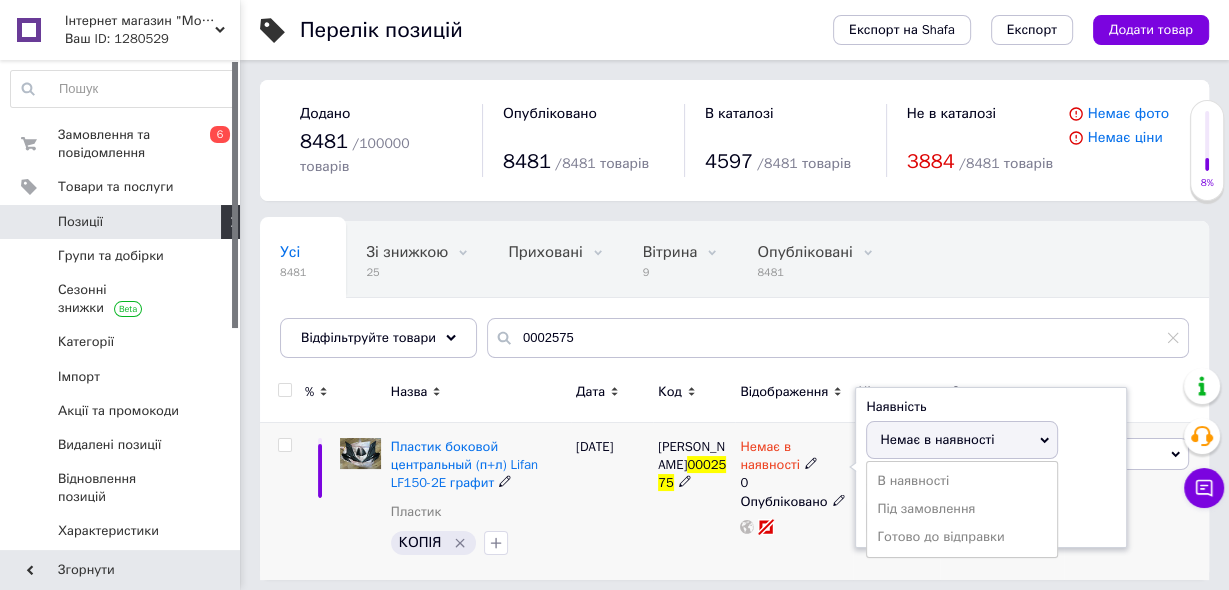 click on "Готово до відправки" at bounding box center (962, 537) 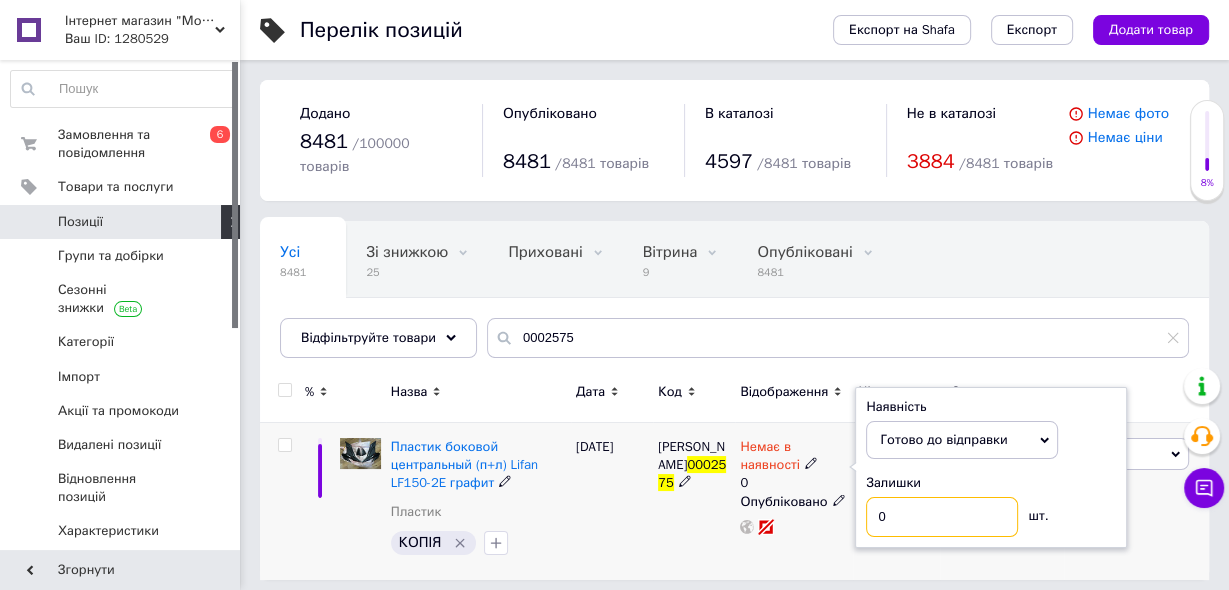 drag, startPoint x: 896, startPoint y: 490, endPoint x: 884, endPoint y: 490, distance: 12 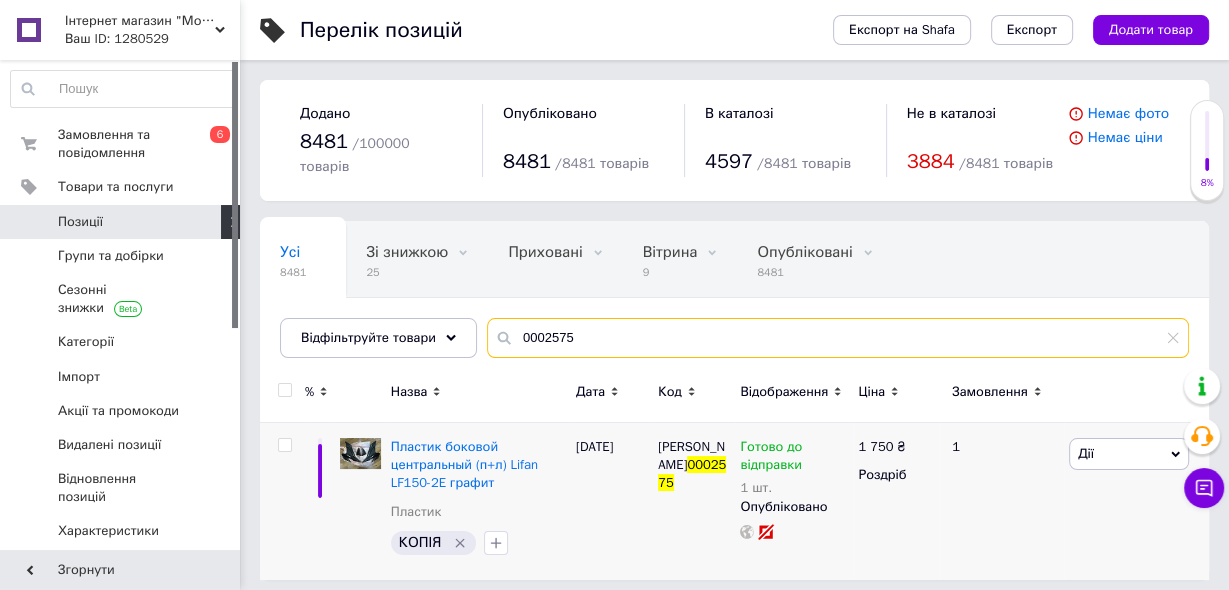 drag, startPoint x: 549, startPoint y: 314, endPoint x: 647, endPoint y: 324, distance: 98.50888 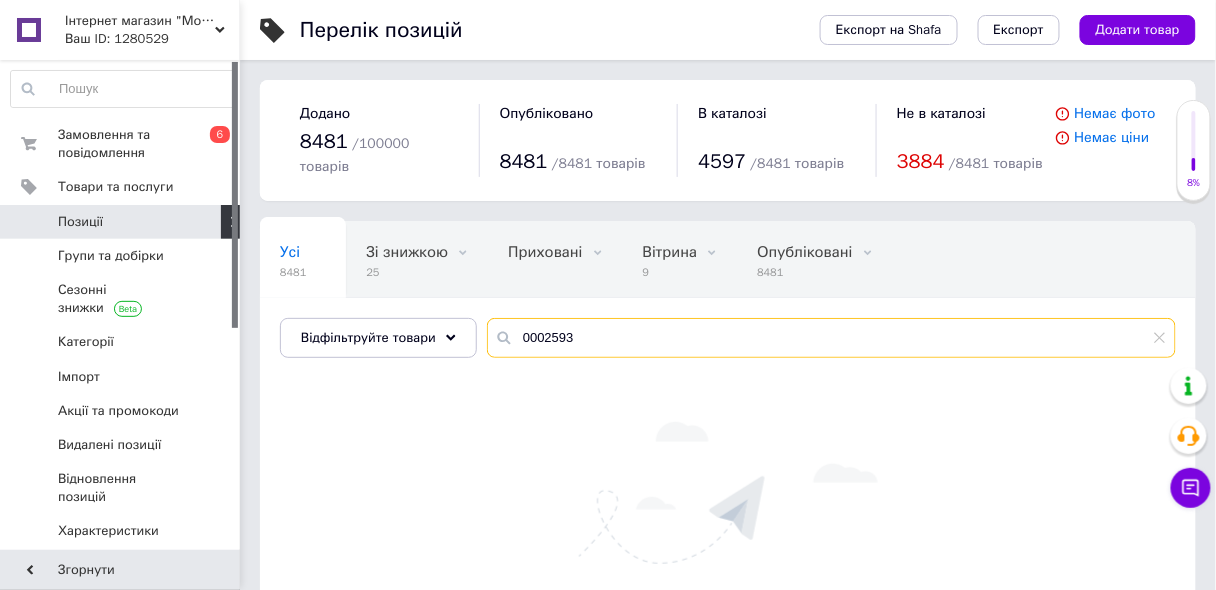 drag, startPoint x: 539, startPoint y: 313, endPoint x: 651, endPoint y: 316, distance: 112.04017 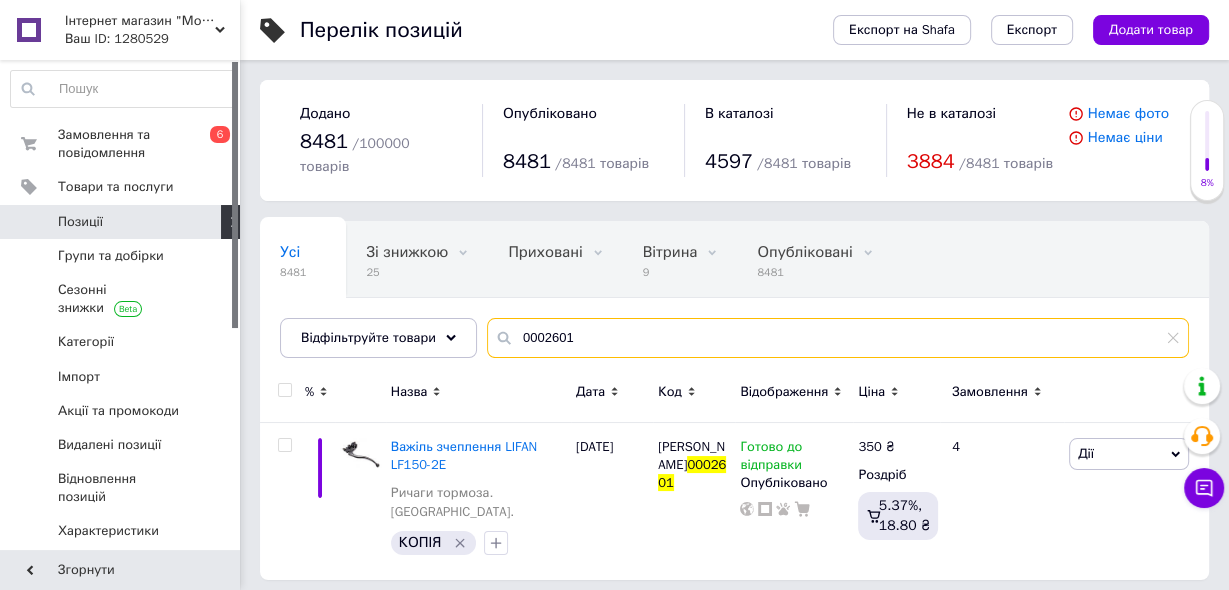 drag, startPoint x: 538, startPoint y: 316, endPoint x: 746, endPoint y: 320, distance: 208.03845 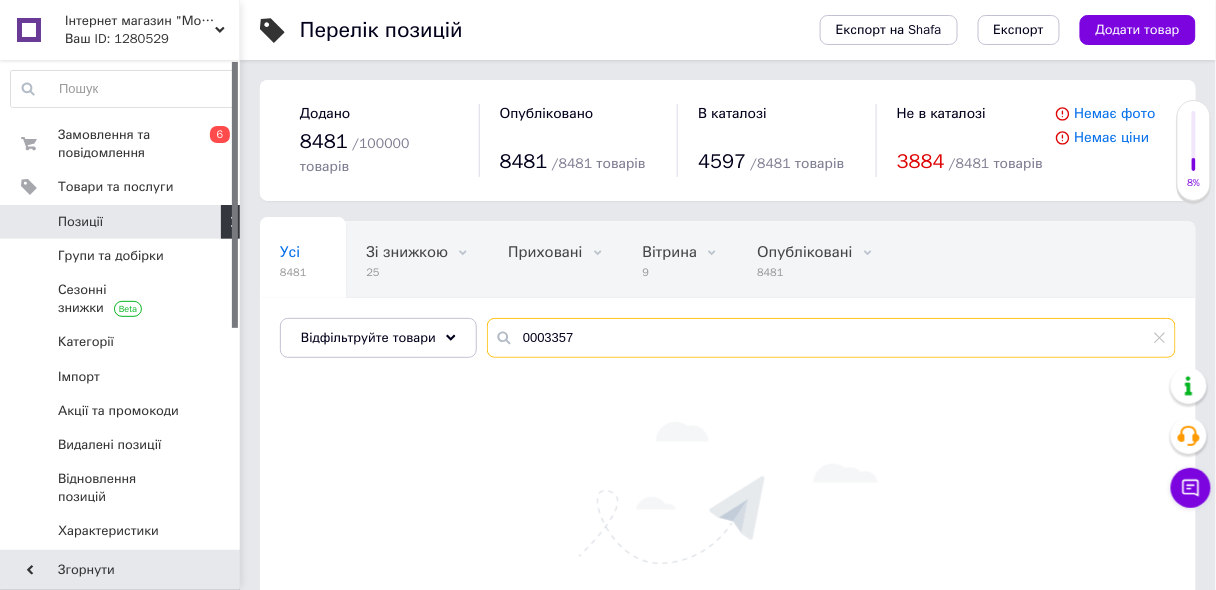 drag, startPoint x: 537, startPoint y: 319, endPoint x: 600, endPoint y: 320, distance: 63.007935 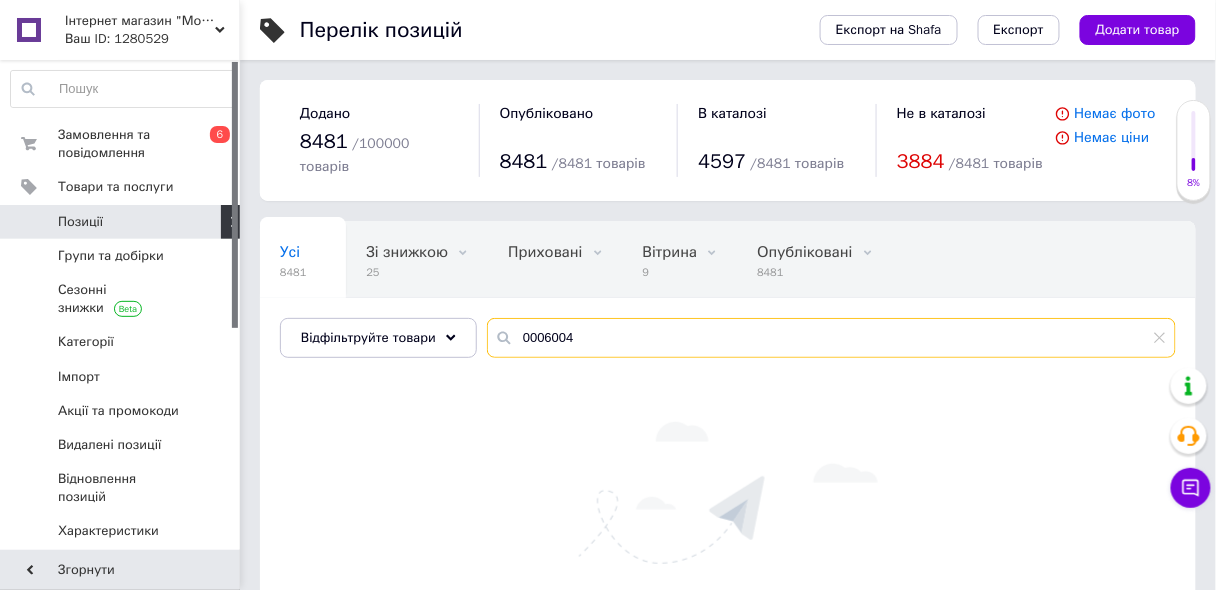 type on "0006004" 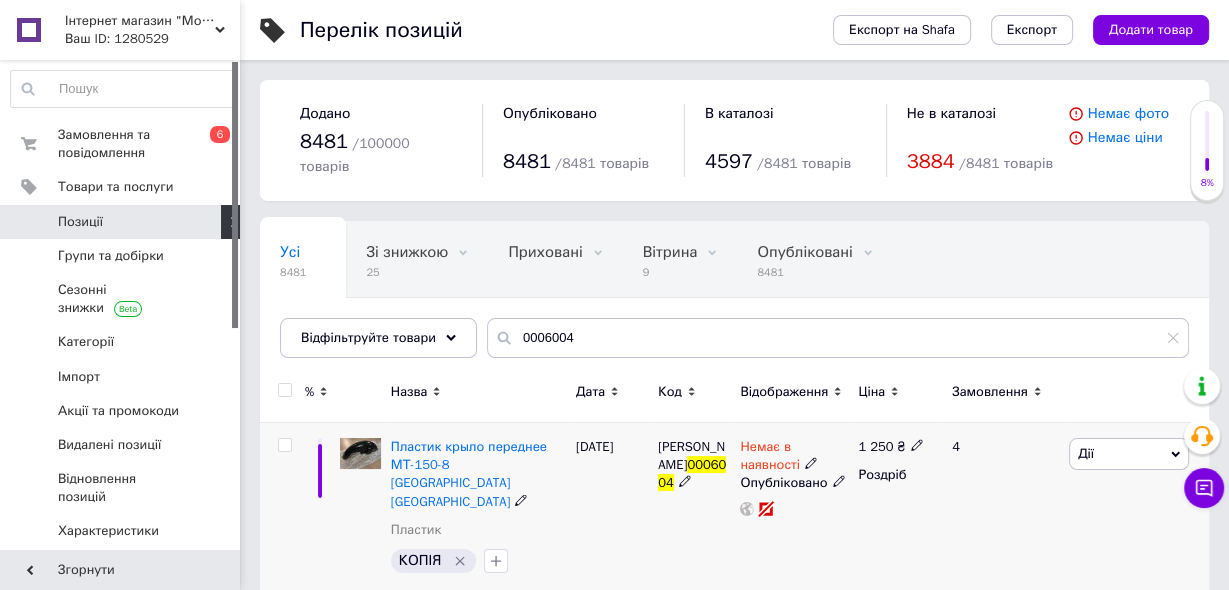 click 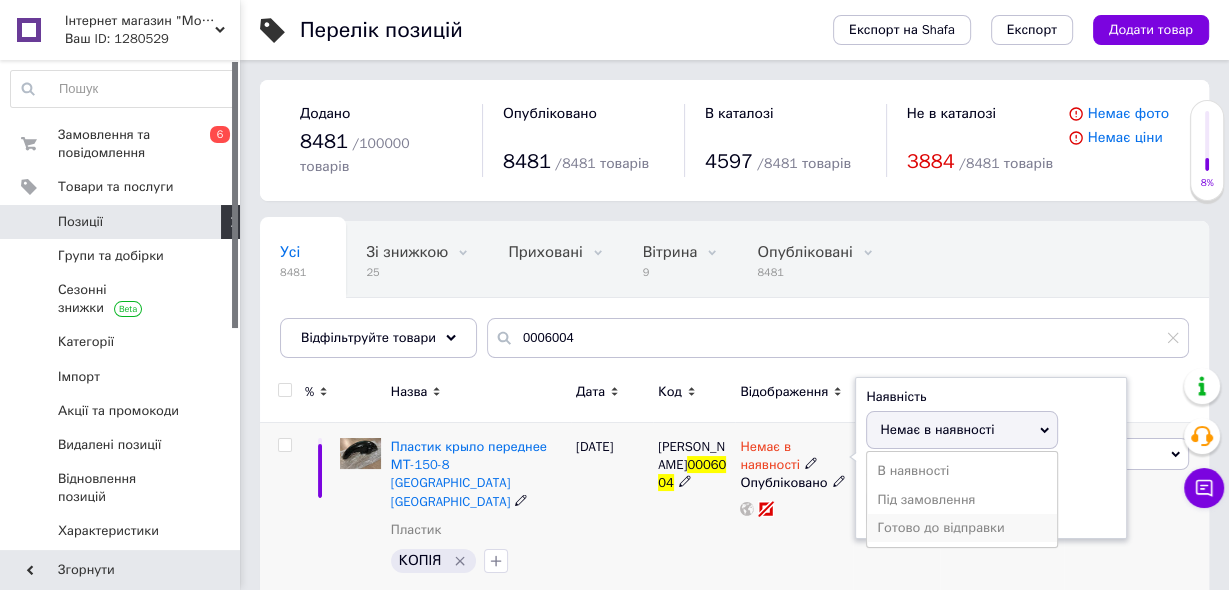 click on "Готово до відправки" at bounding box center [962, 528] 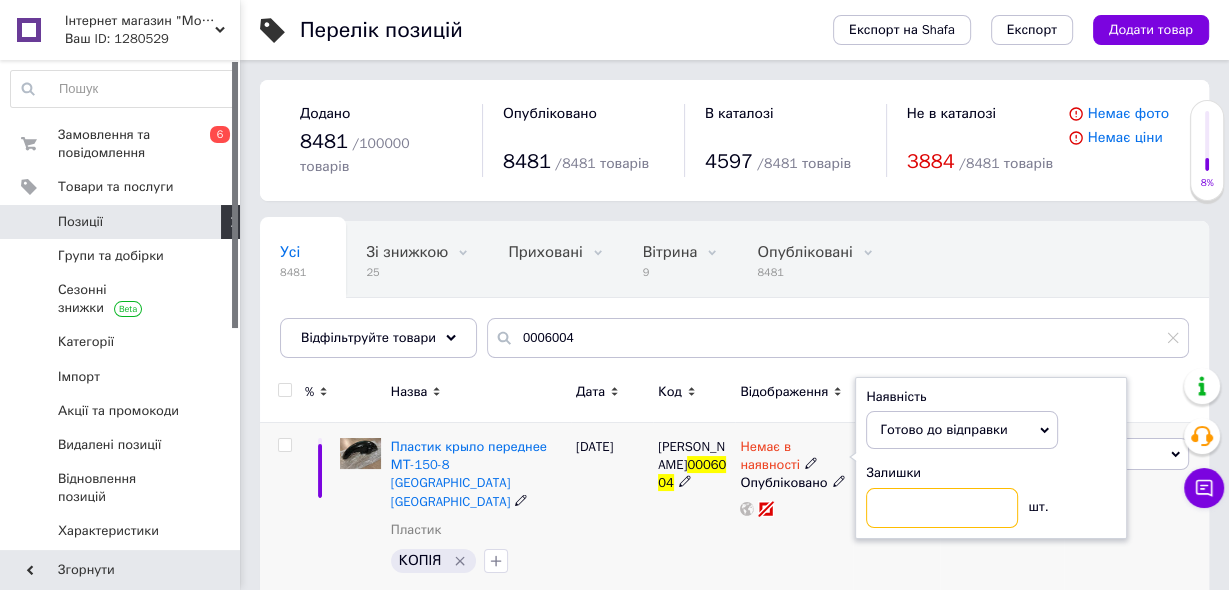 click at bounding box center [942, 508] 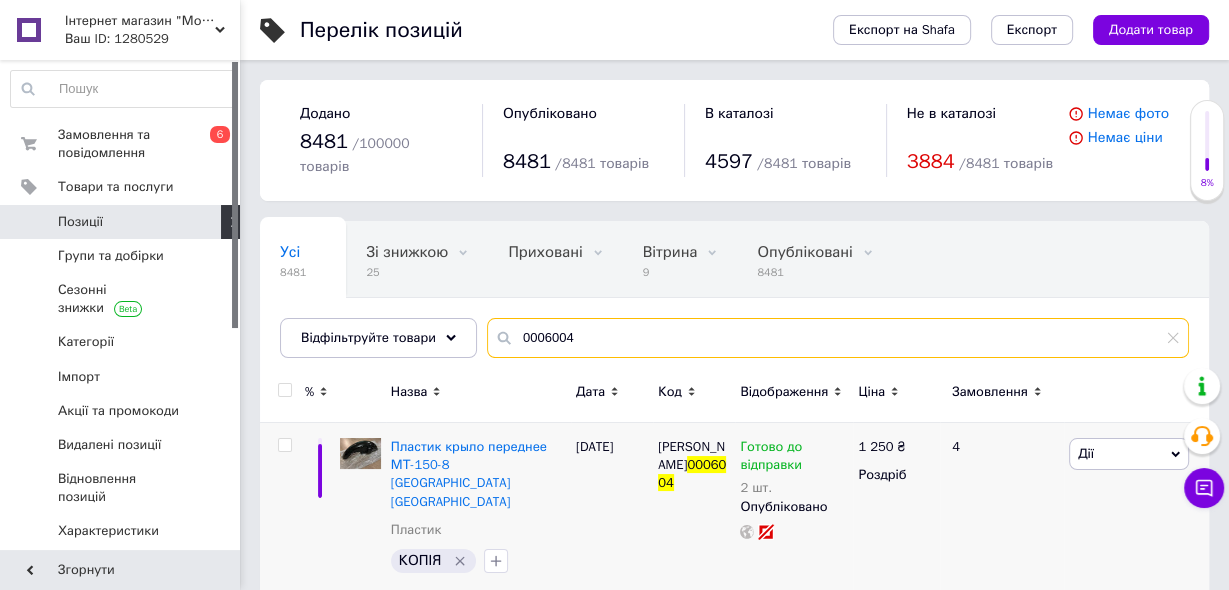 drag, startPoint x: 549, startPoint y: 316, endPoint x: 602, endPoint y: 315, distance: 53.009434 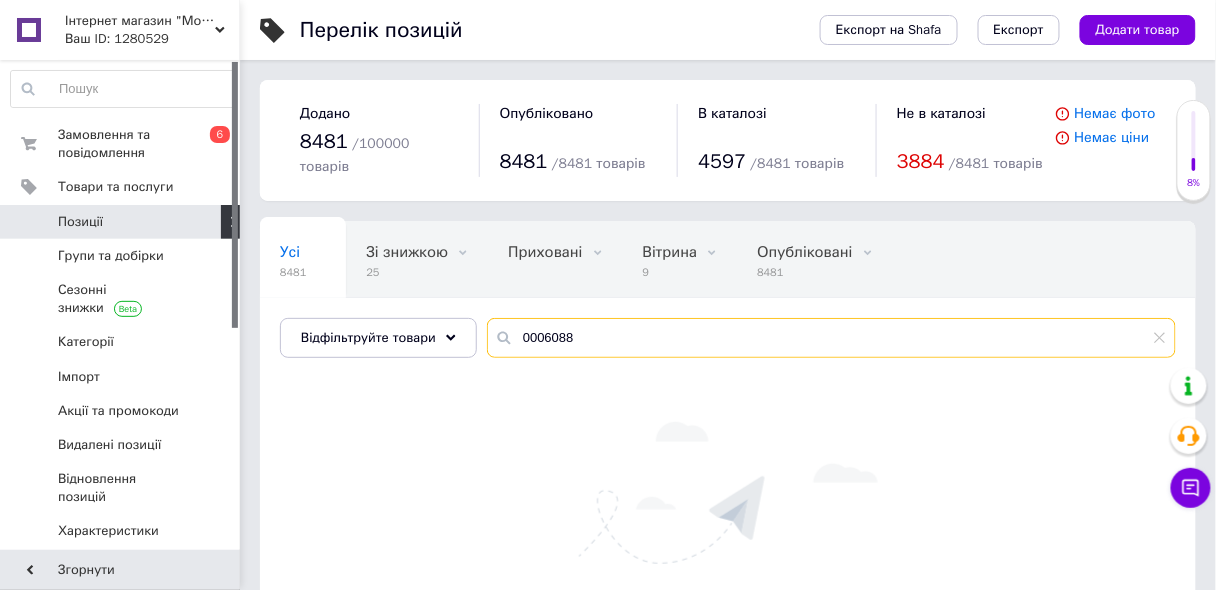 drag, startPoint x: 574, startPoint y: 316, endPoint x: 643, endPoint y: 310, distance: 69.260376 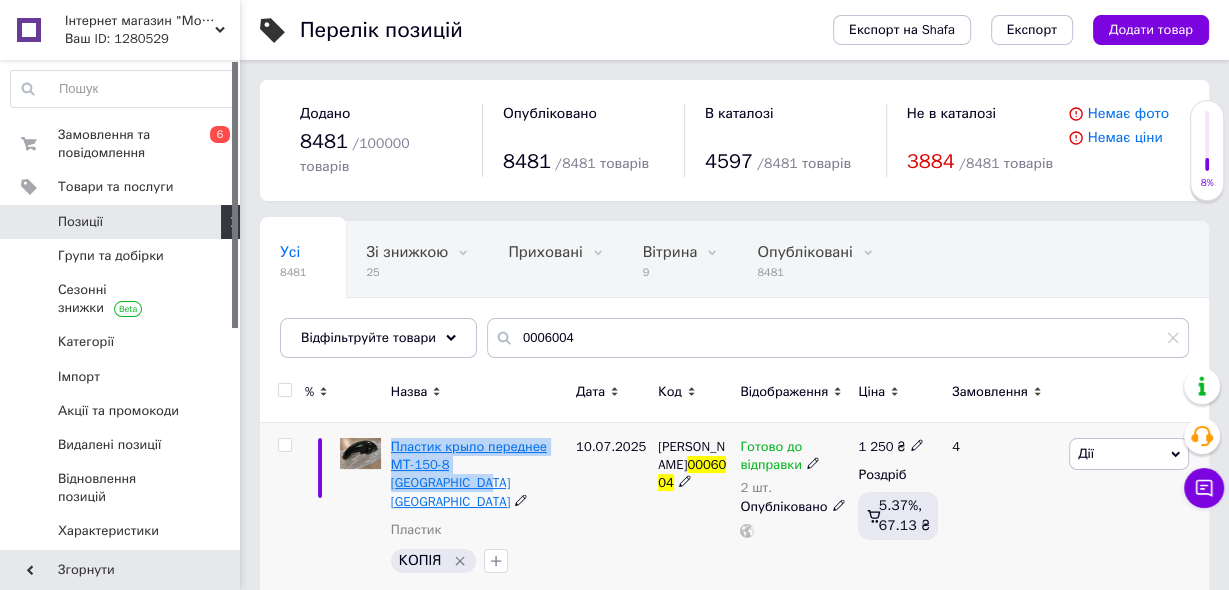 drag, startPoint x: 386, startPoint y: 423, endPoint x: 544, endPoint y: 449, distance: 160.12495 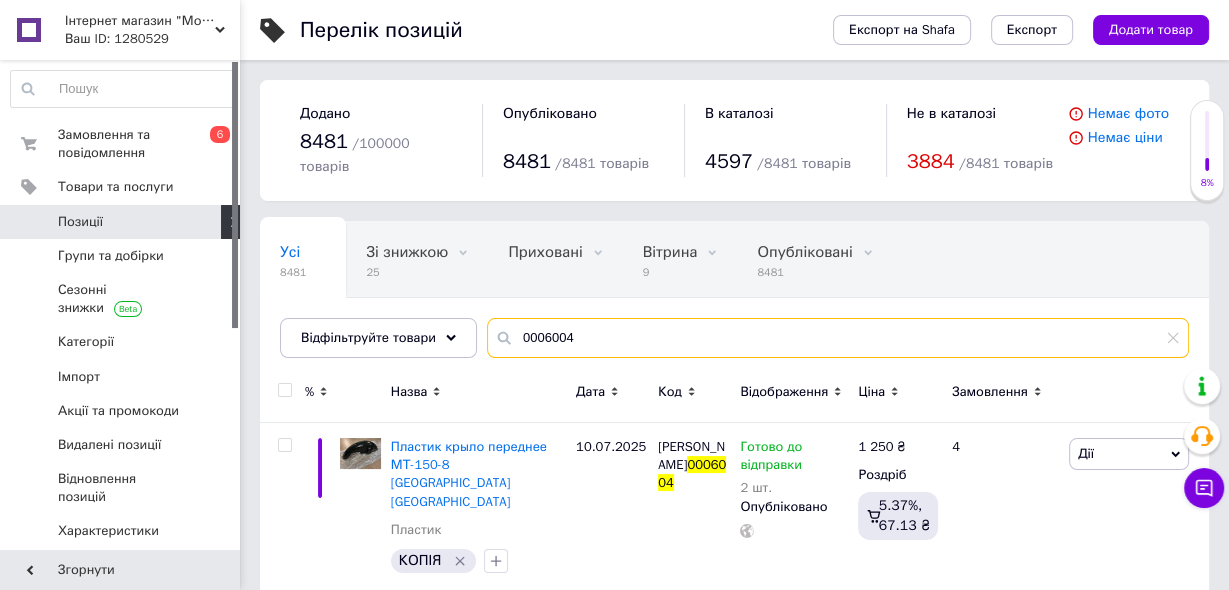 drag, startPoint x: 574, startPoint y: 302, endPoint x: 470, endPoint y: 318, distance: 105.22357 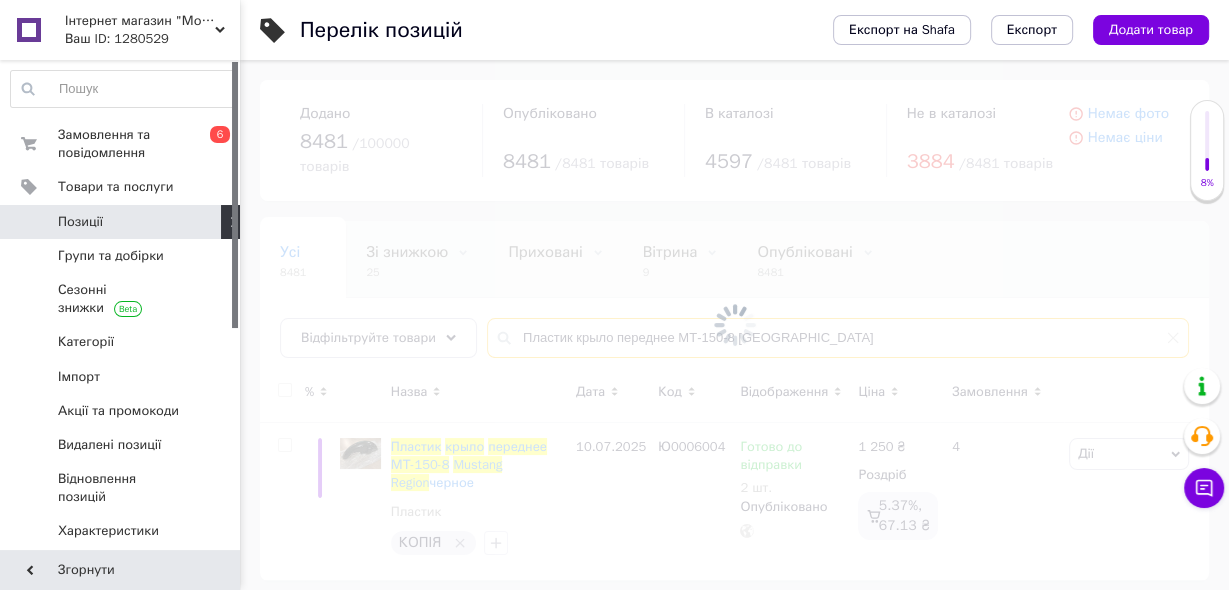 type on "Пластик крыло переднее МТ-150-8 [GEOGRAPHIC_DATA]" 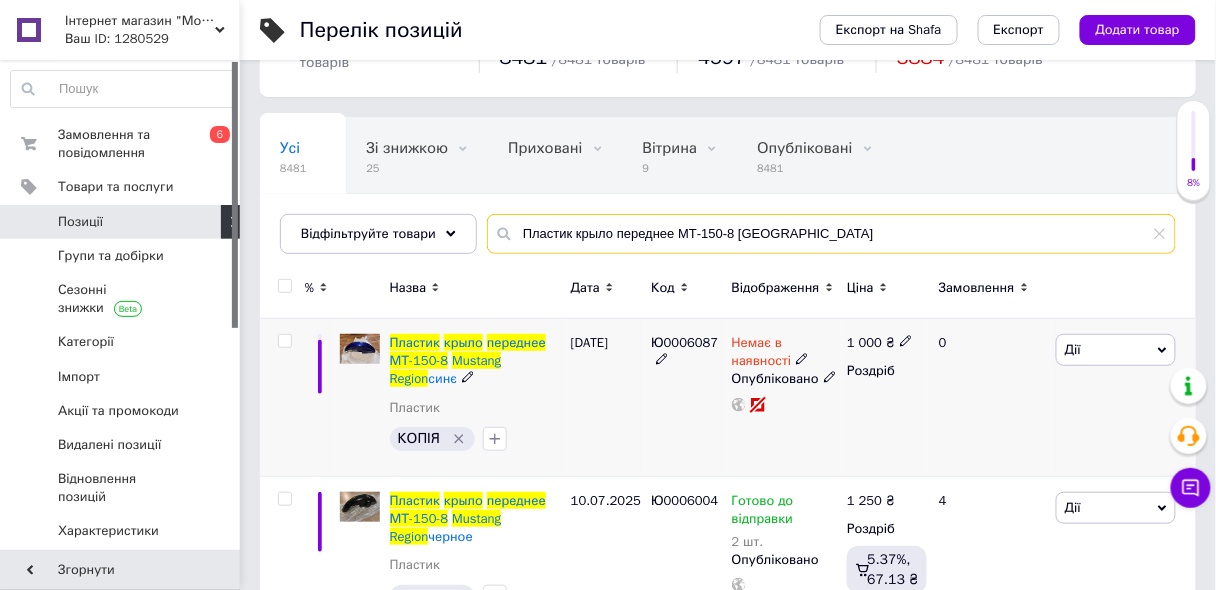 scroll, scrollTop: 157, scrollLeft: 0, axis: vertical 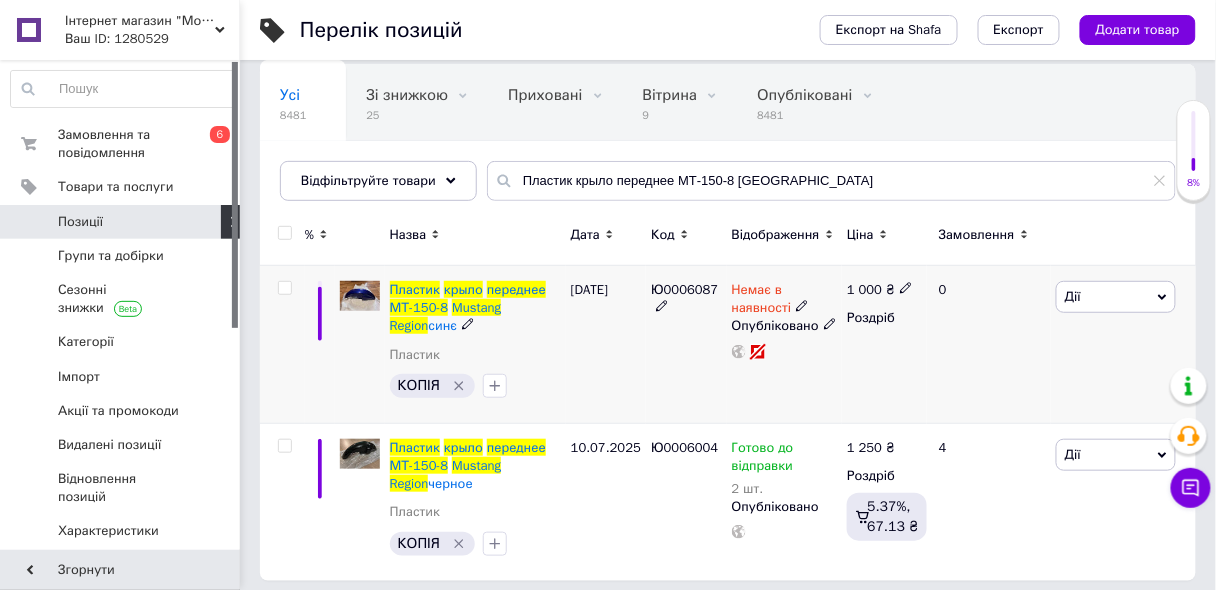 click 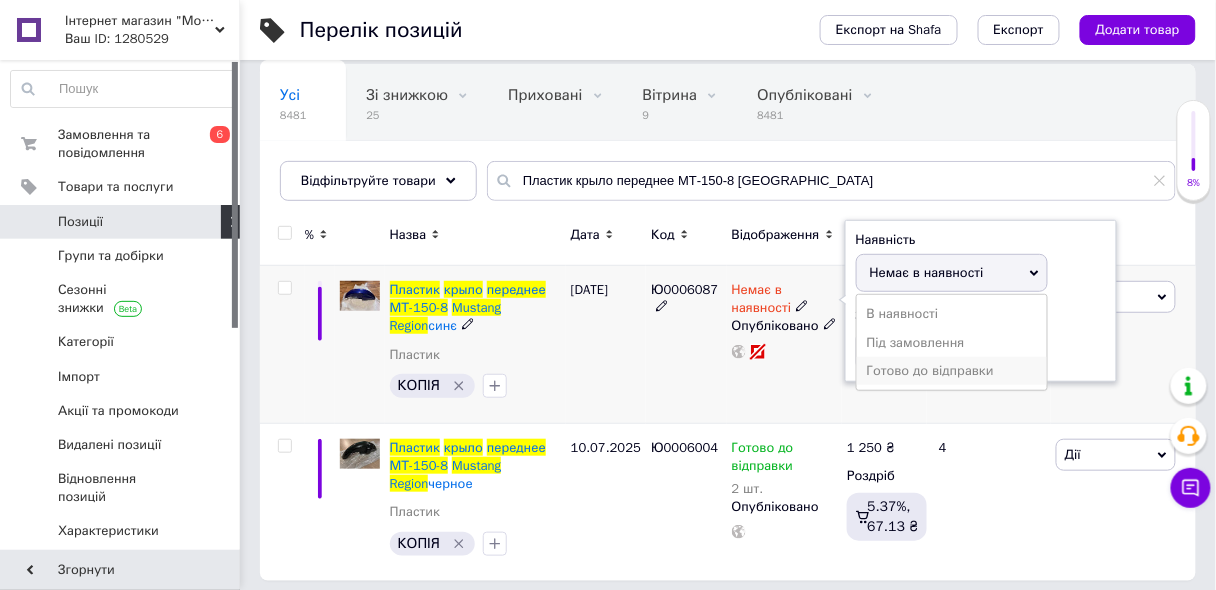 click on "Готово до відправки" at bounding box center [952, 371] 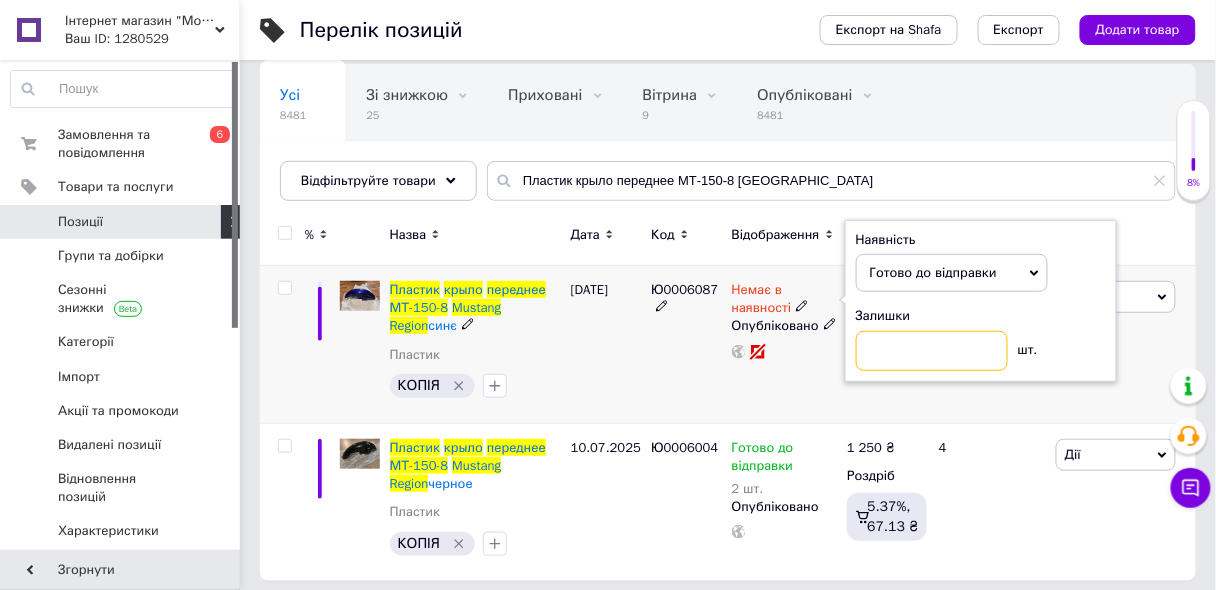 click at bounding box center (932, 351) 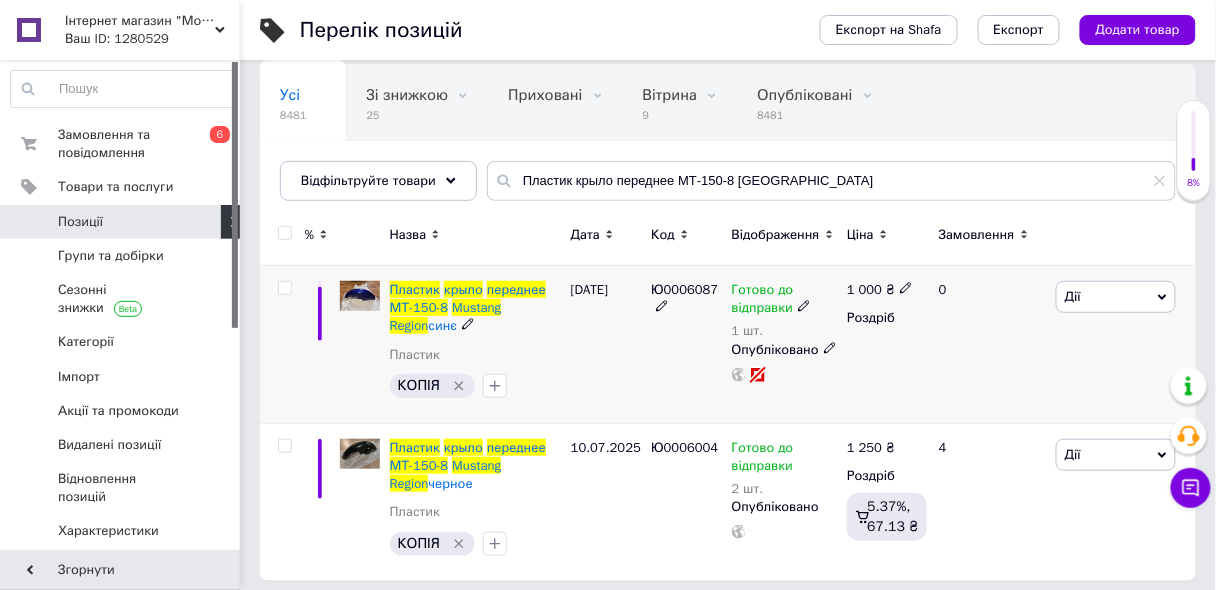 click 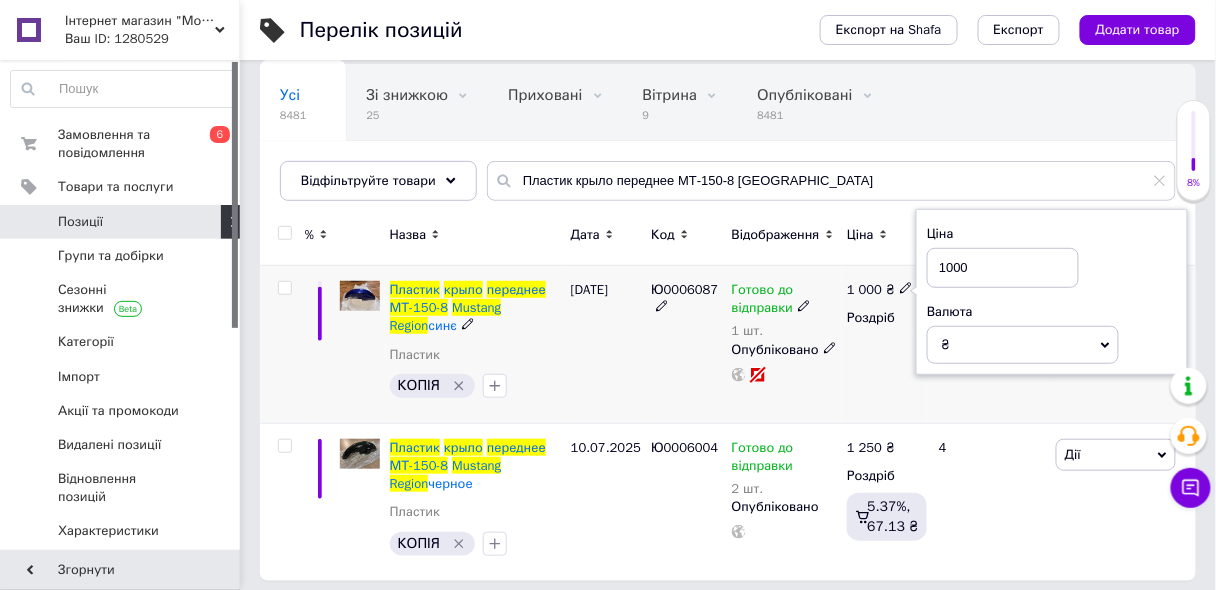 drag, startPoint x: 945, startPoint y: 260, endPoint x: 1055, endPoint y: 259, distance: 110.00455 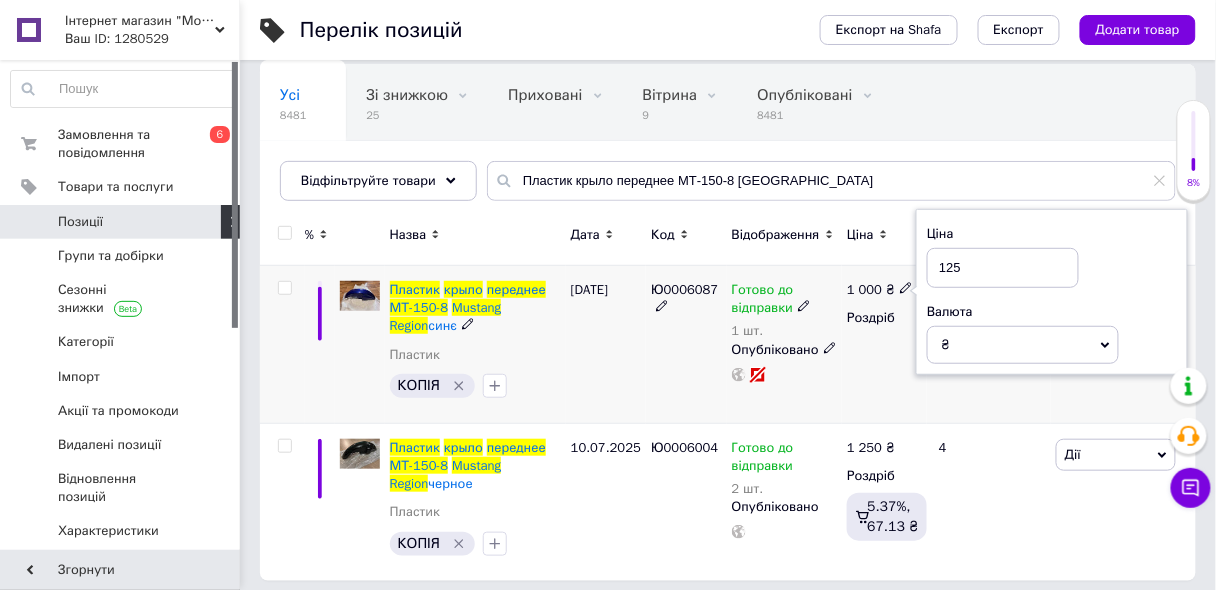 type on "1250" 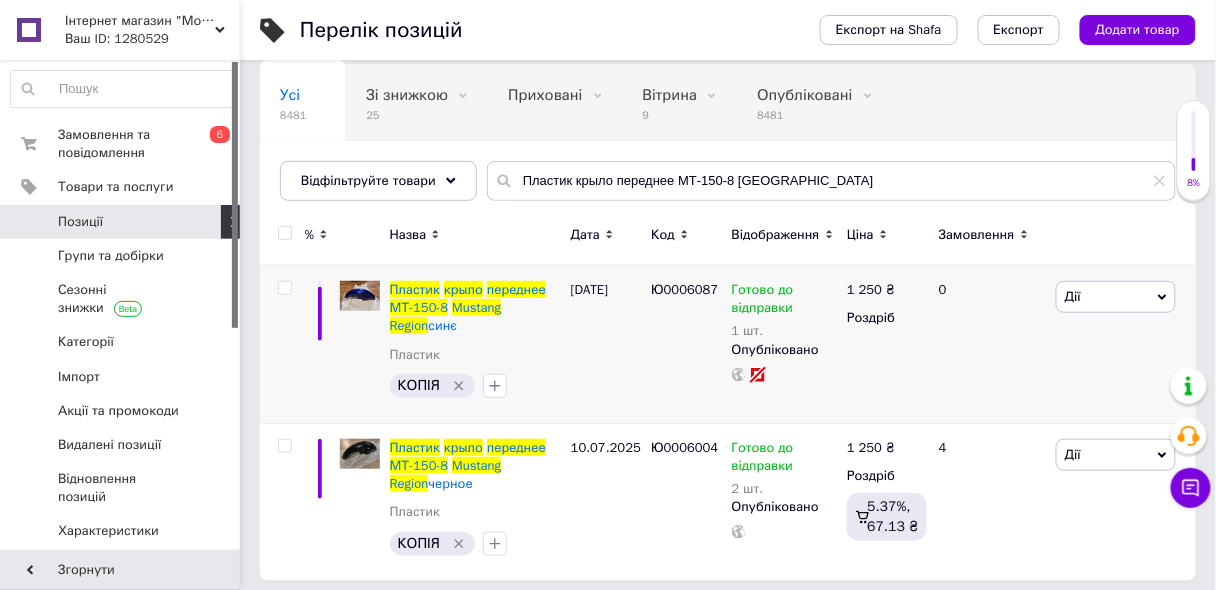 scroll, scrollTop: 0, scrollLeft: 0, axis: both 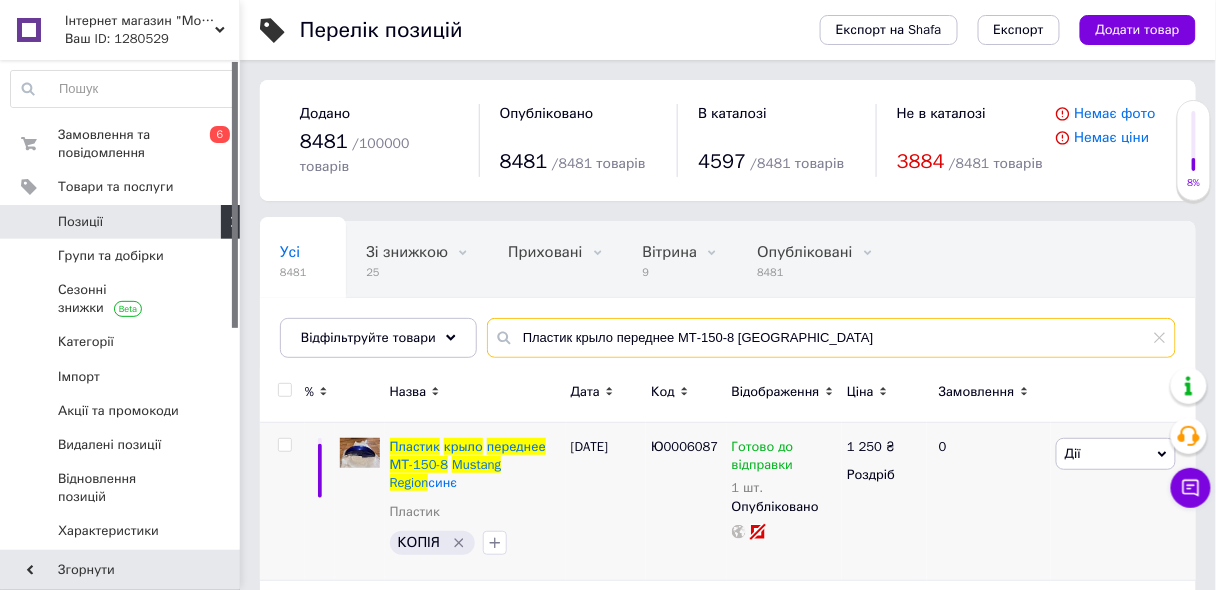 drag, startPoint x: 838, startPoint y: 317, endPoint x: 449, endPoint y: 346, distance: 390.07947 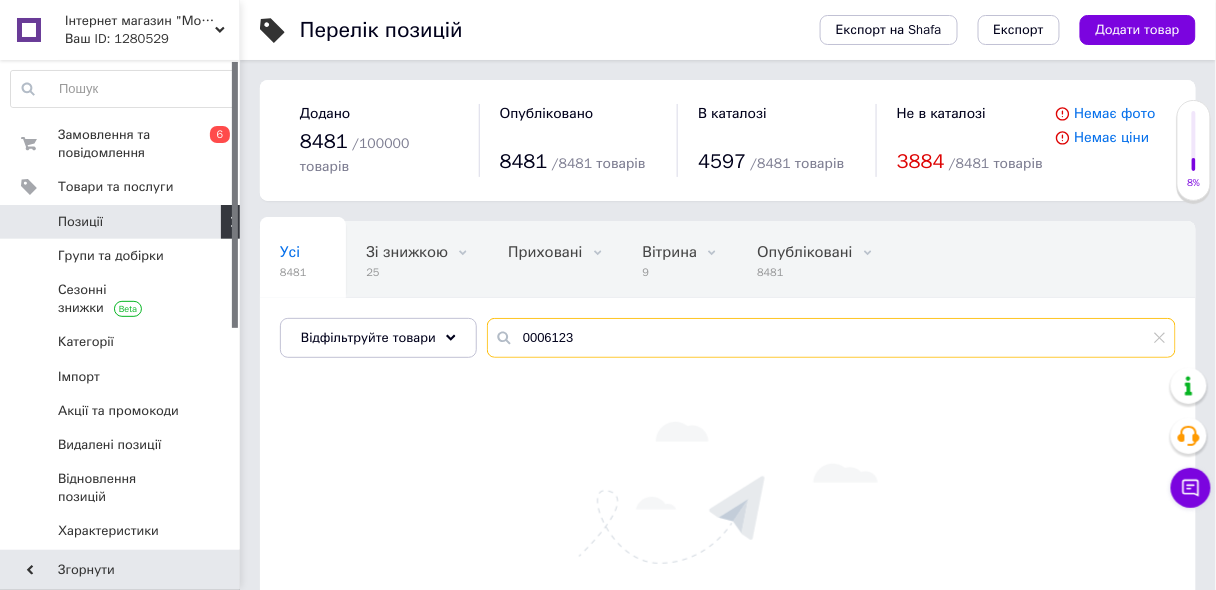 drag, startPoint x: 538, startPoint y: 315, endPoint x: 673, endPoint y: 318, distance: 135.03333 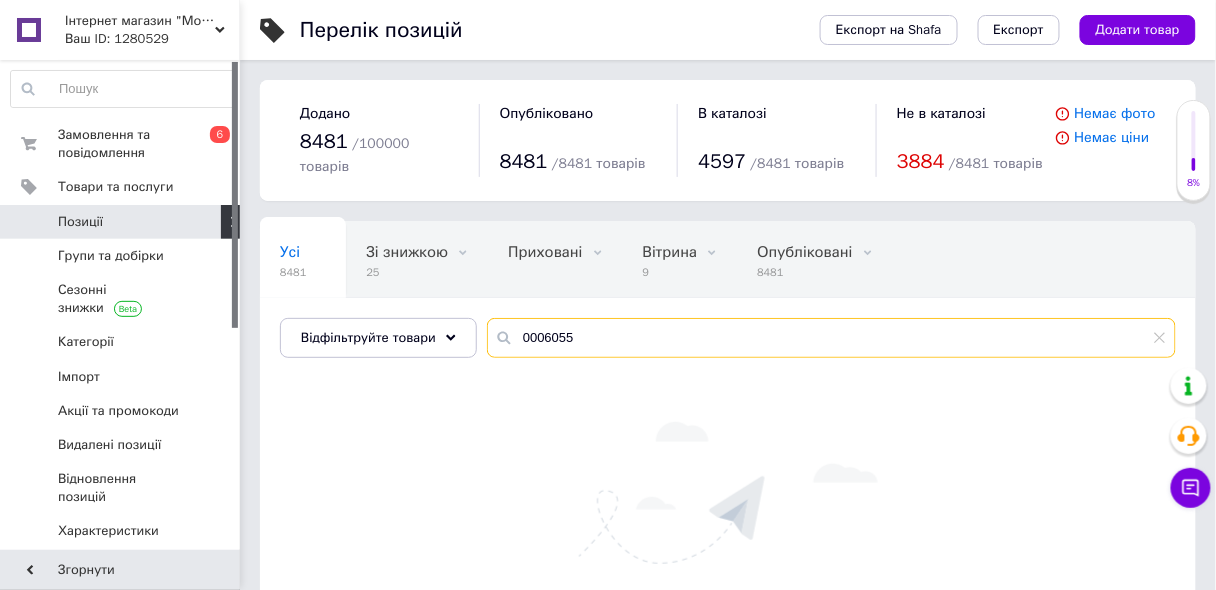 drag, startPoint x: 553, startPoint y: 313, endPoint x: 659, endPoint y: 325, distance: 106.677086 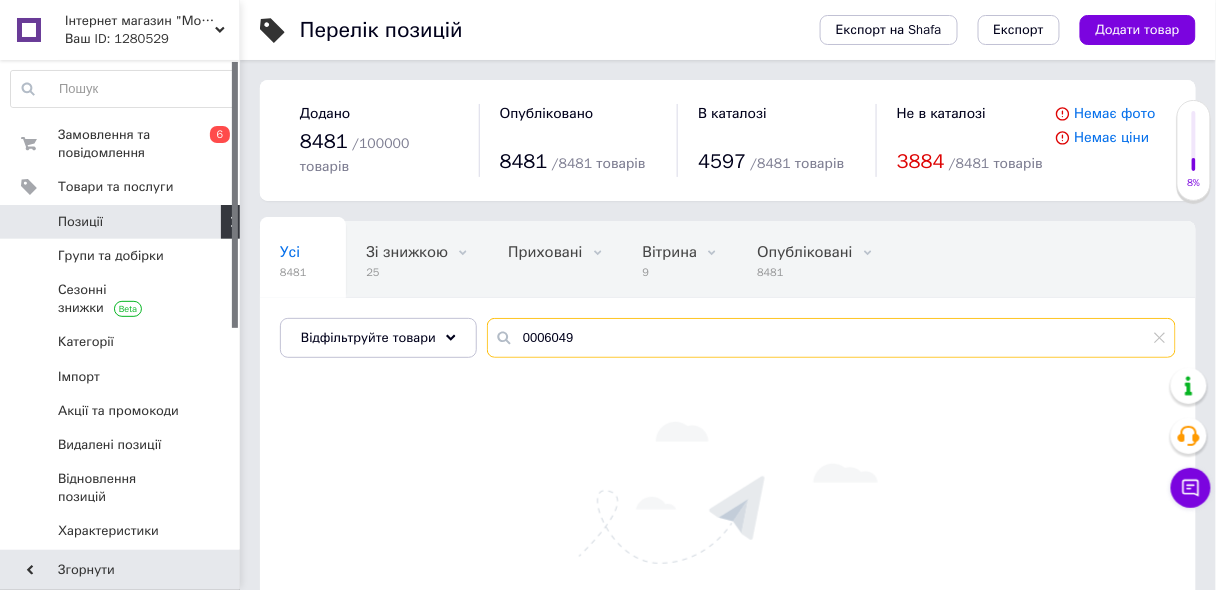 type on "0006049" 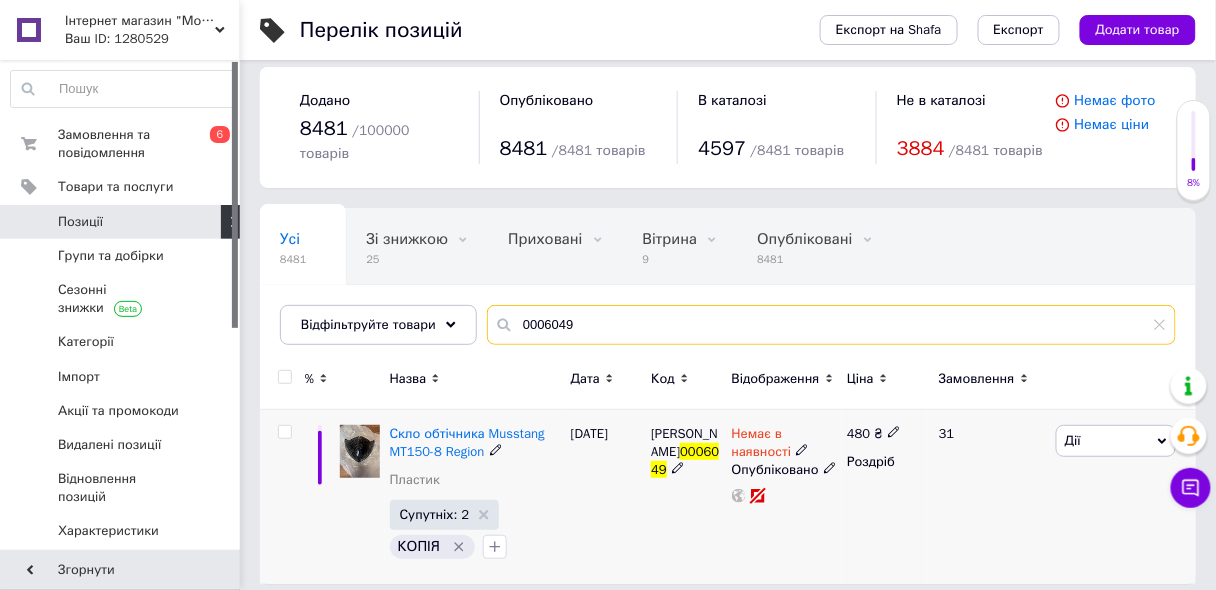 scroll, scrollTop: 17, scrollLeft: 0, axis: vertical 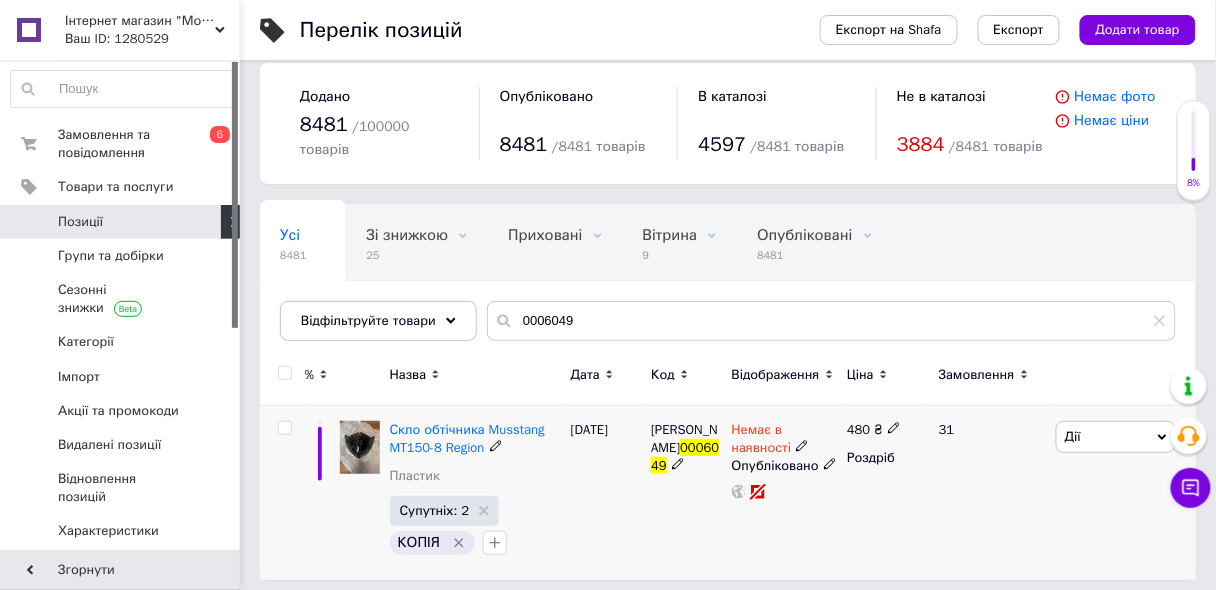 click 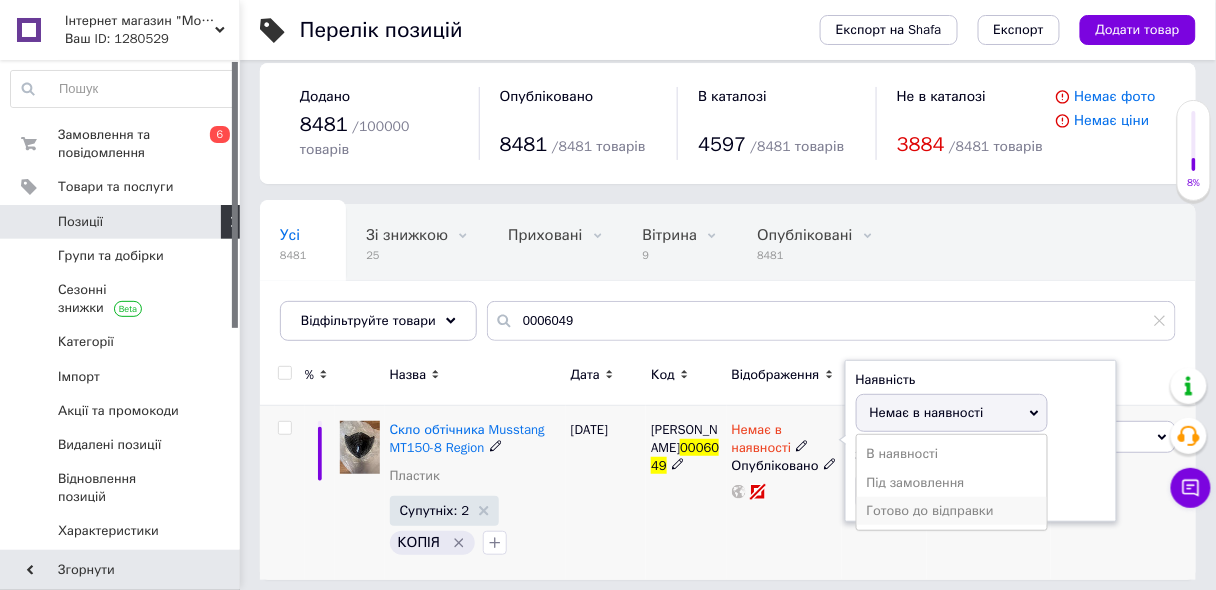 click on "Готово до відправки" at bounding box center (952, 511) 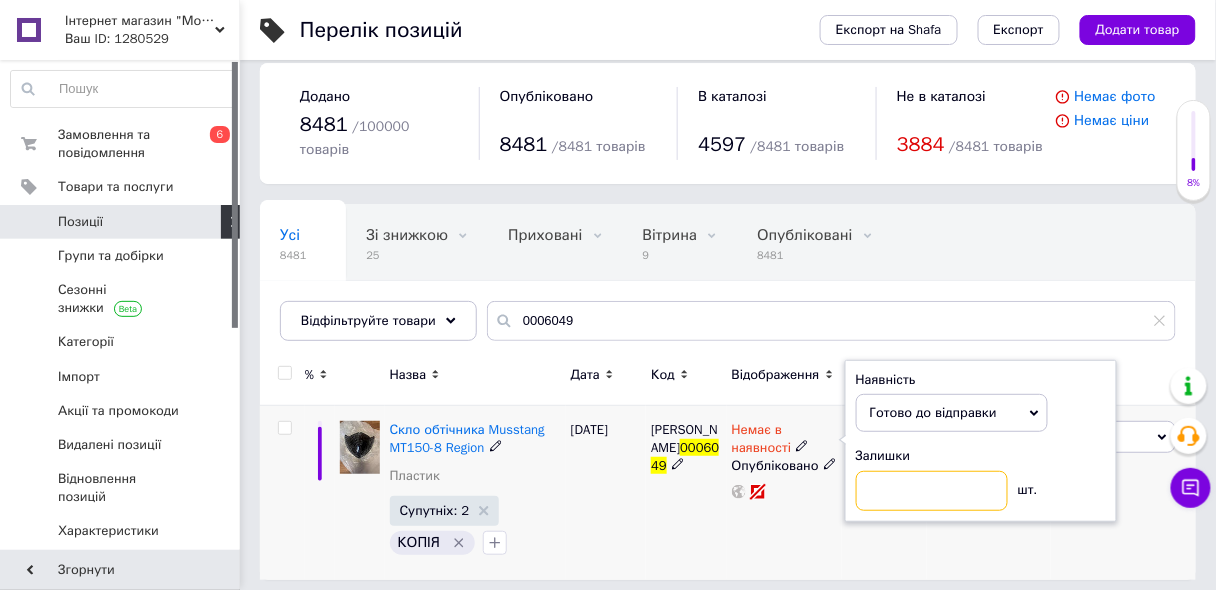 click at bounding box center (932, 491) 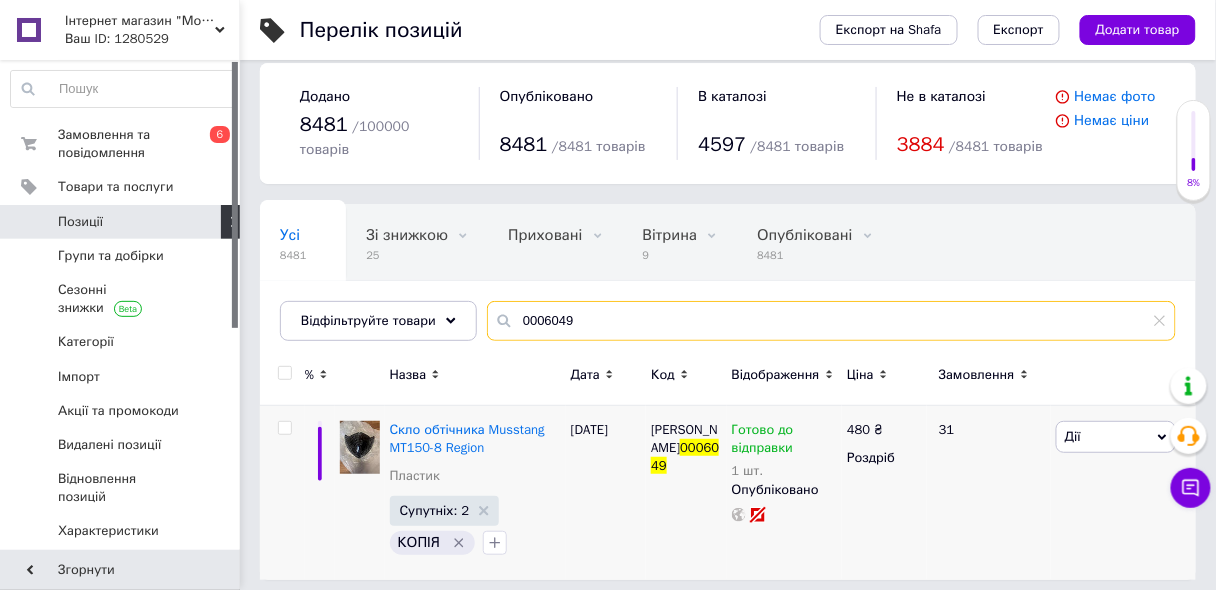 drag, startPoint x: 545, startPoint y: 299, endPoint x: 689, endPoint y: 302, distance: 144.03125 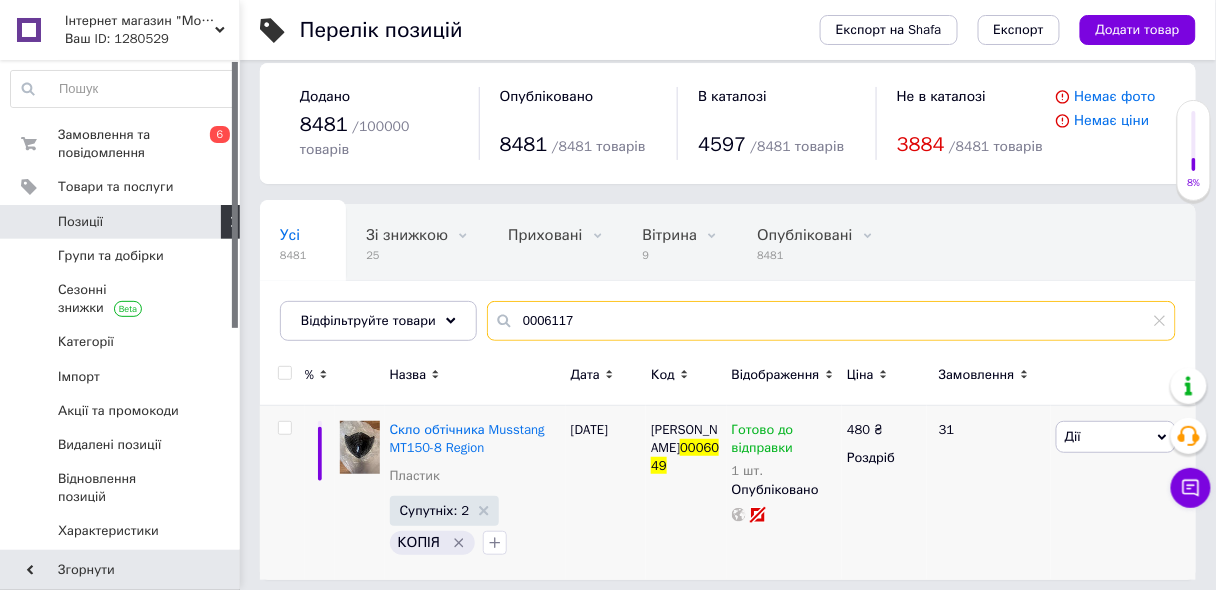 type on "0006117" 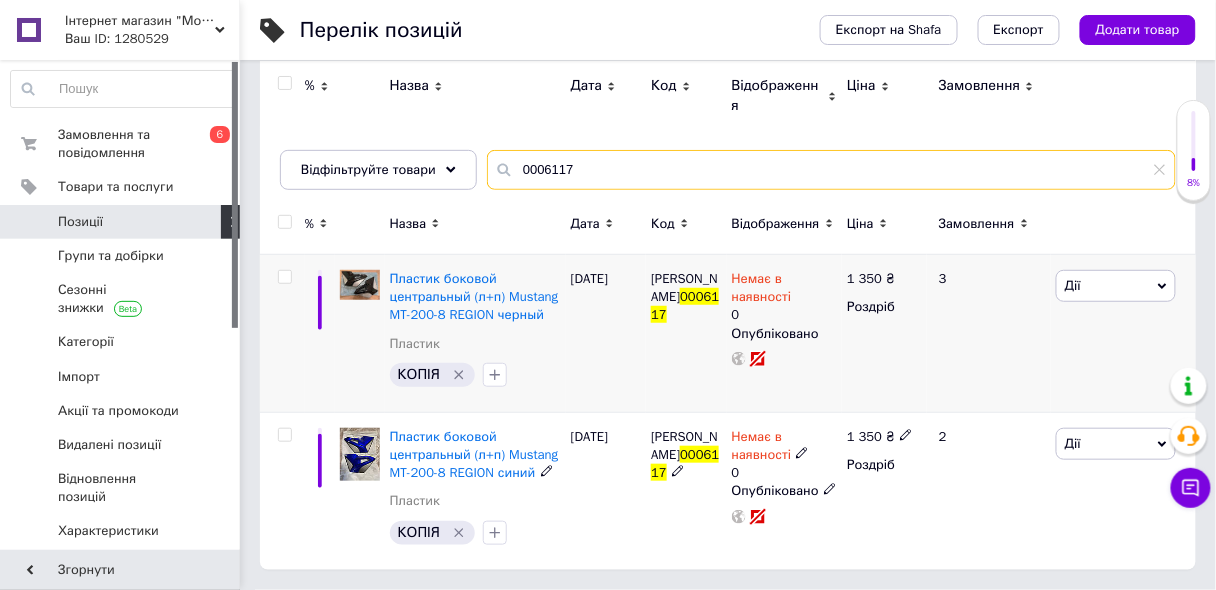 scroll, scrollTop: 157, scrollLeft: 0, axis: vertical 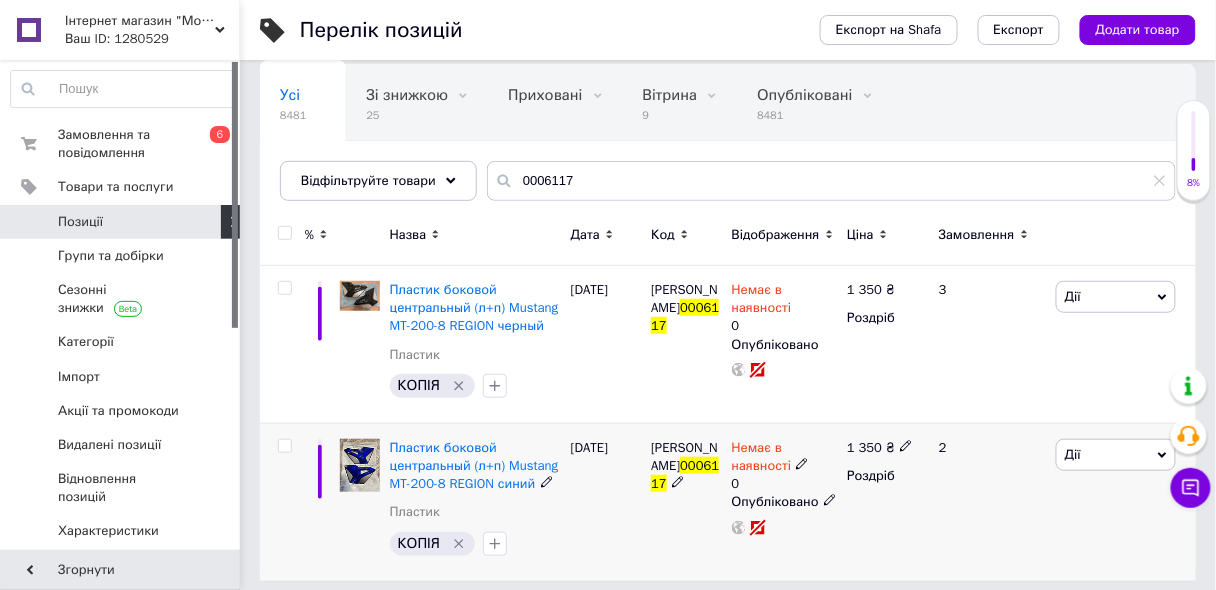 click 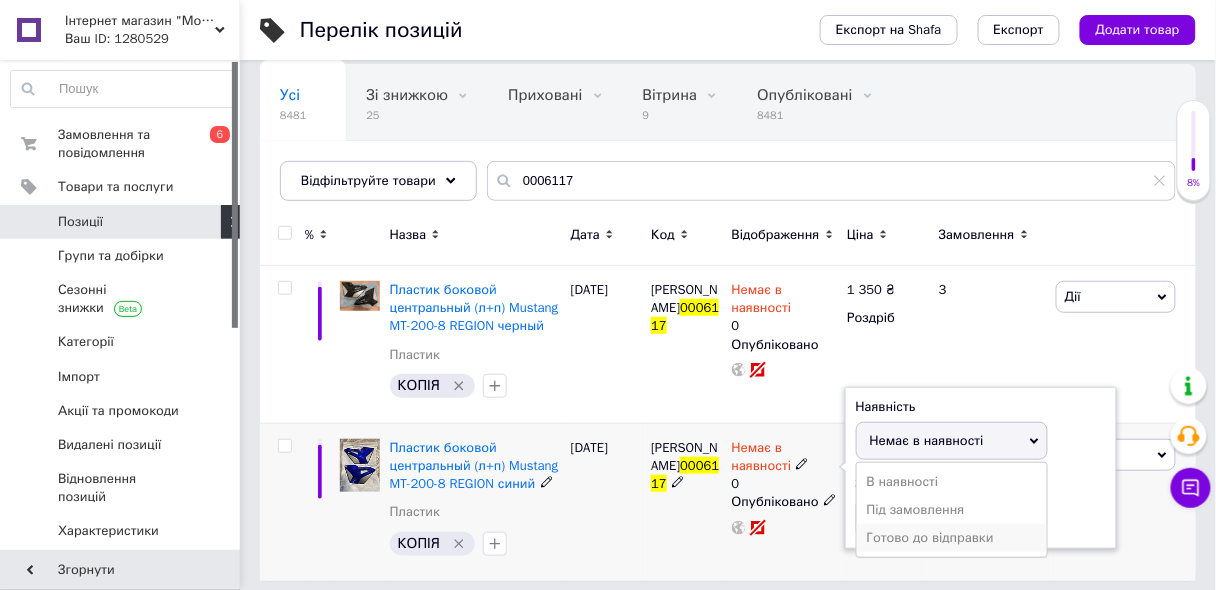 click on "Готово до відправки" at bounding box center (952, 538) 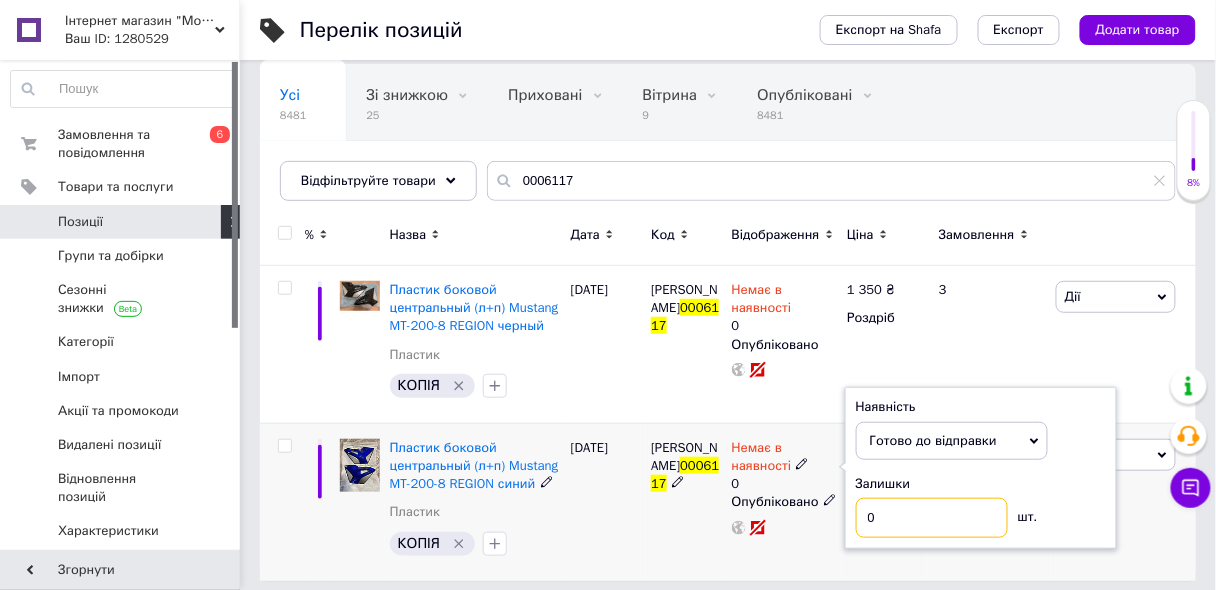 drag, startPoint x: 888, startPoint y: 503, endPoint x: 836, endPoint y: 503, distance: 52 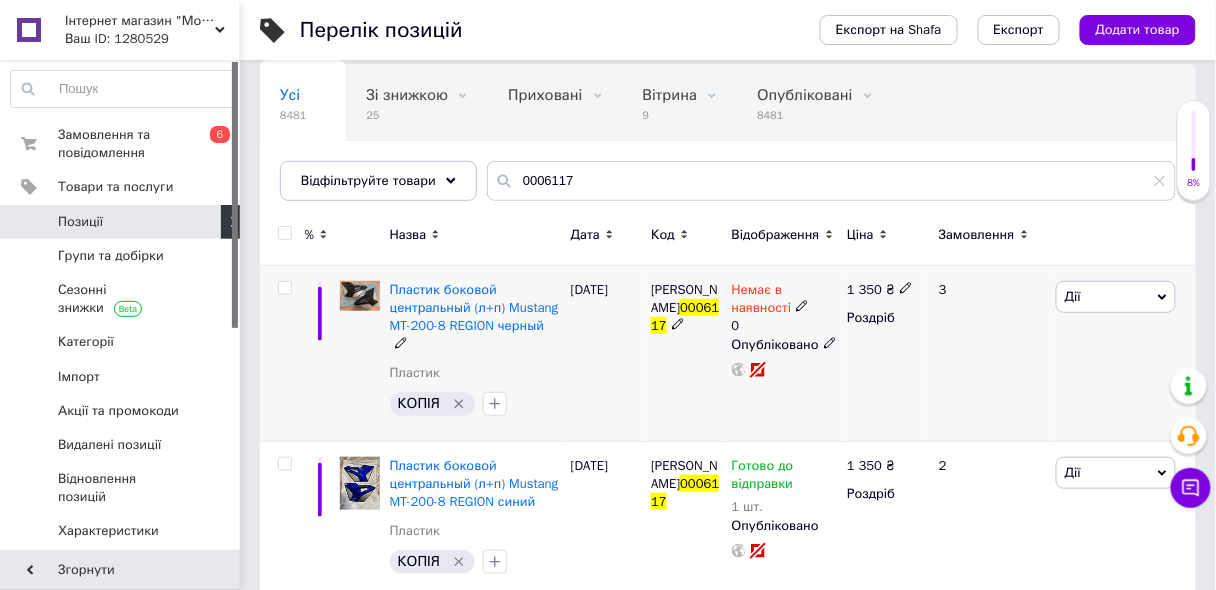 click 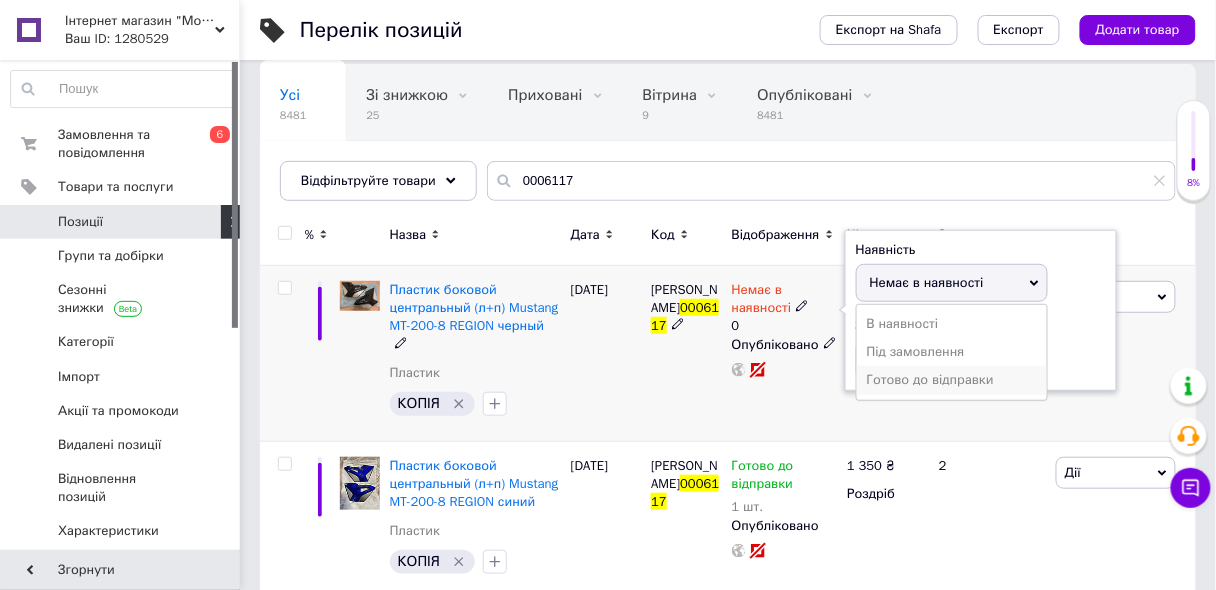 click on "Готово до відправки" at bounding box center (952, 380) 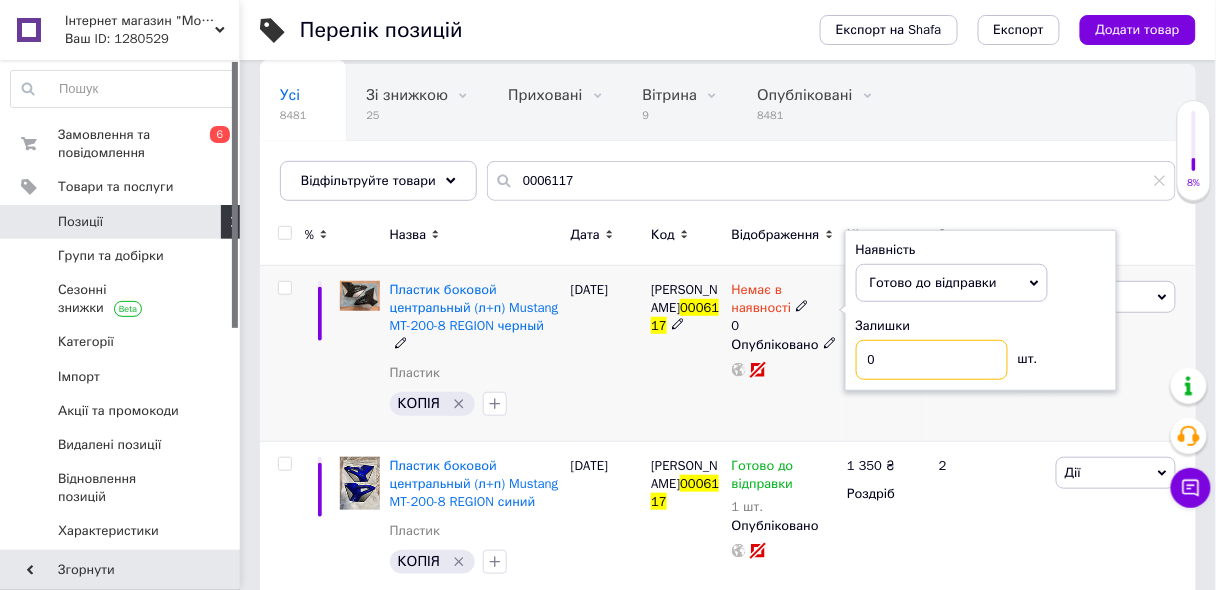 drag, startPoint x: 883, startPoint y: 350, endPoint x: 848, endPoint y: 351, distance: 35.014282 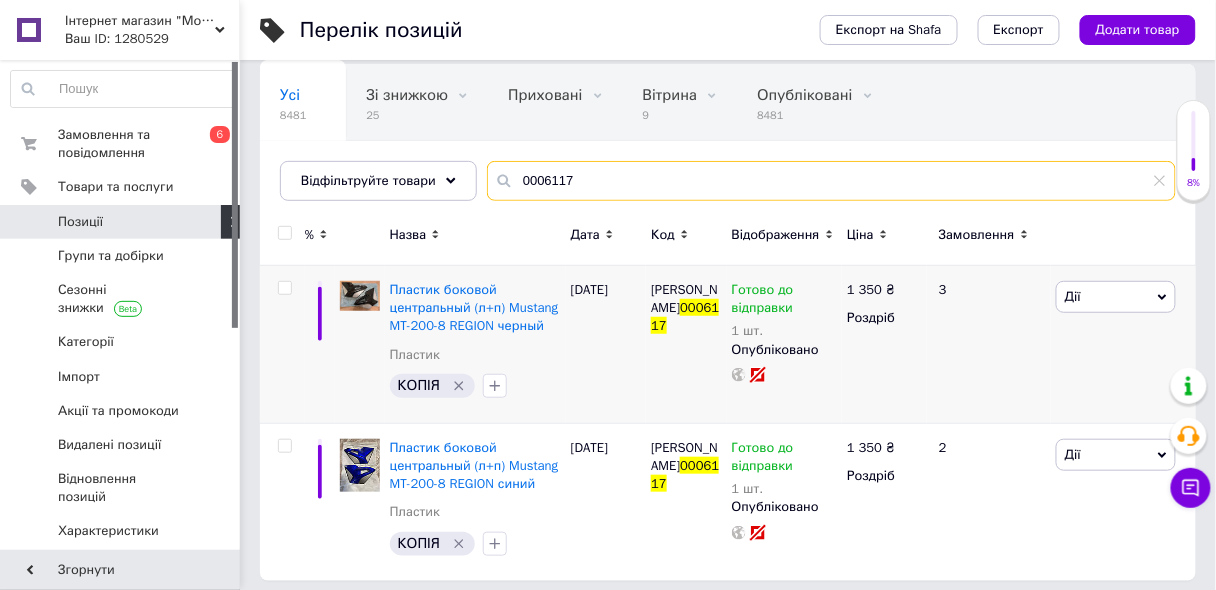drag, startPoint x: 529, startPoint y: 156, endPoint x: 810, endPoint y: 176, distance: 281.71085 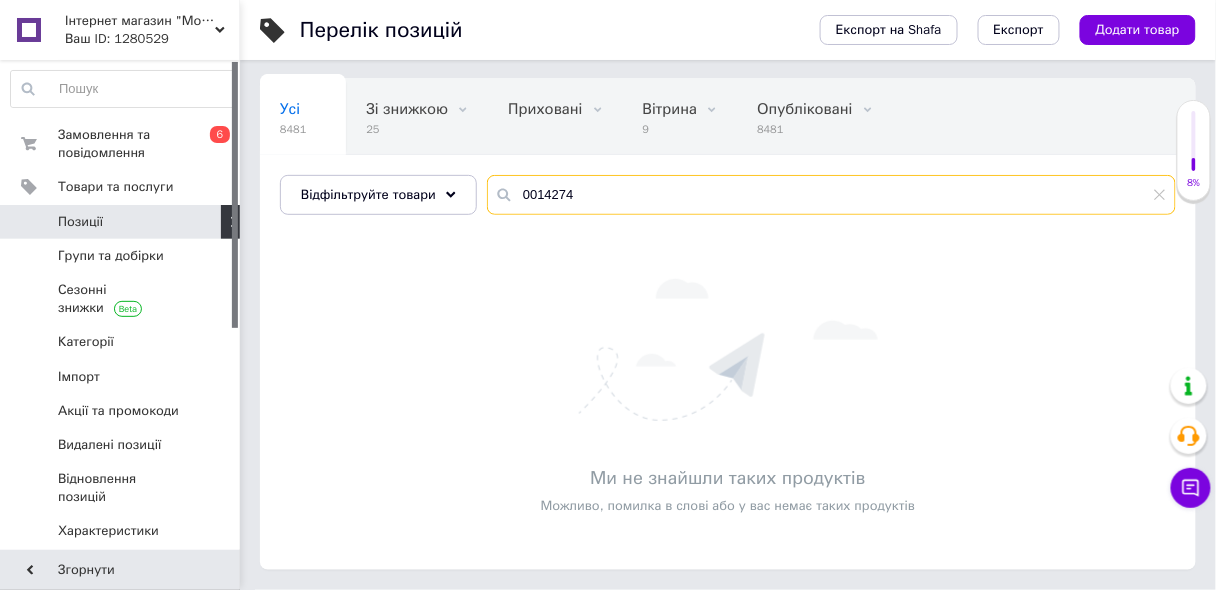 scroll, scrollTop: 120, scrollLeft: 0, axis: vertical 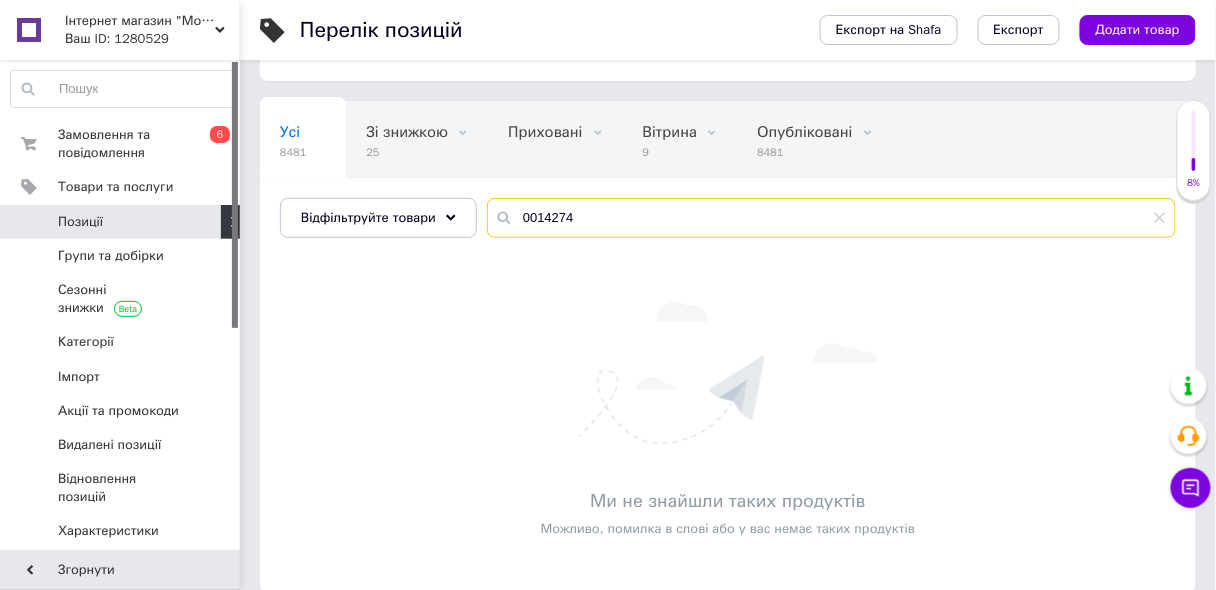 drag, startPoint x: 557, startPoint y: 197, endPoint x: 579, endPoint y: 196, distance: 22.022715 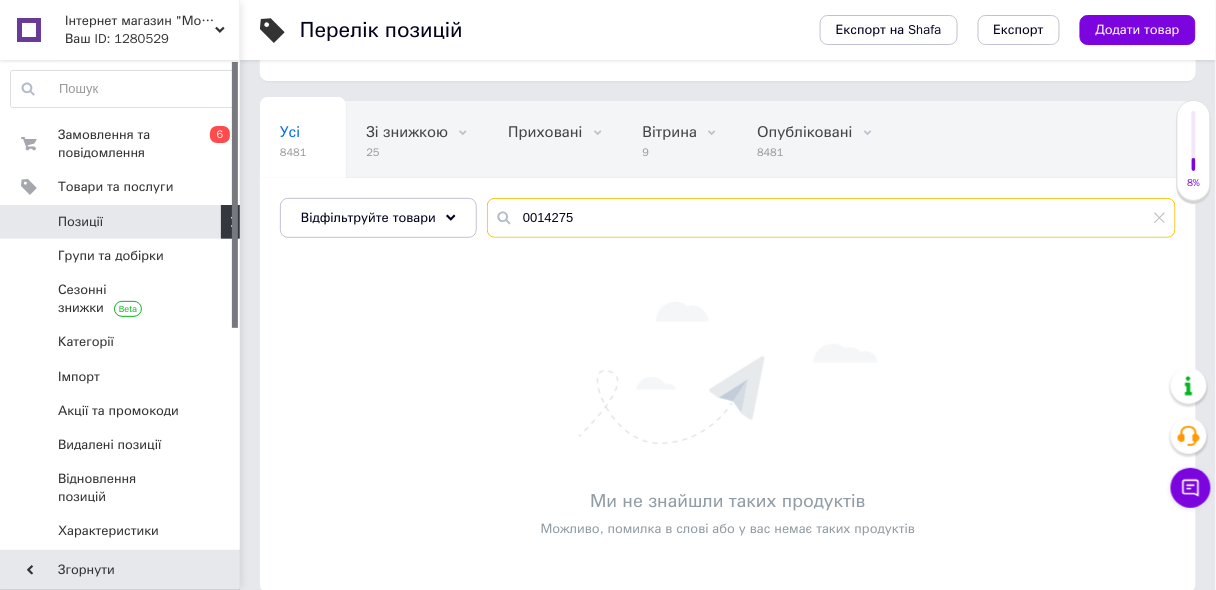 type on "0014275" 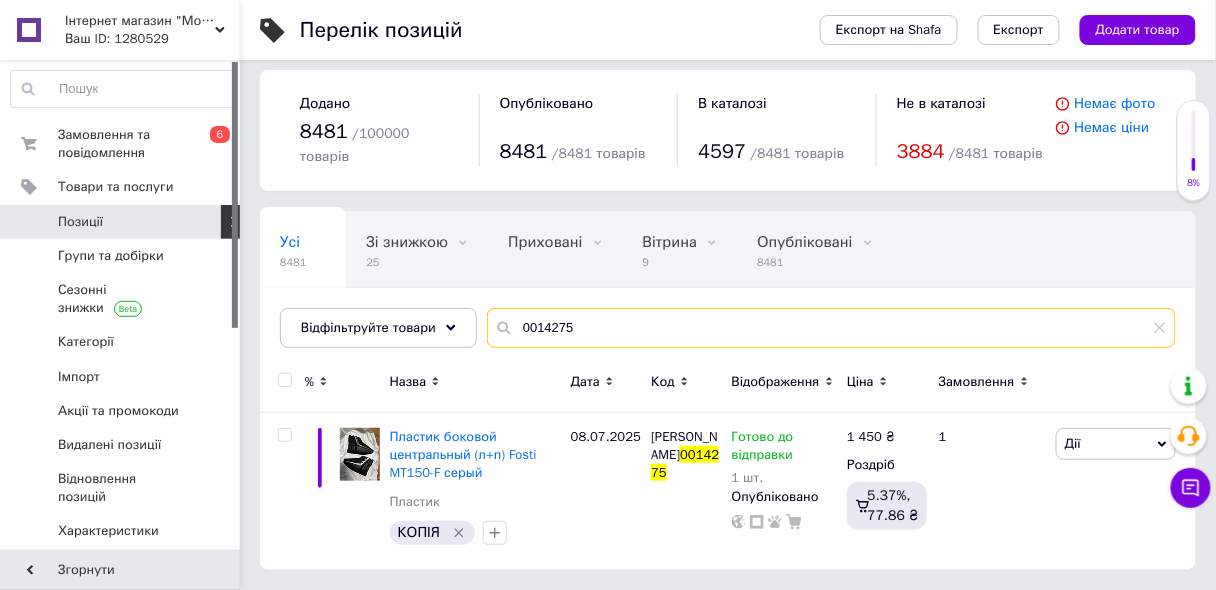 scroll, scrollTop: 0, scrollLeft: 0, axis: both 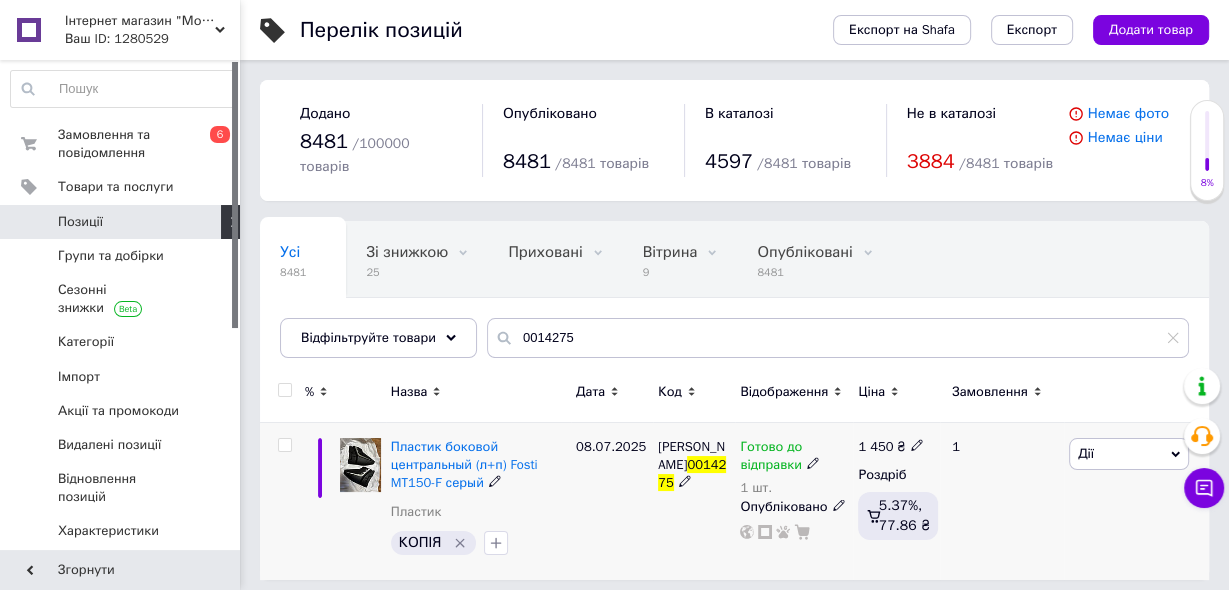 click 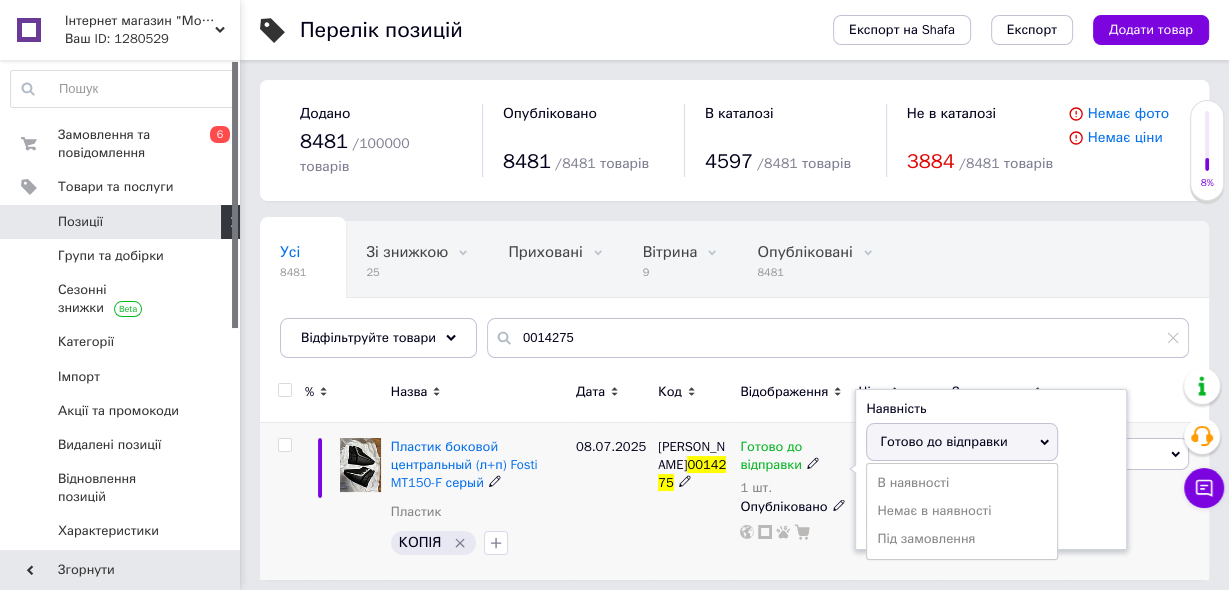 click on "Готово до відправки" at bounding box center (943, 441) 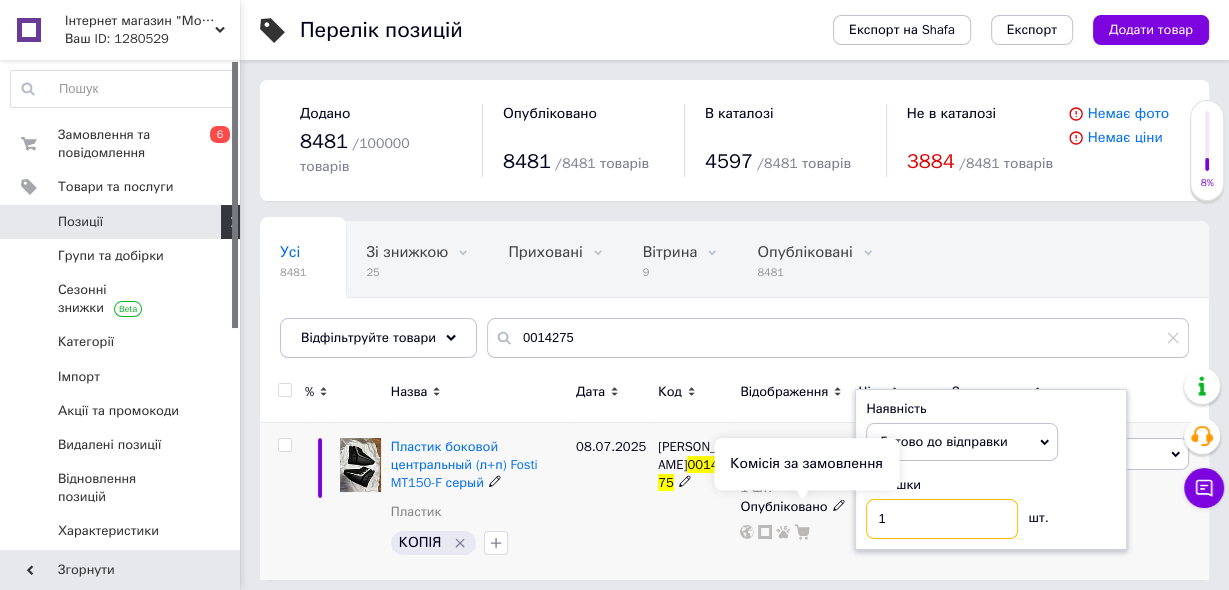 drag, startPoint x: 878, startPoint y: 496, endPoint x: 794, endPoint y: 505, distance: 84.48077 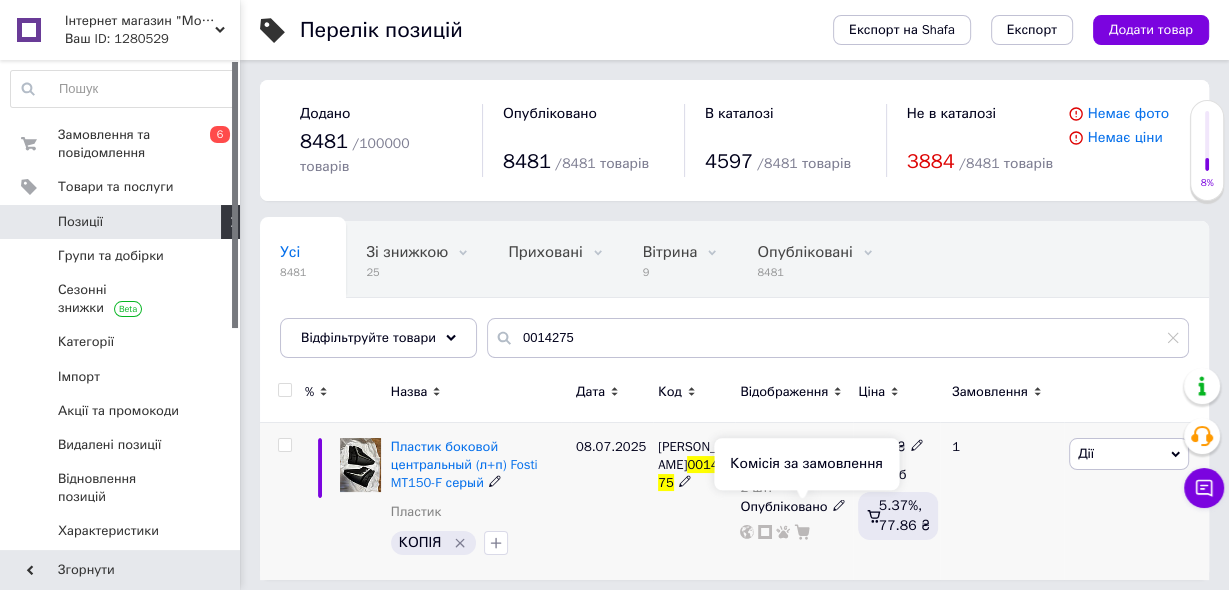 click on "1" at bounding box center [1002, 501] 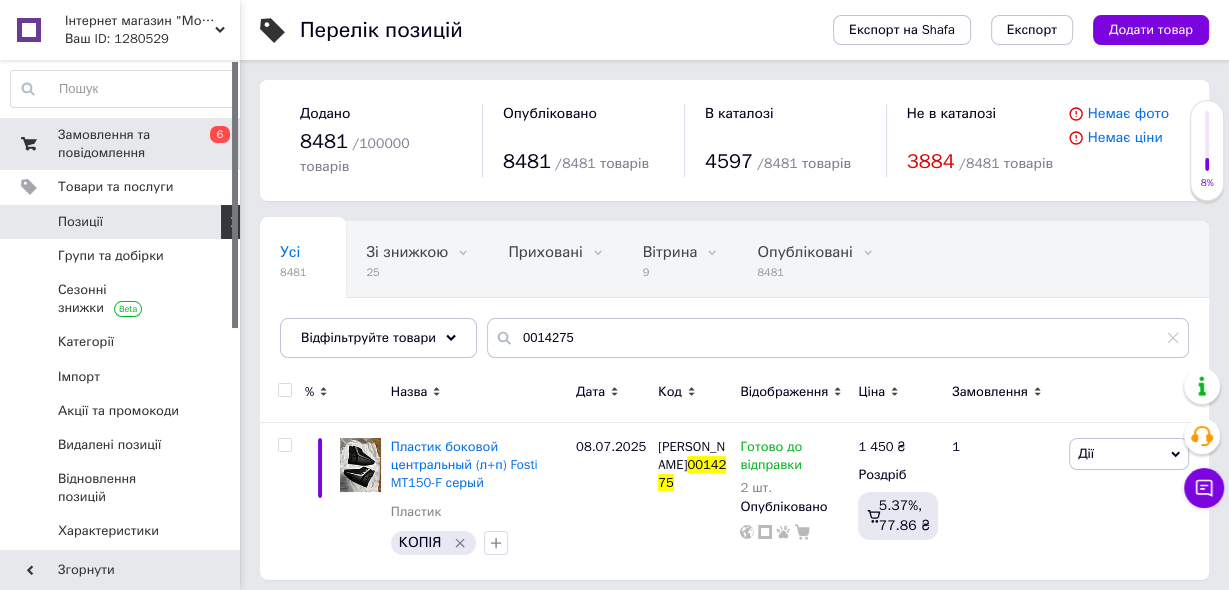 click on "Замовлення та повідомлення" at bounding box center (121, 144) 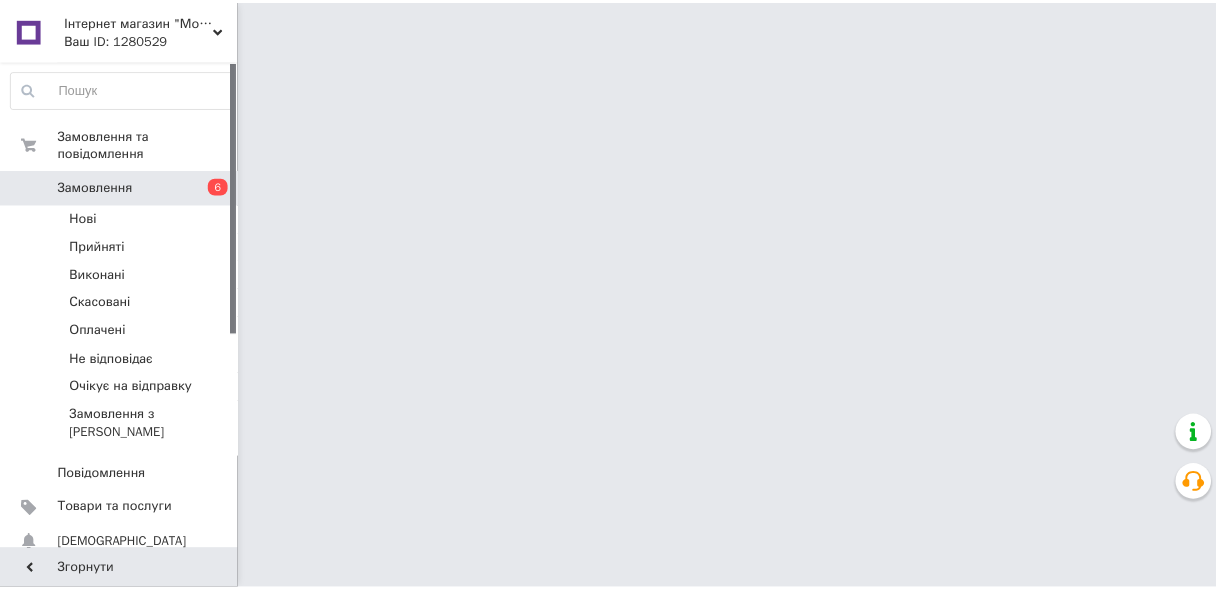 scroll, scrollTop: 0, scrollLeft: 0, axis: both 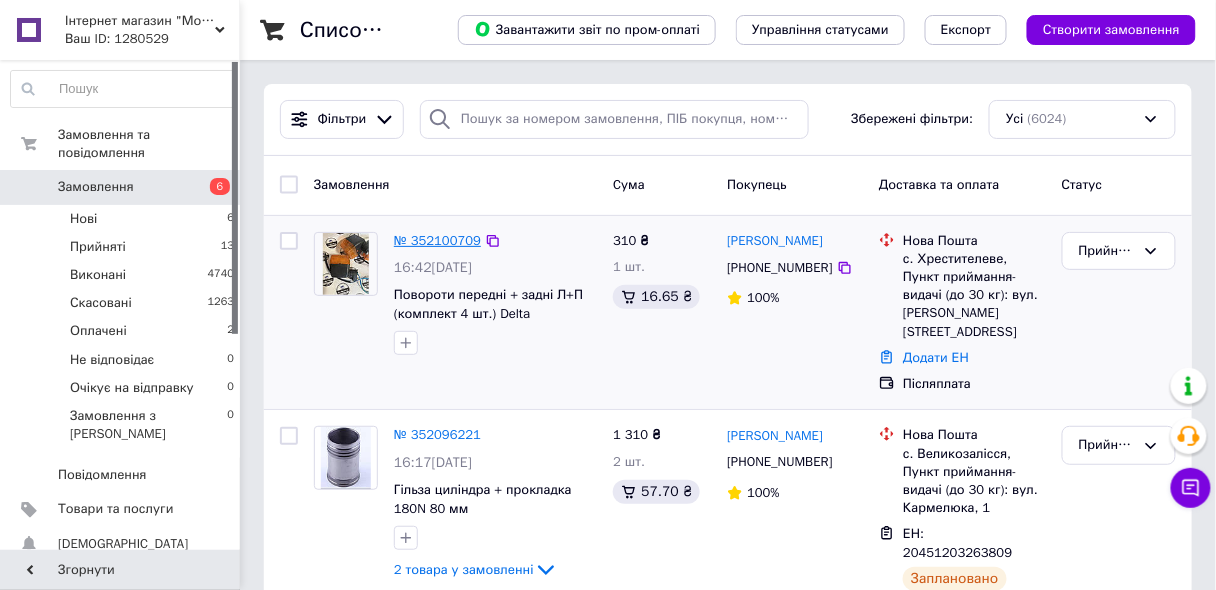click on "№ 352100709" at bounding box center [437, 240] 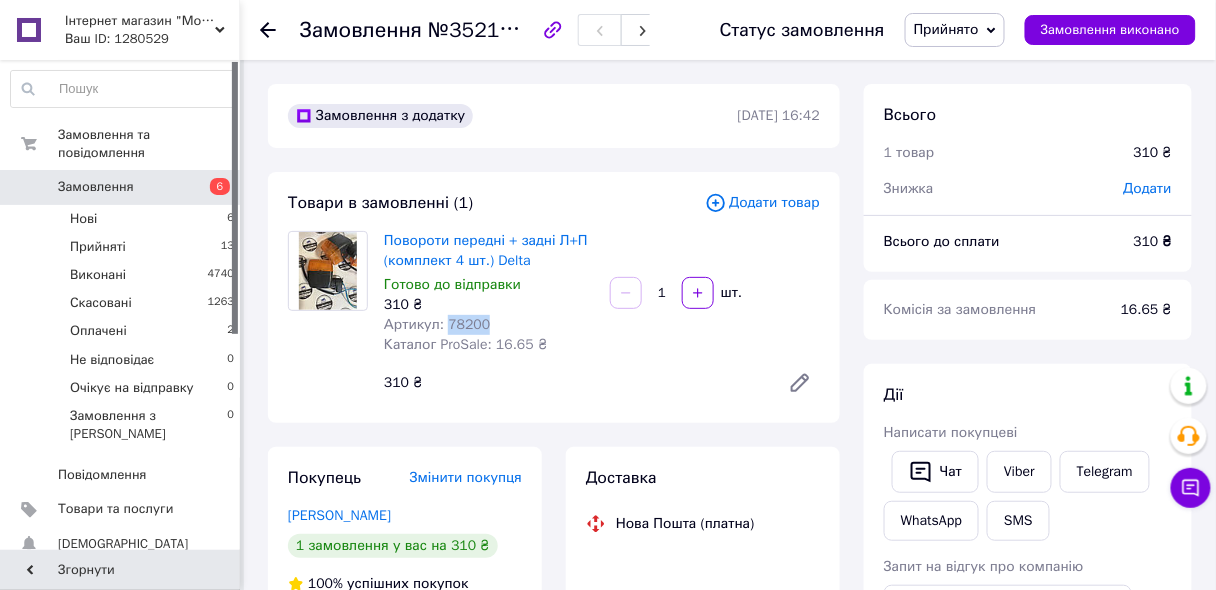 drag, startPoint x: 445, startPoint y: 322, endPoint x: 489, endPoint y: 321, distance: 44.011364 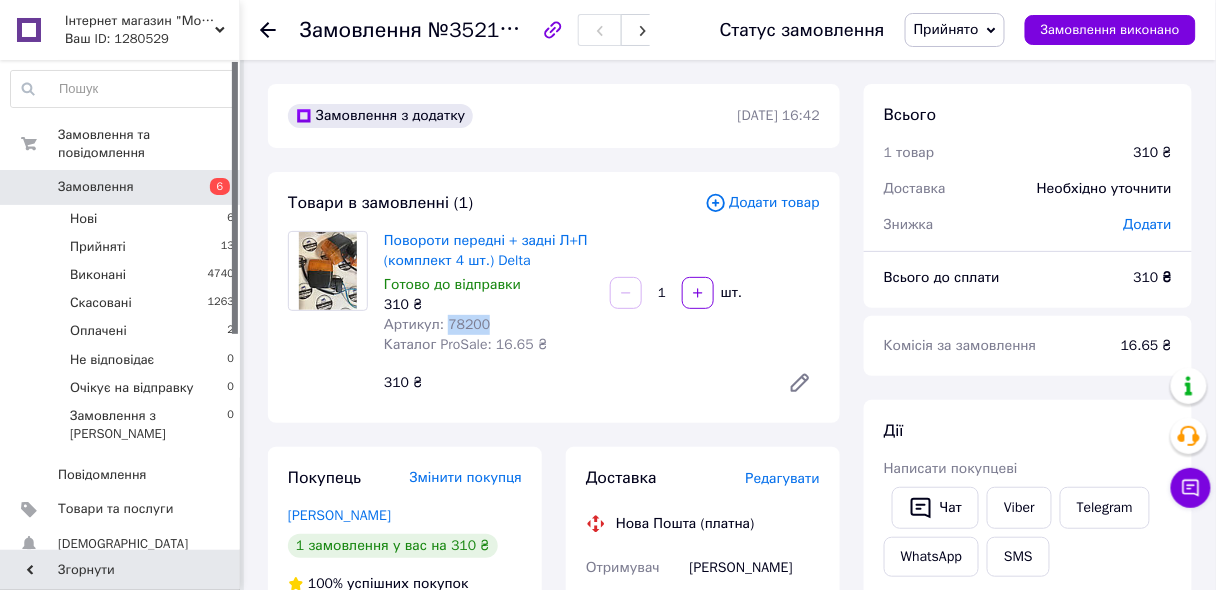 copy on "78200" 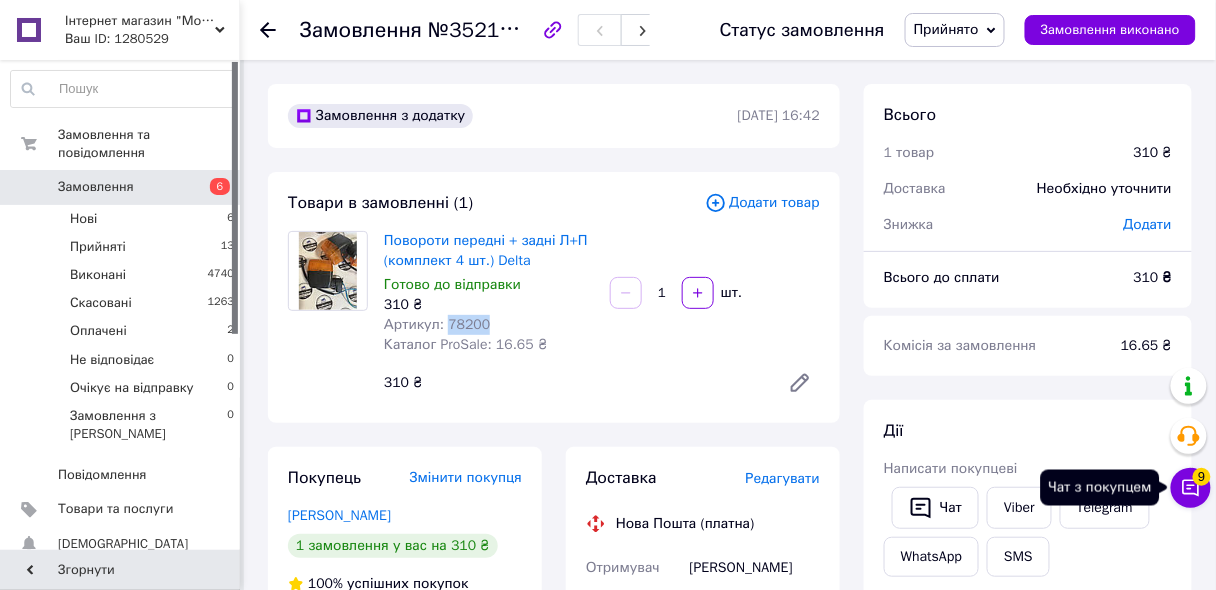 click 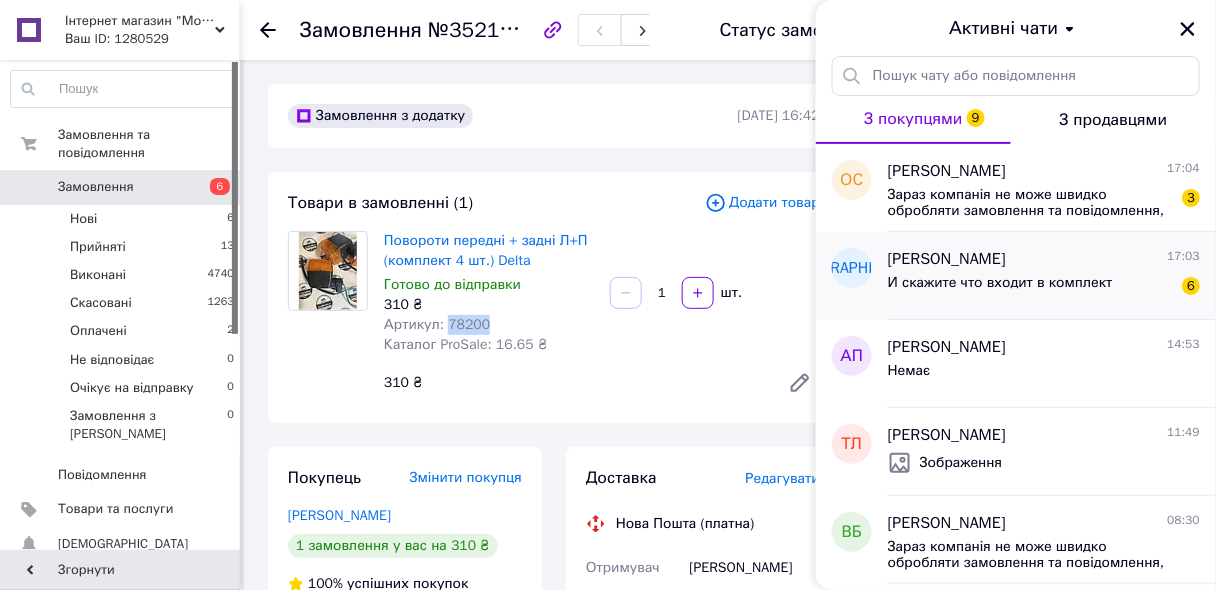 click on "И скажите что входит в комплект" at bounding box center [1000, 289] 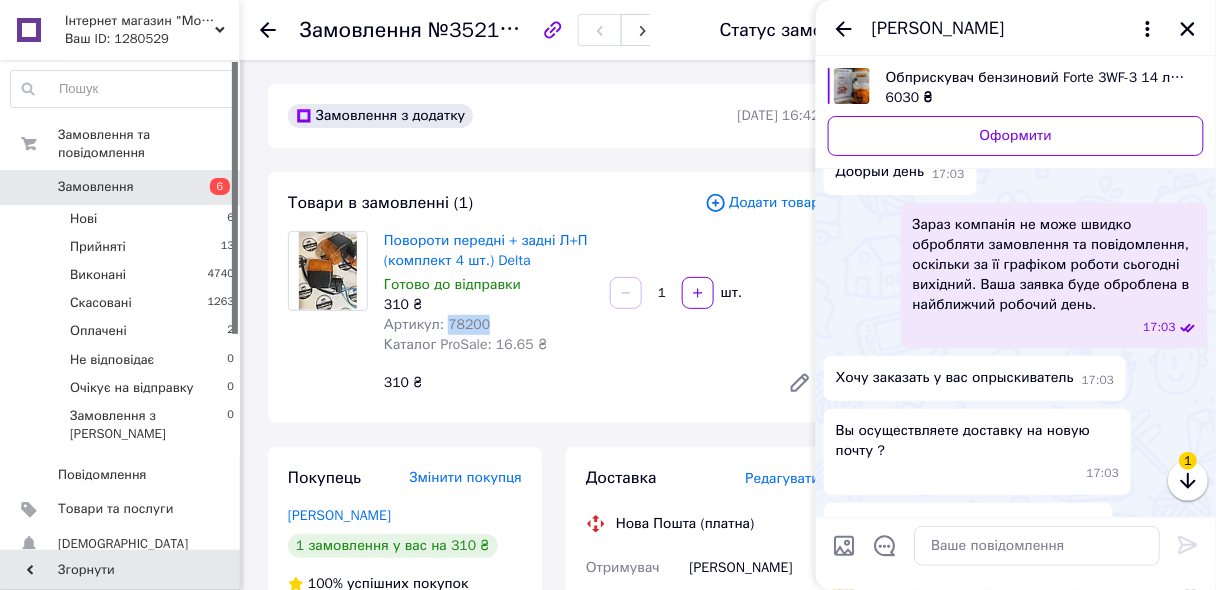 scroll, scrollTop: 0, scrollLeft: 0, axis: both 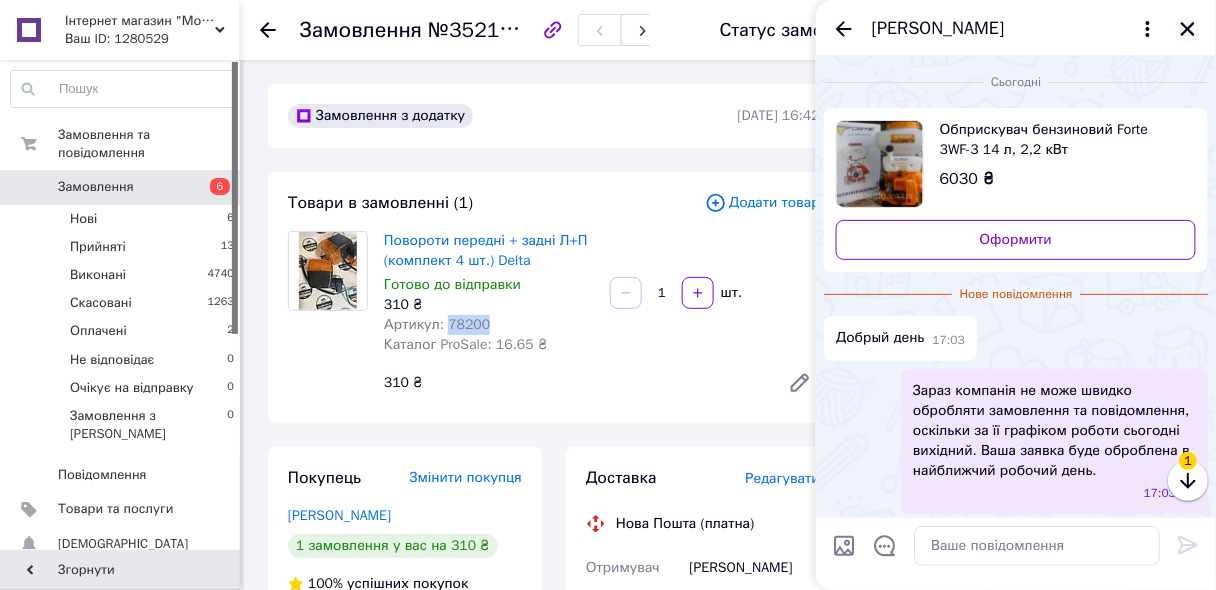 click 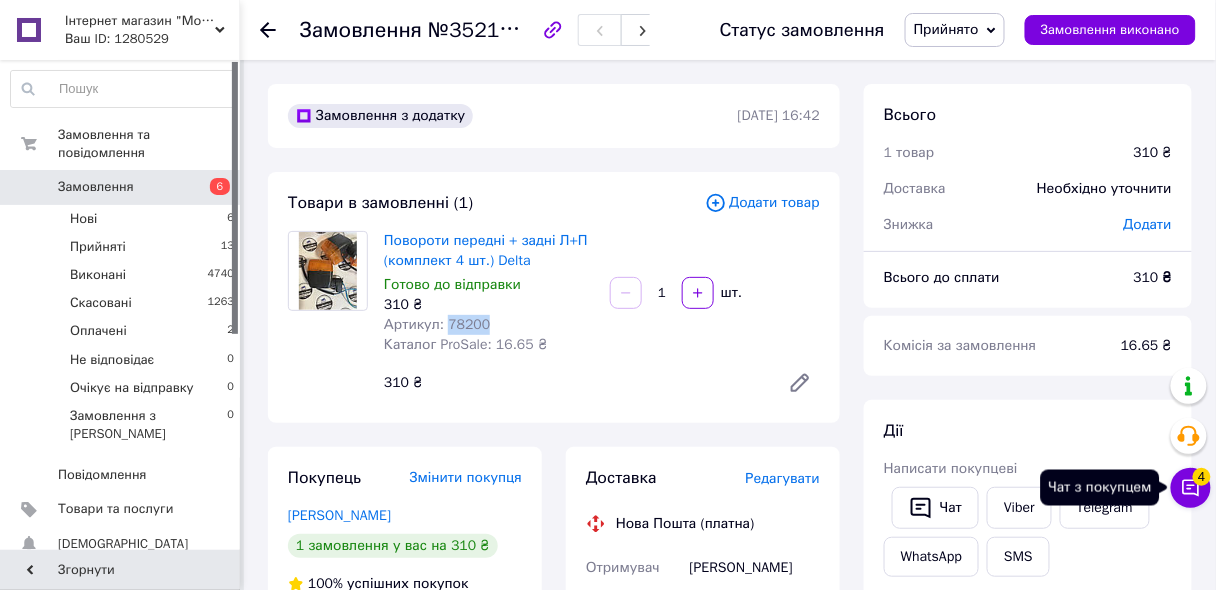 click on "Чат з покупцем 4" at bounding box center (1191, 488) 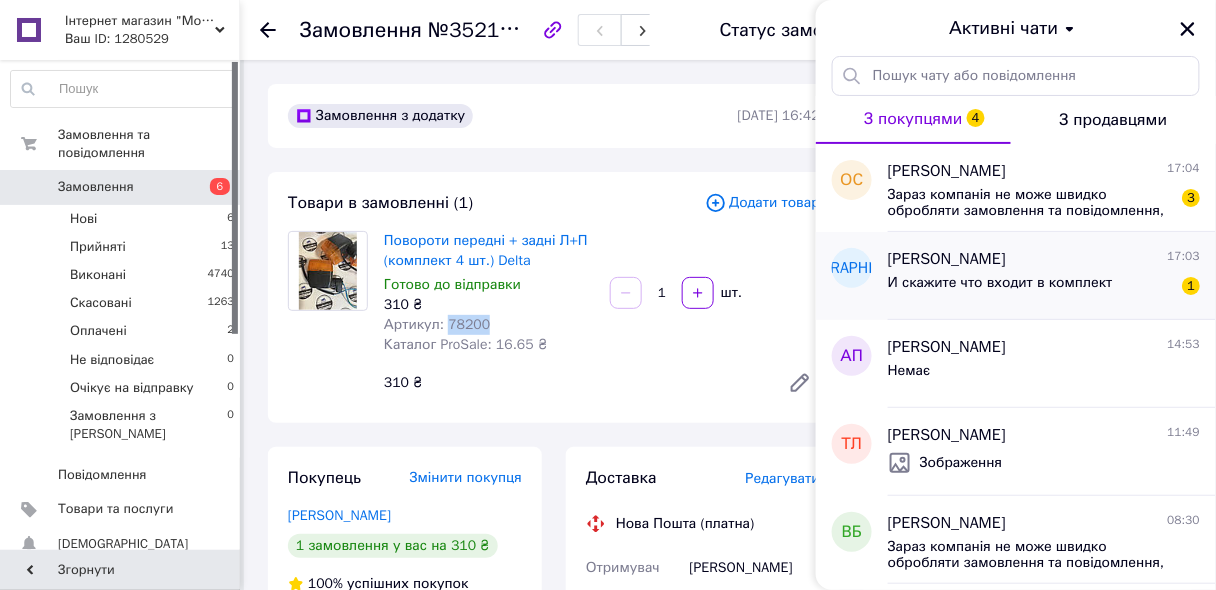 click on "Илья Шаповалов 17:03" at bounding box center [1044, 259] 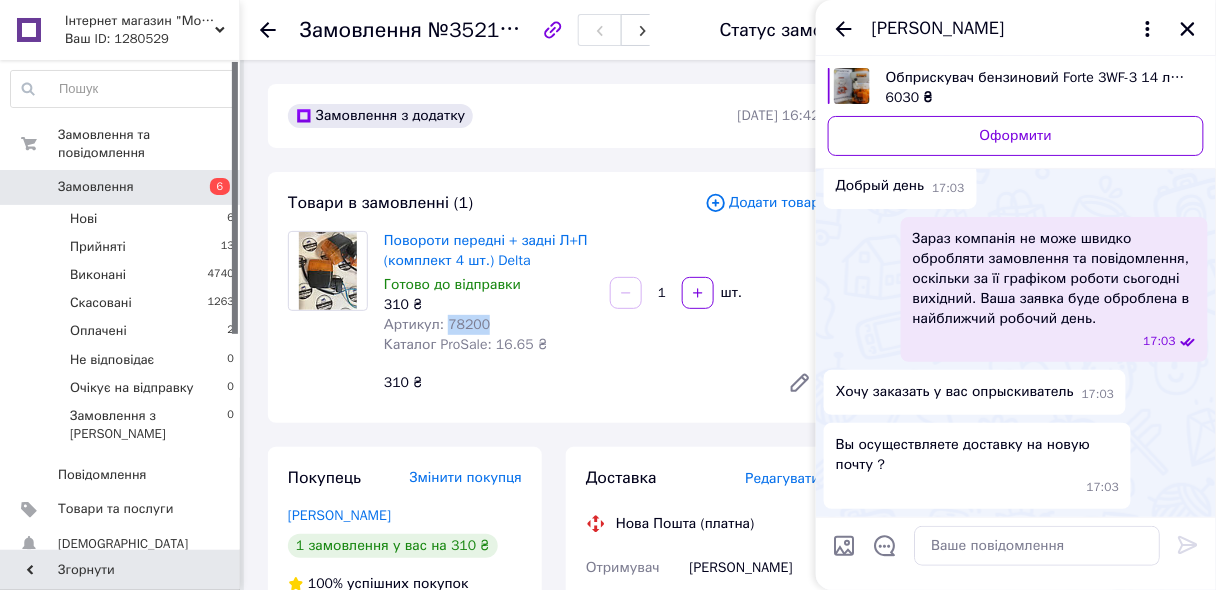 scroll, scrollTop: 0, scrollLeft: 0, axis: both 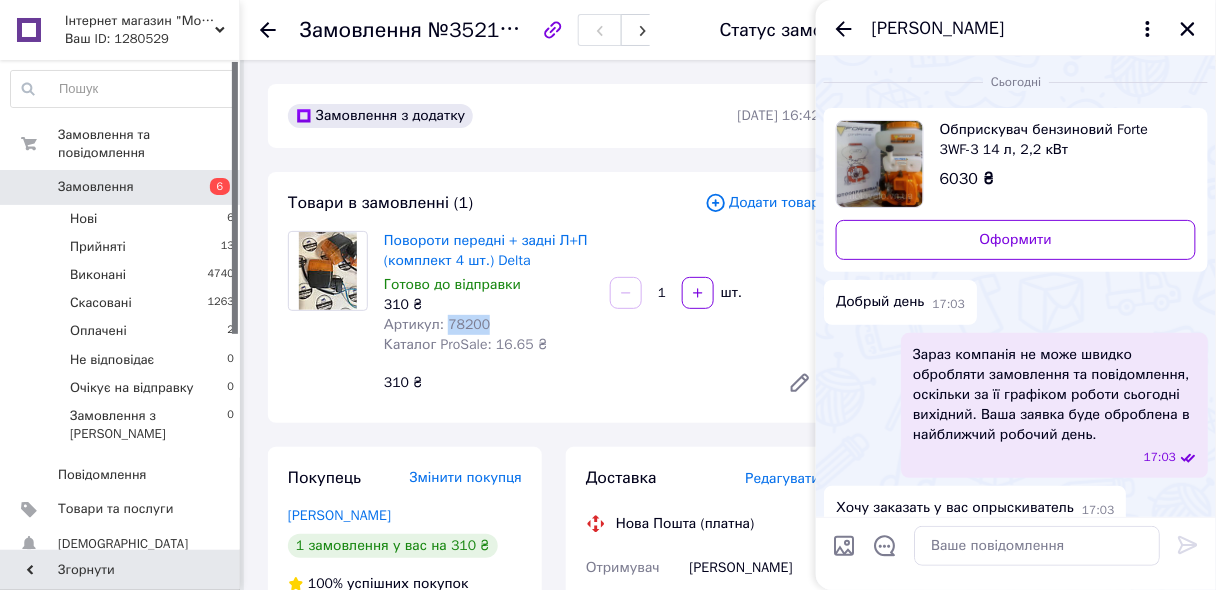 click on "Обприскувач бензиновий Forte 3WF-3 14 л, 2,2 кВт" at bounding box center (1060, 140) 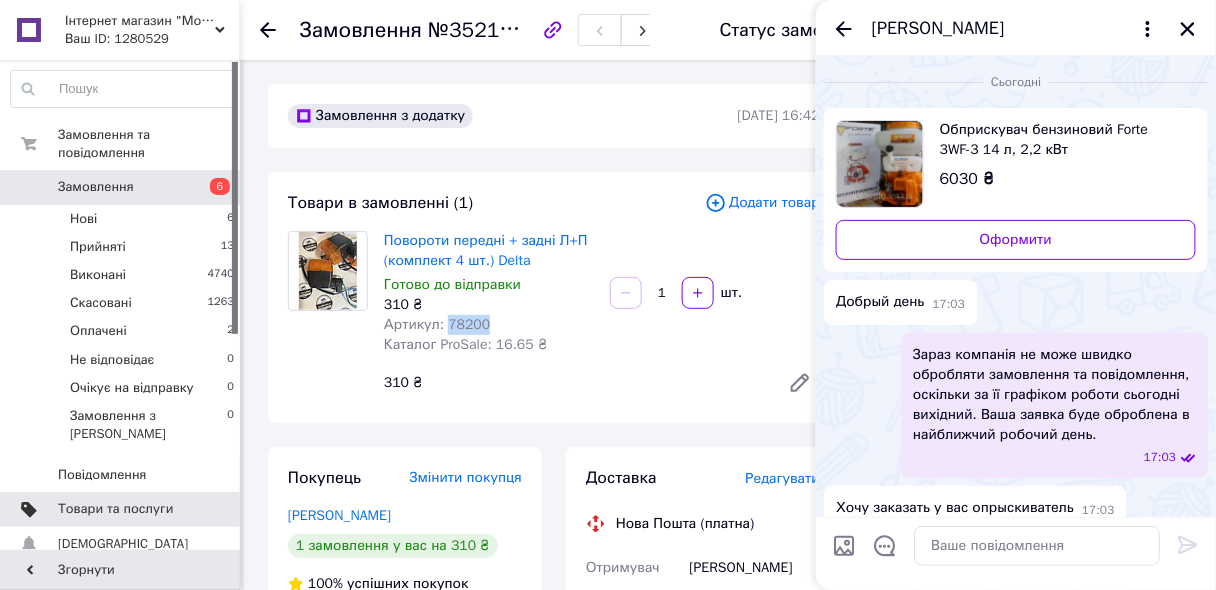 click on "Товари та послуги" at bounding box center [115, 509] 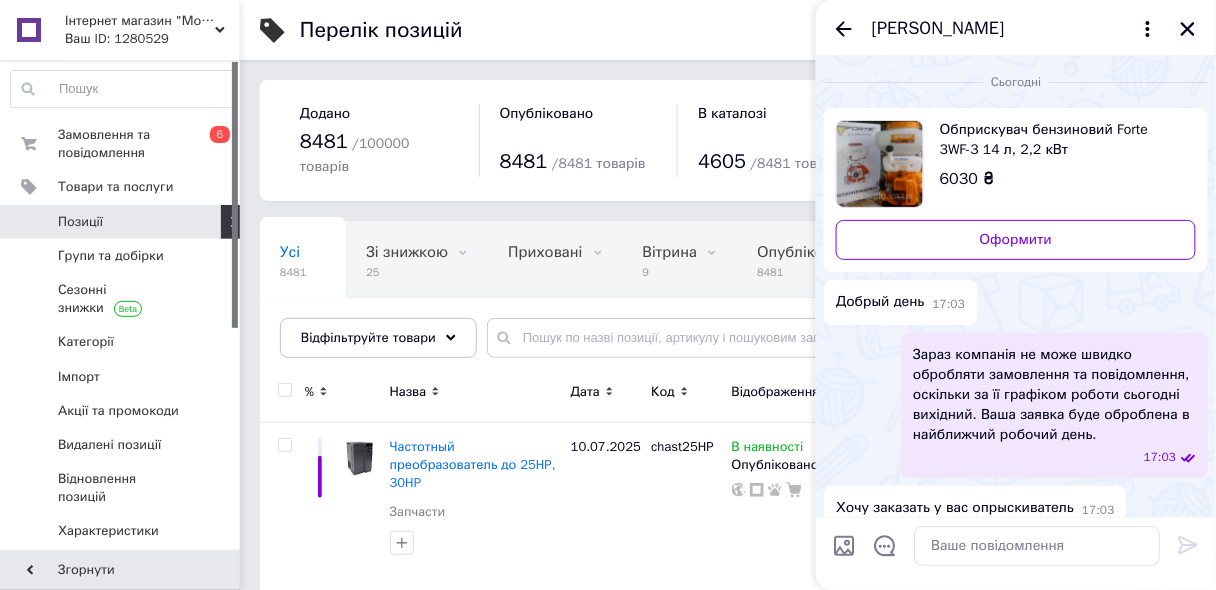 click at bounding box center [1188, 29] 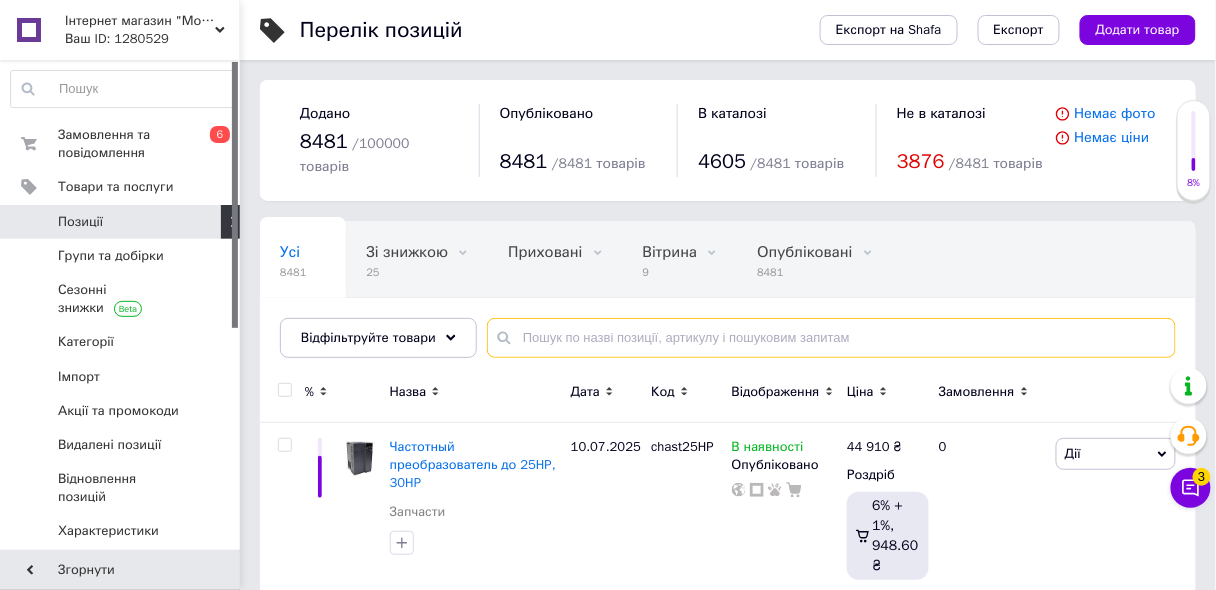 paste on "33939" 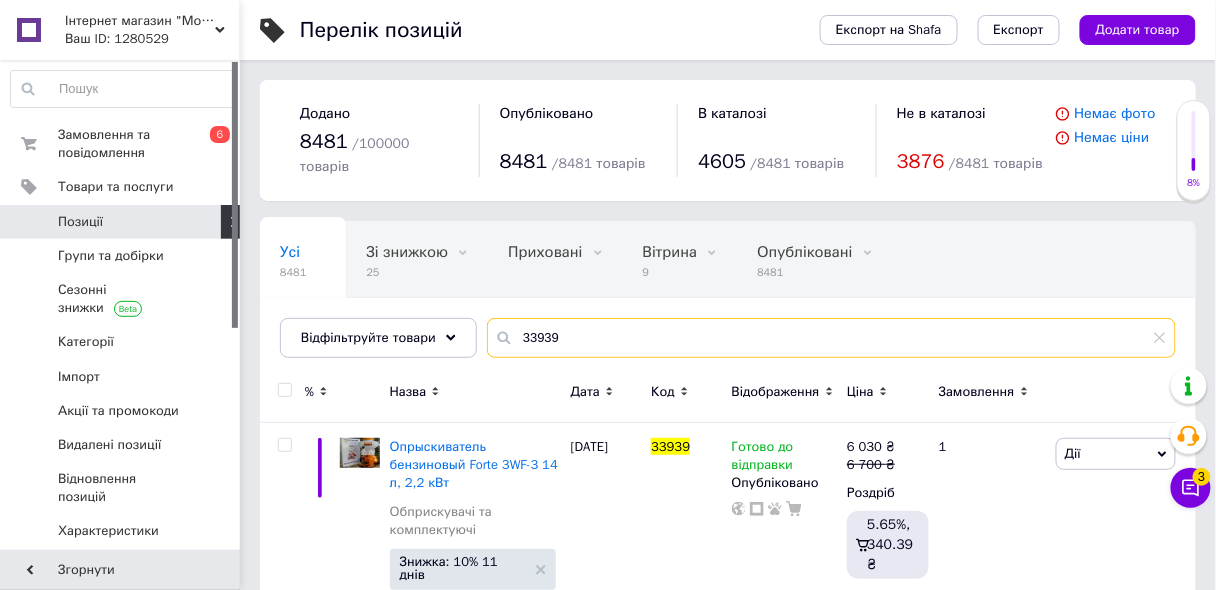 scroll, scrollTop: 99, scrollLeft: 0, axis: vertical 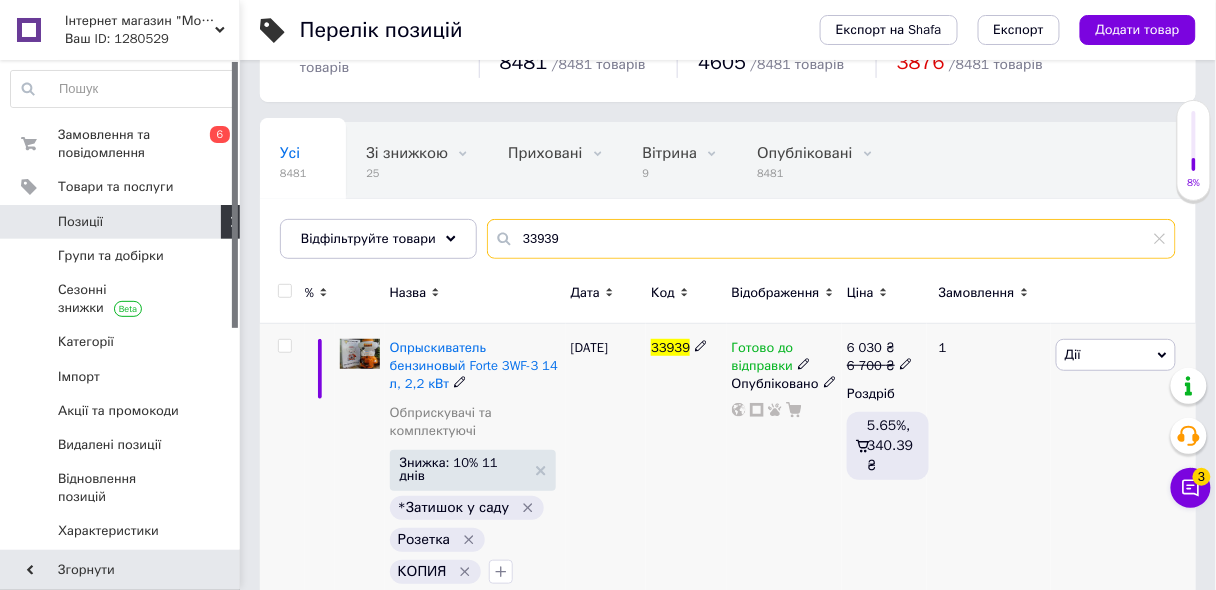 type on "33939" 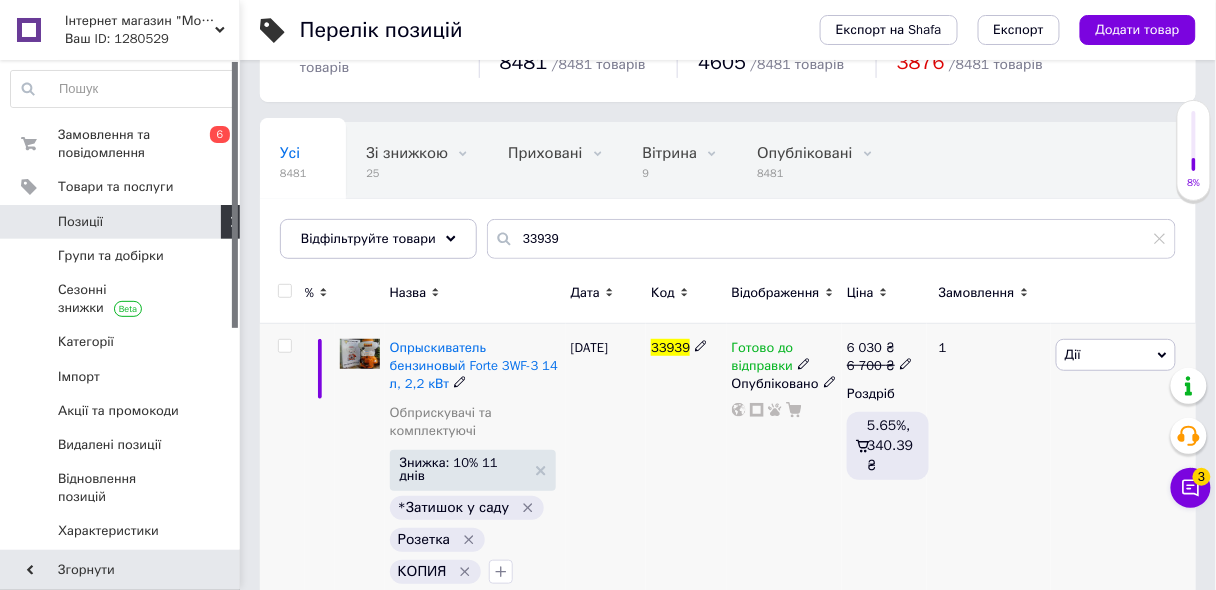 click 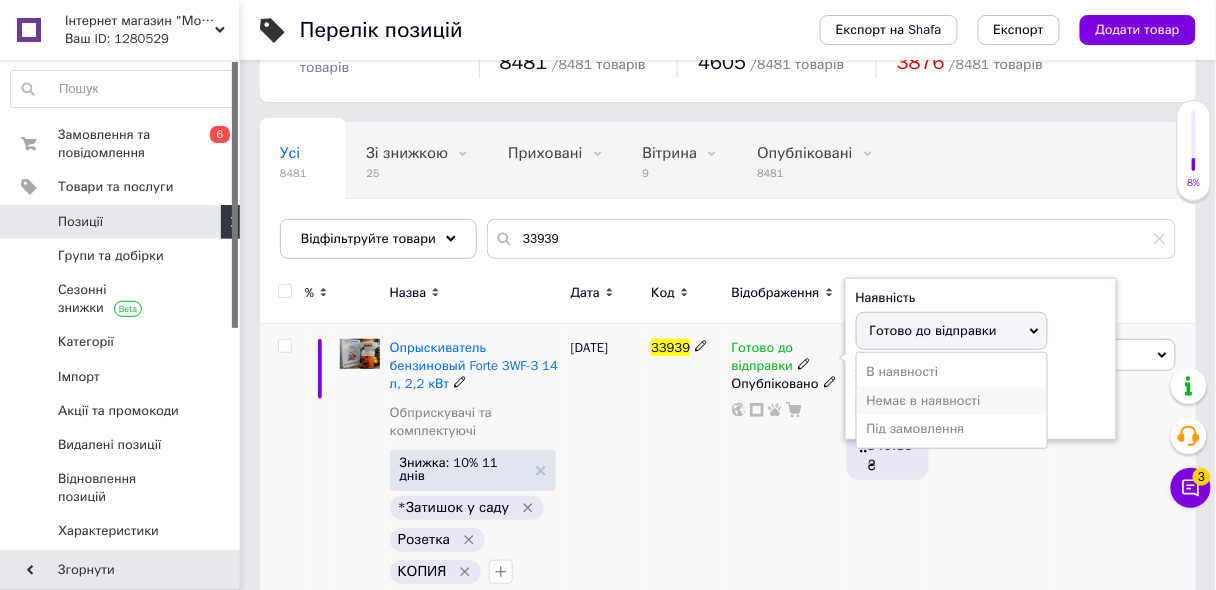 click on "Немає в наявності" at bounding box center [952, 401] 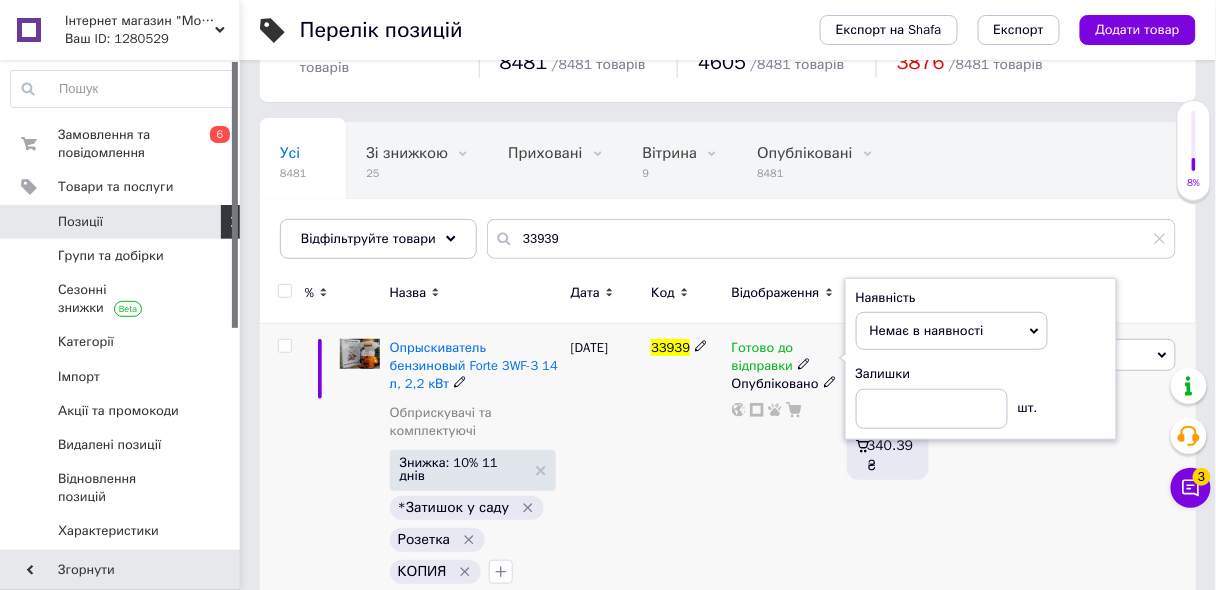 click on "33939" at bounding box center (686, 467) 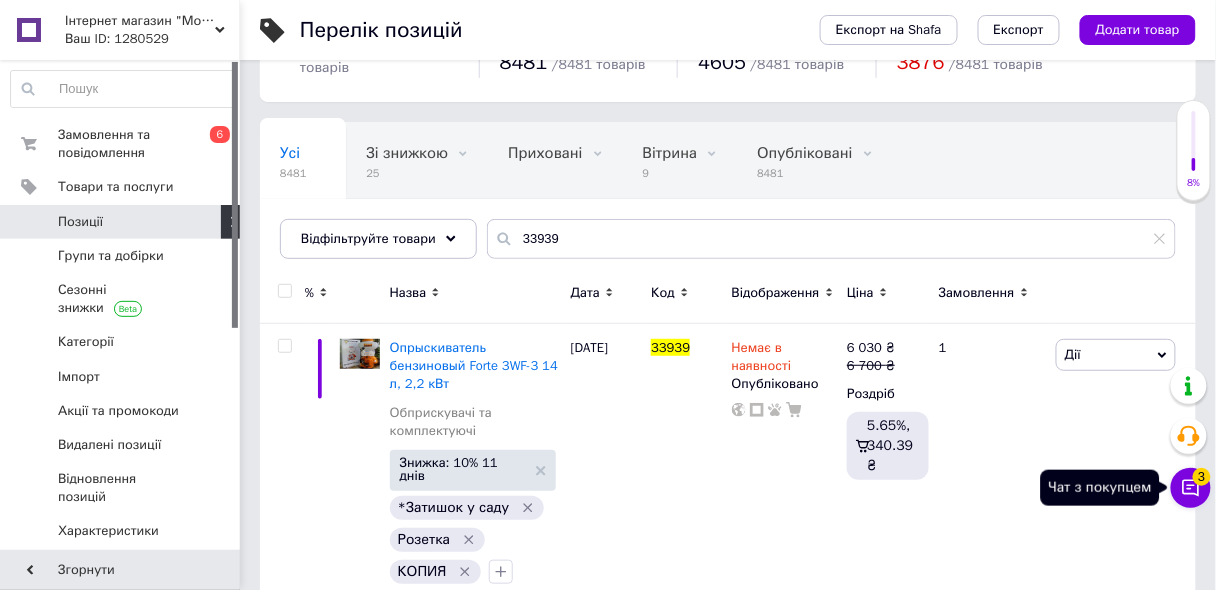click on "Чат з покупцем 3" at bounding box center (1191, 488) 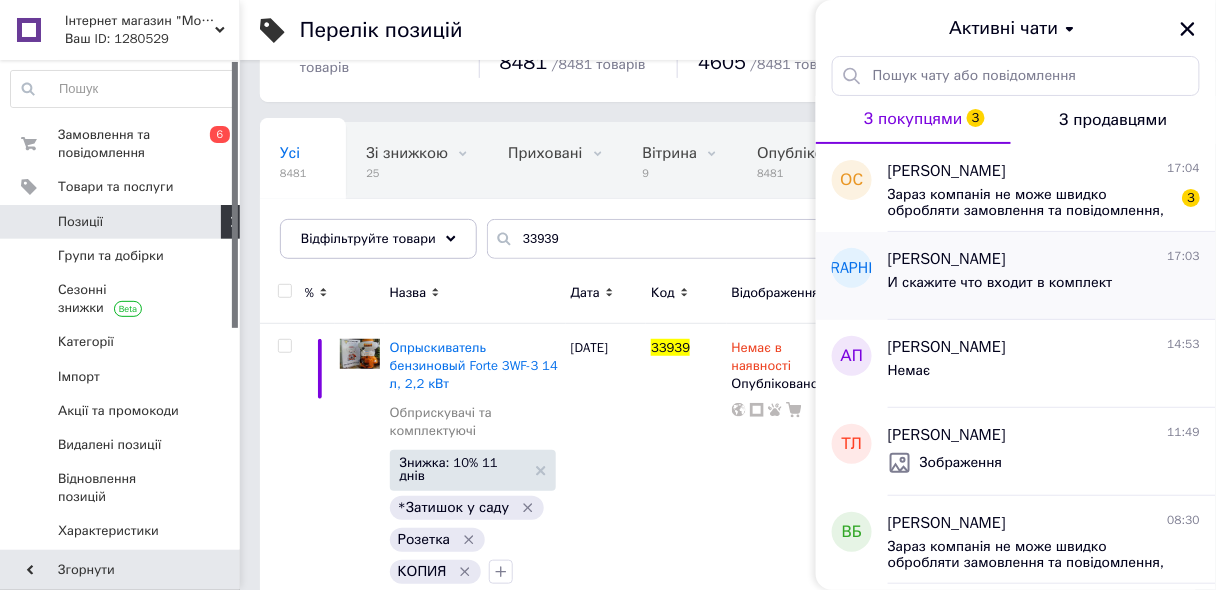 click on "И скажите что входит в комплект" at bounding box center (1000, 289) 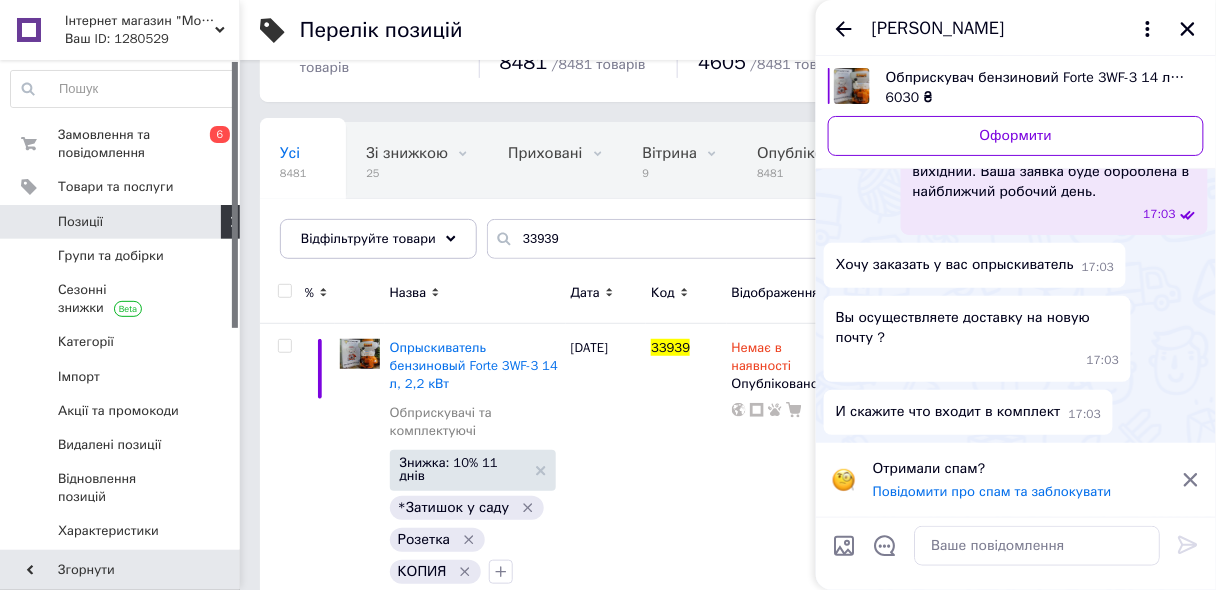 scroll, scrollTop: 0, scrollLeft: 0, axis: both 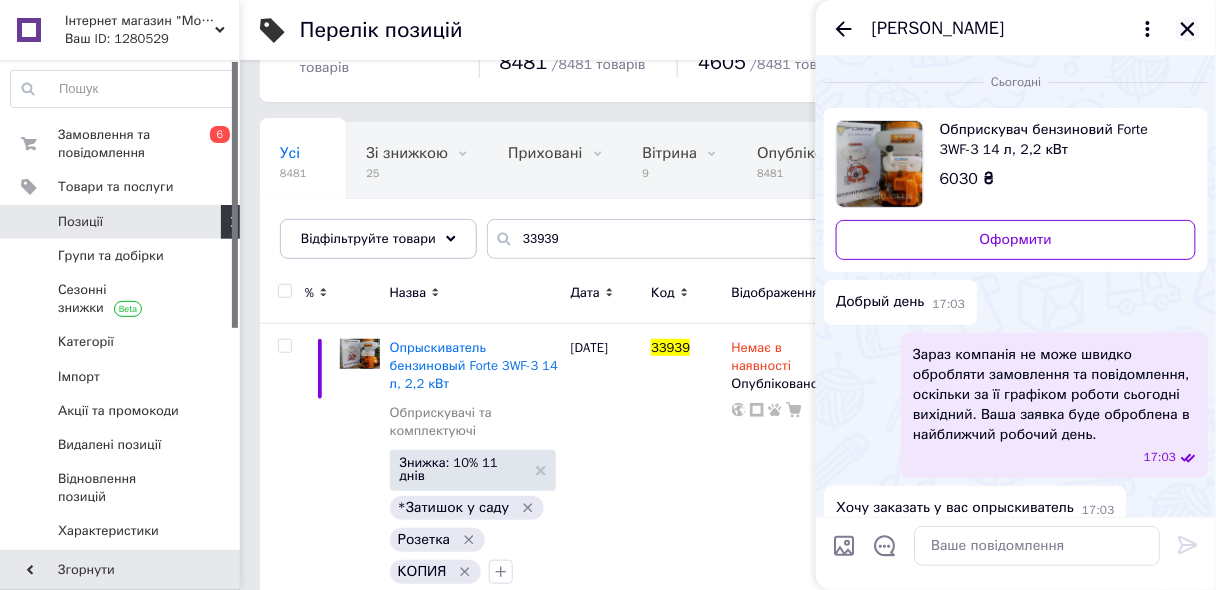 click 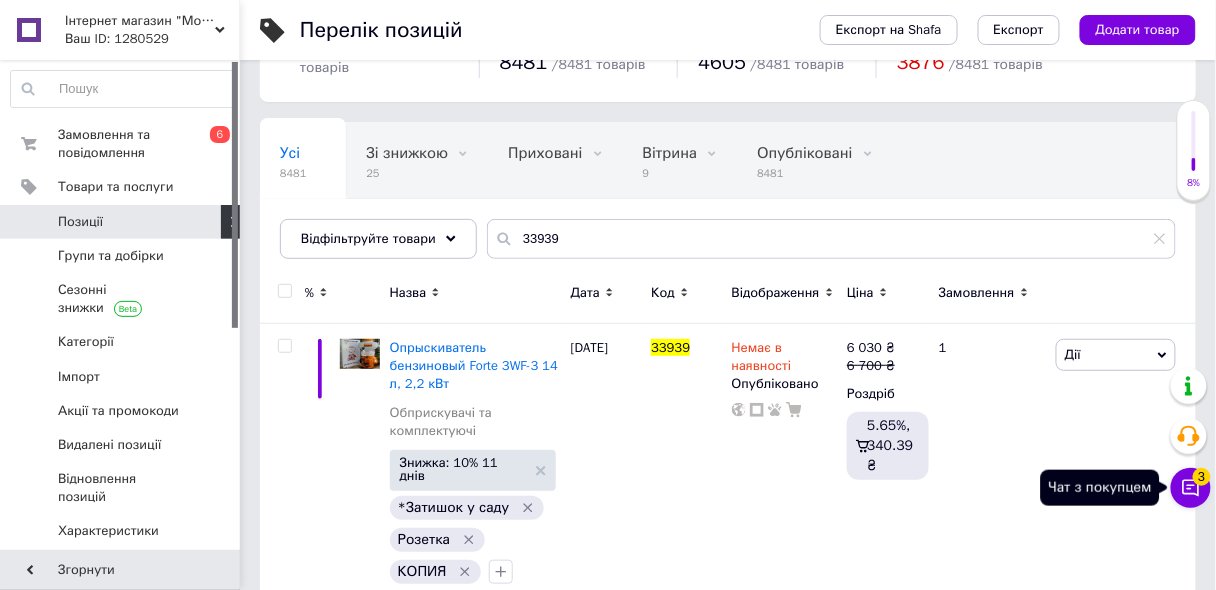 click on "Чат з покупцем 3" at bounding box center (1191, 488) 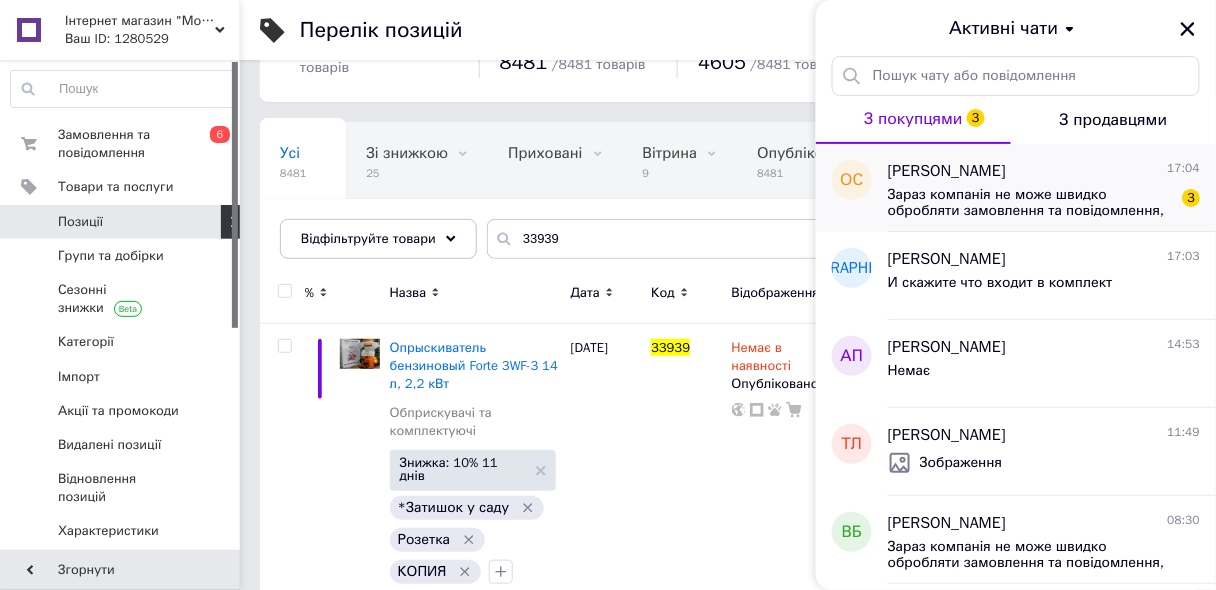 click on "Олексій Селіванов 17:04 Зараз компанія не може швидко обробляти замовлення та повідомлення,
оскільки за її графіком роботи сьогодні вихідний. Ваша заявка буде оброблена в найближчий робочий день. 3" at bounding box center [1052, 188] 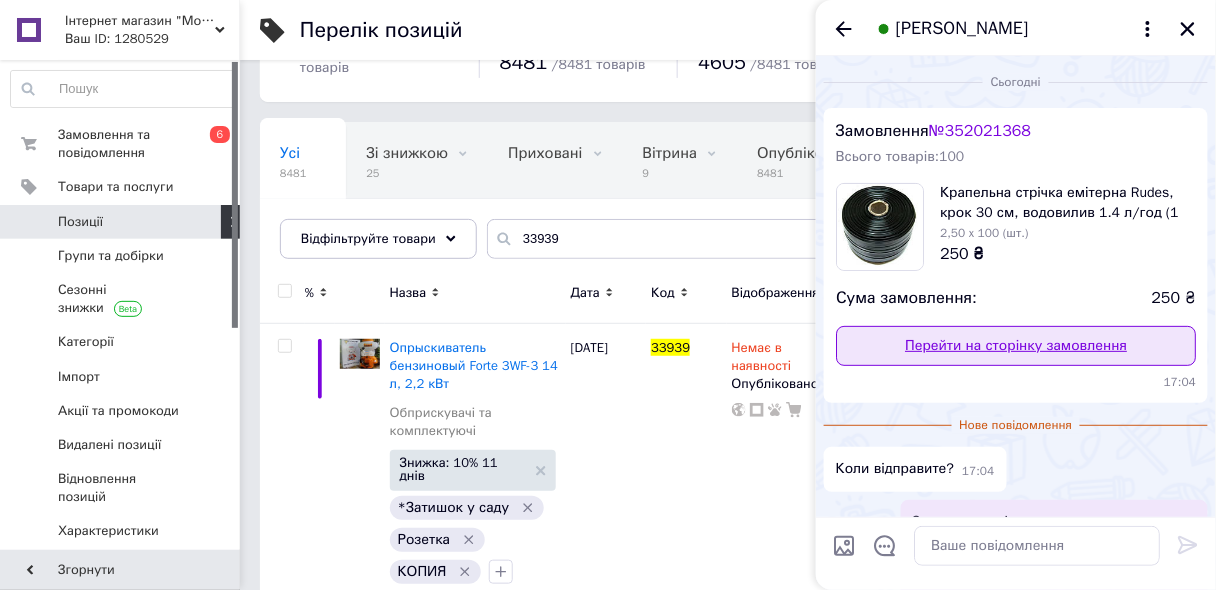 scroll, scrollTop: 208, scrollLeft: 0, axis: vertical 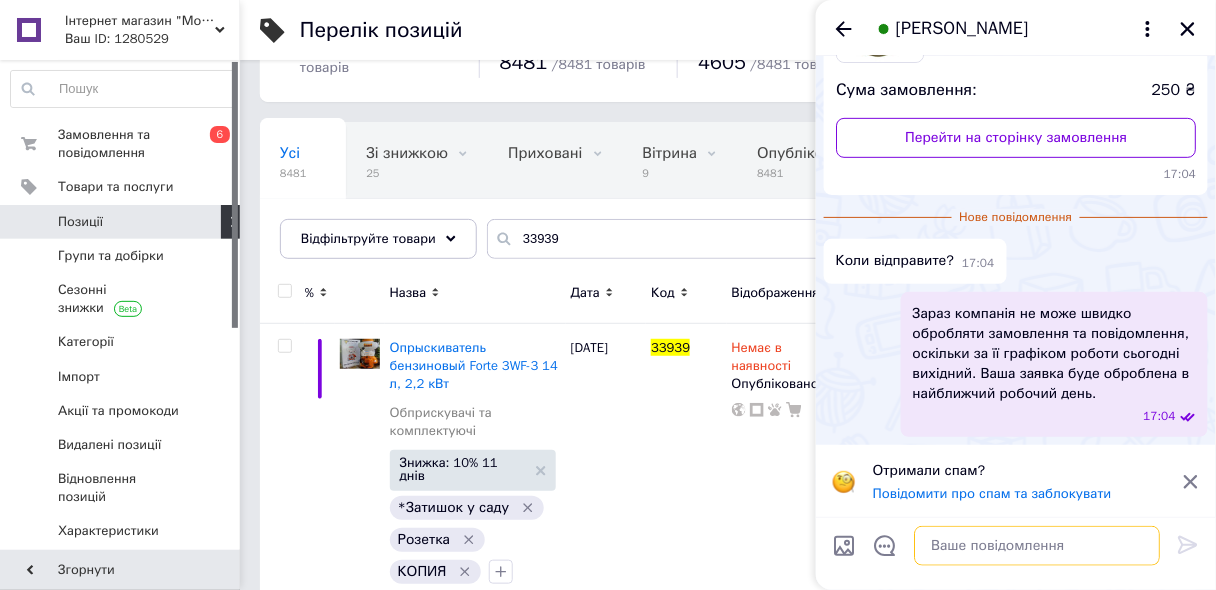 click at bounding box center [1037, 546] 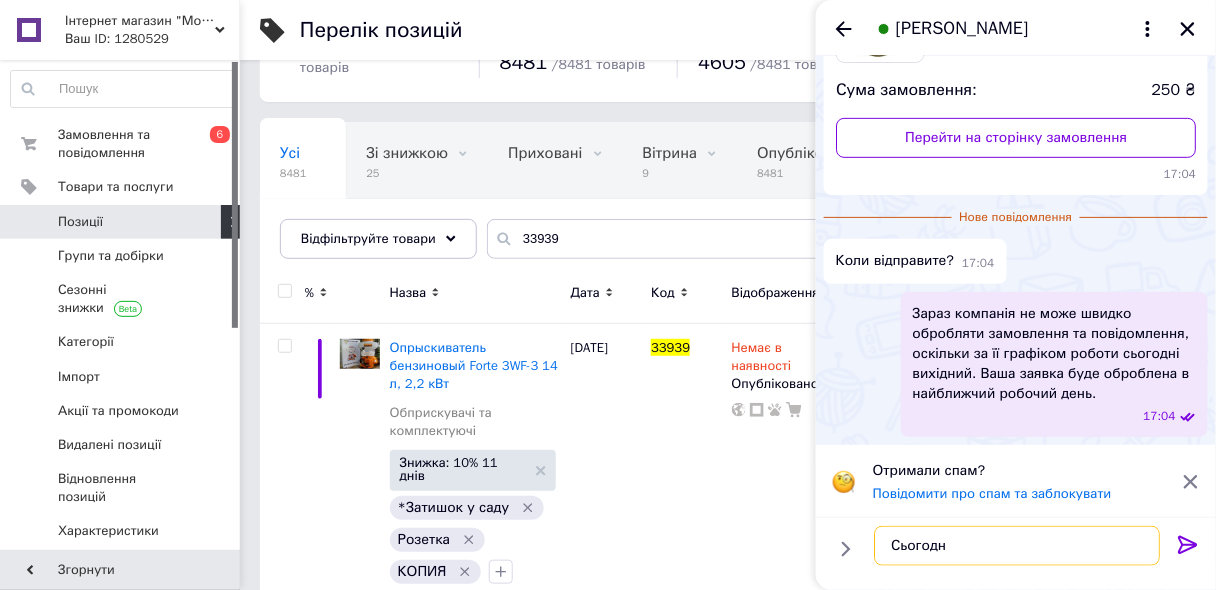 type on "Сьогодні" 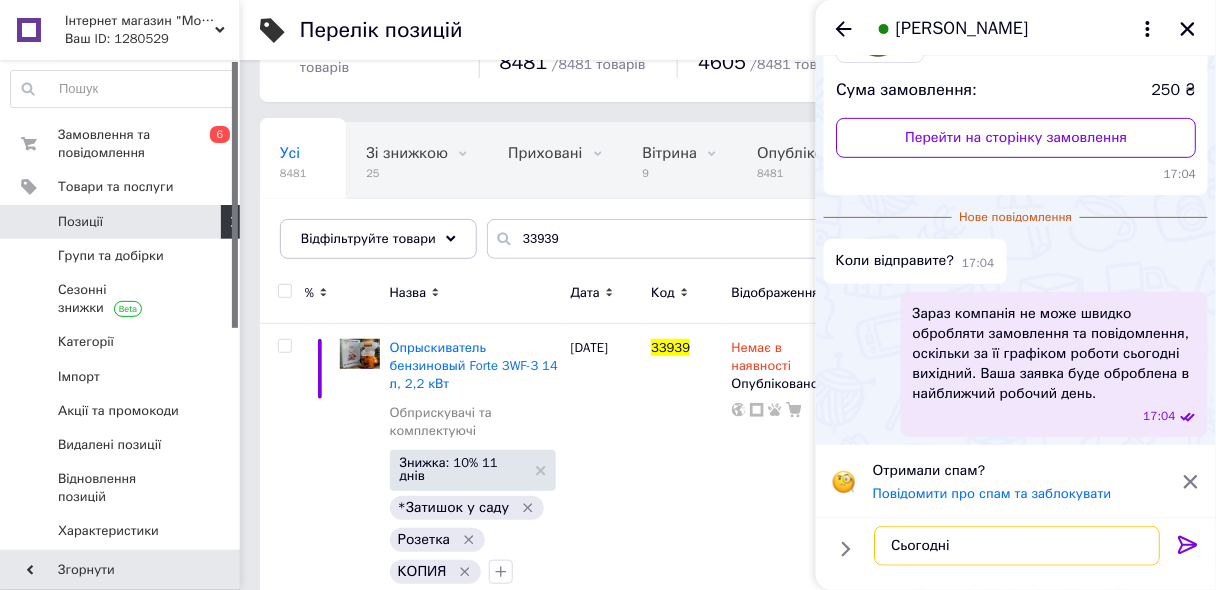 type 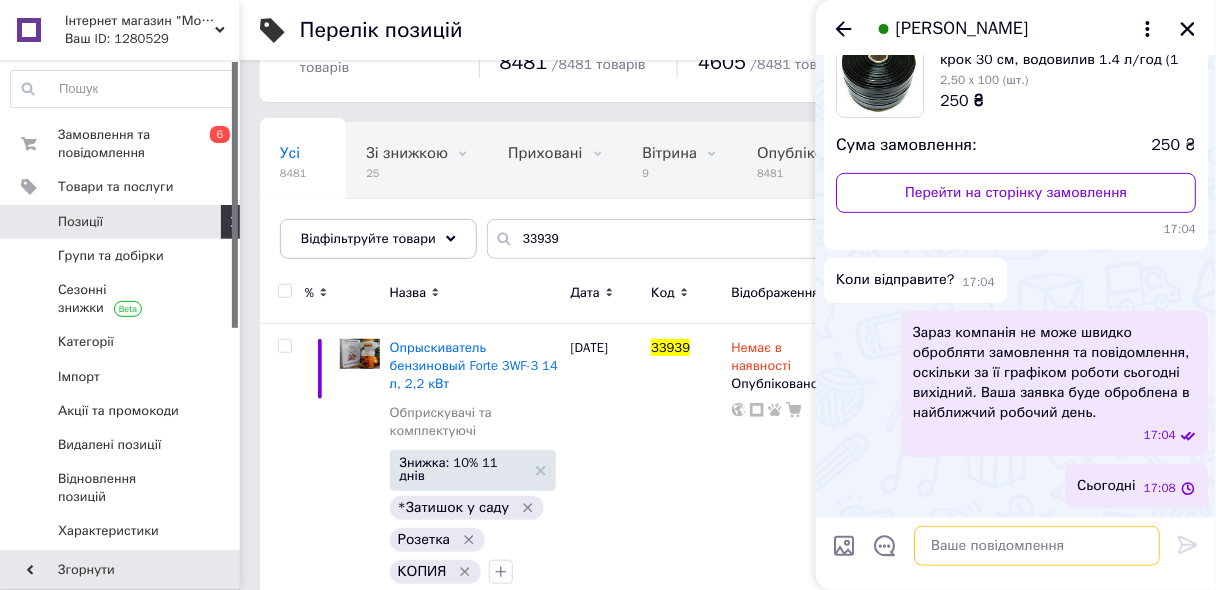 scroll, scrollTop: 152, scrollLeft: 0, axis: vertical 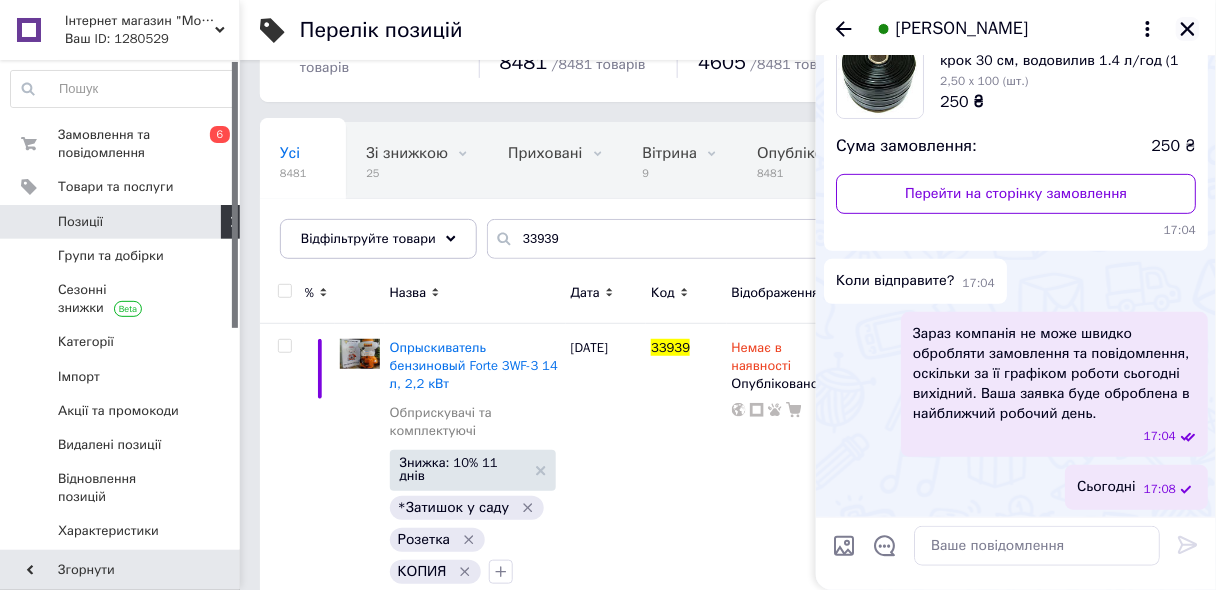 click 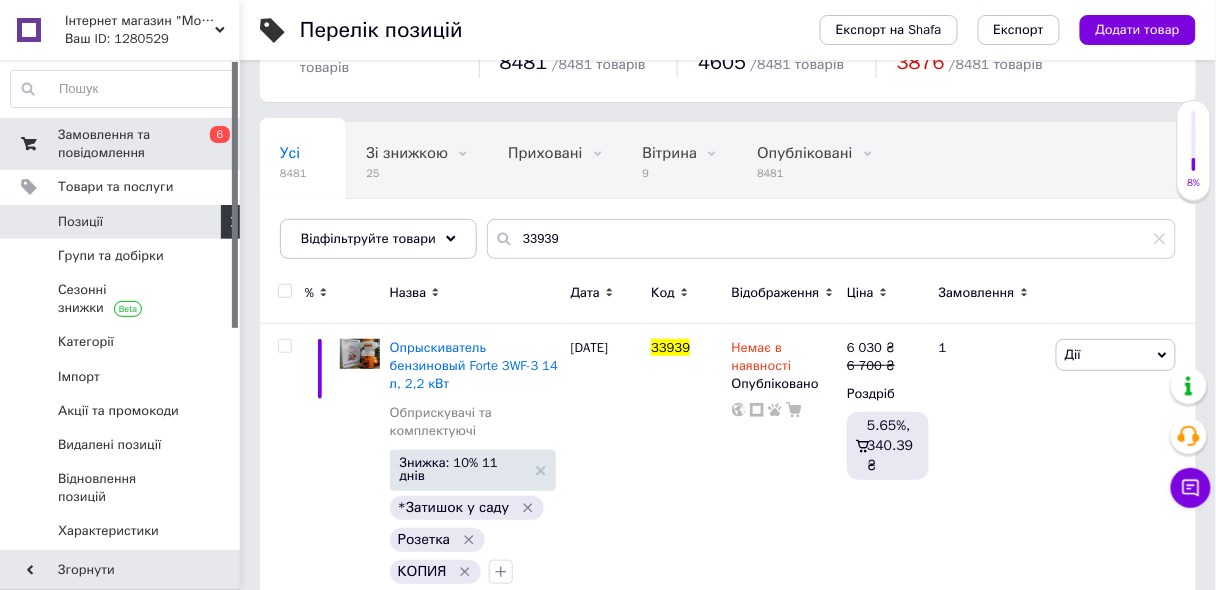 click on "Замовлення та повідомлення" at bounding box center [121, 144] 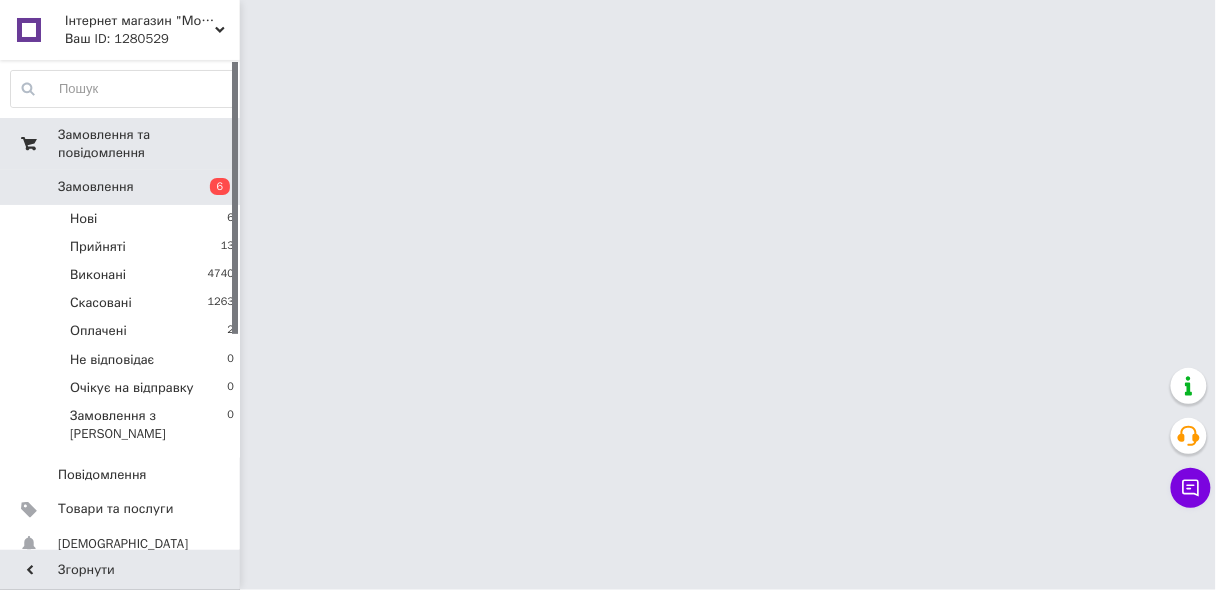 scroll, scrollTop: 0, scrollLeft: 0, axis: both 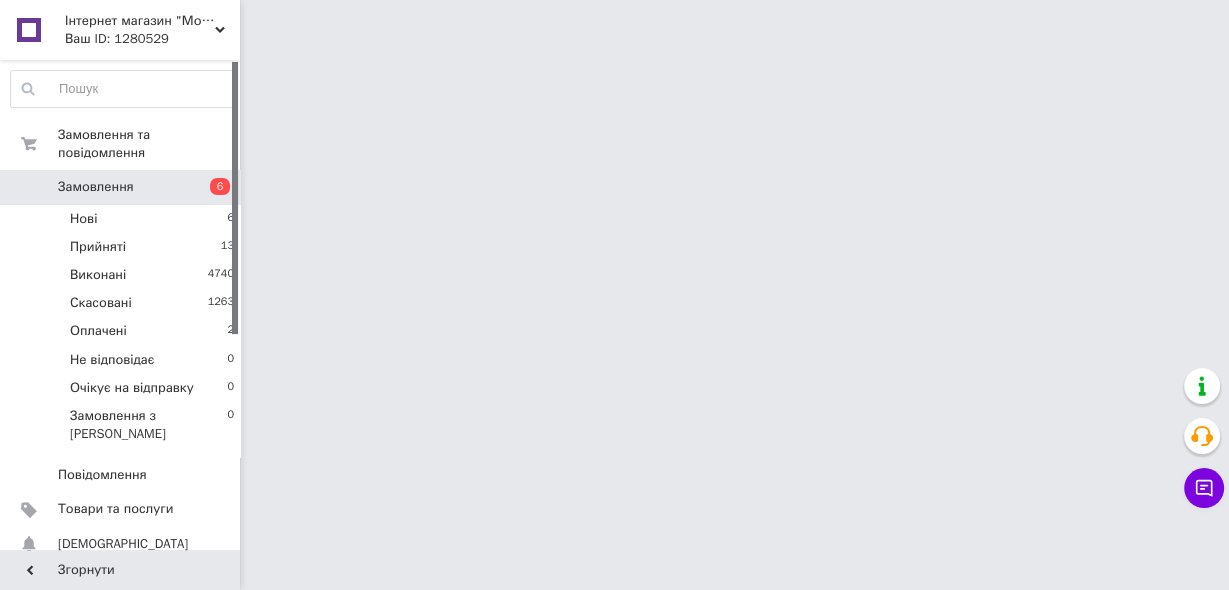 click on "Замовлення" at bounding box center [96, 187] 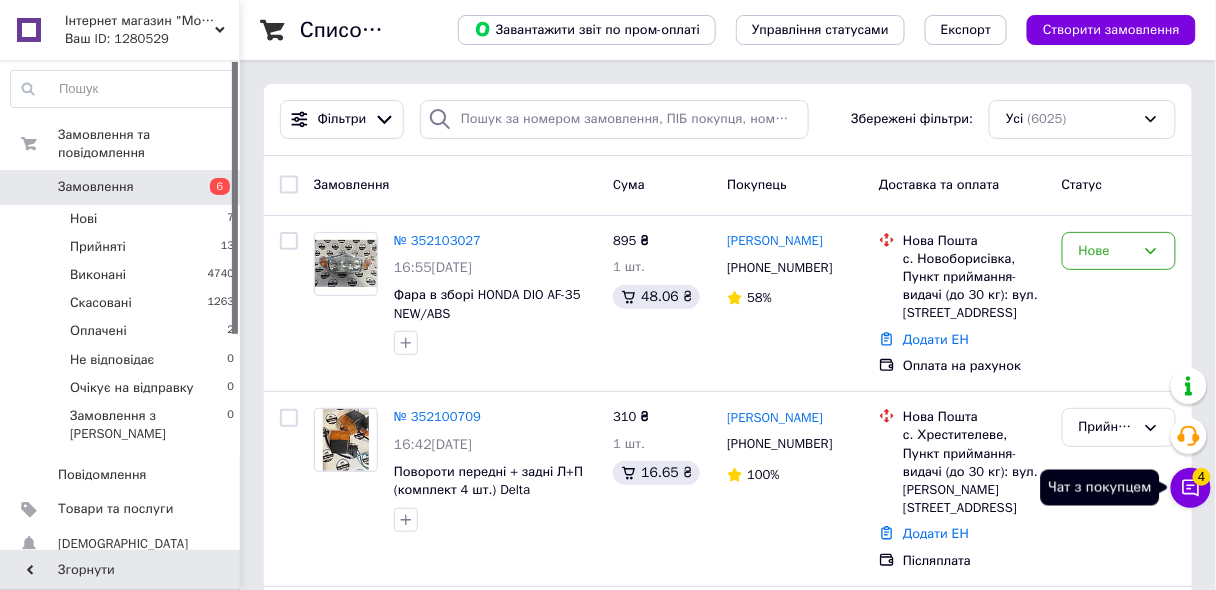 click 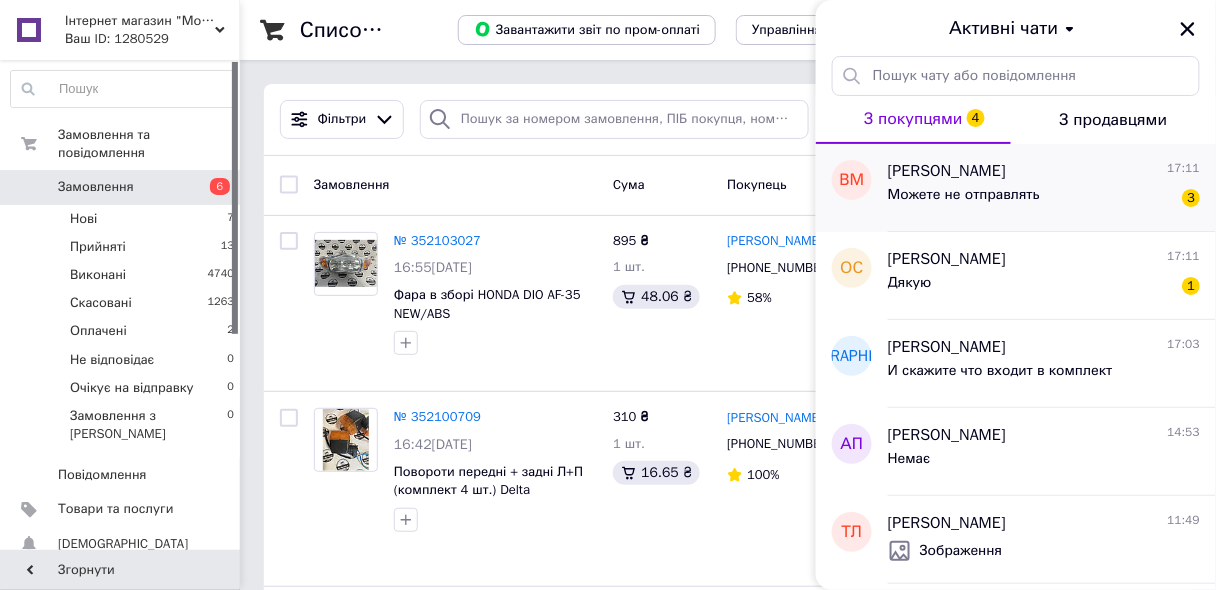 click on "Можете не отправлять 3" at bounding box center (1044, 199) 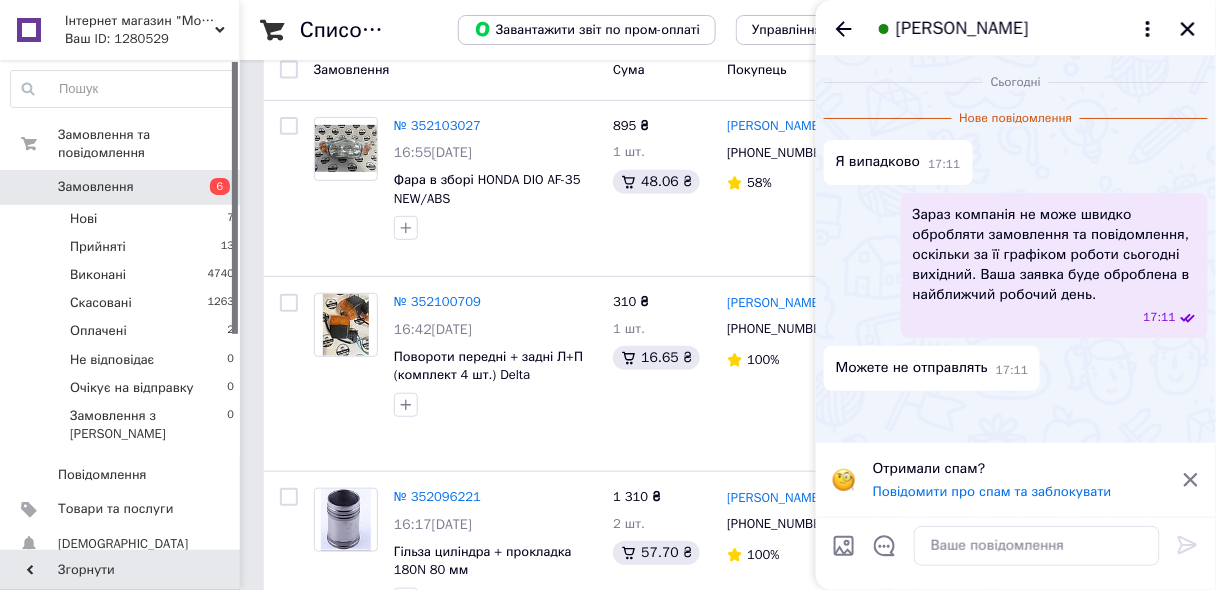 scroll, scrollTop: 240, scrollLeft: 0, axis: vertical 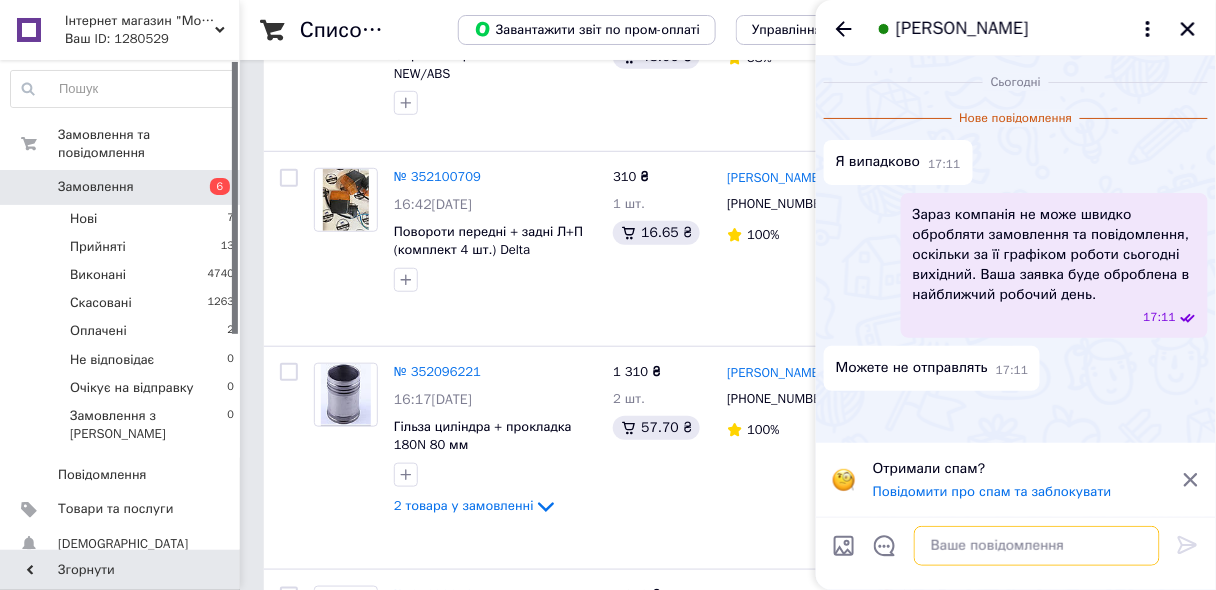 click at bounding box center [1037, 546] 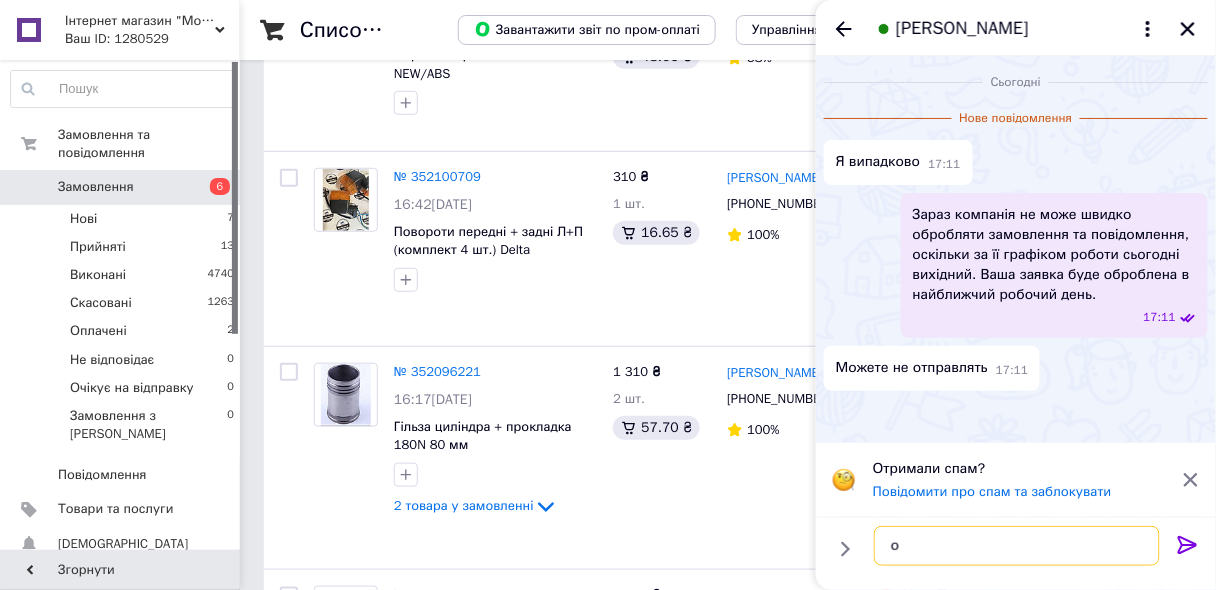 type on "ок" 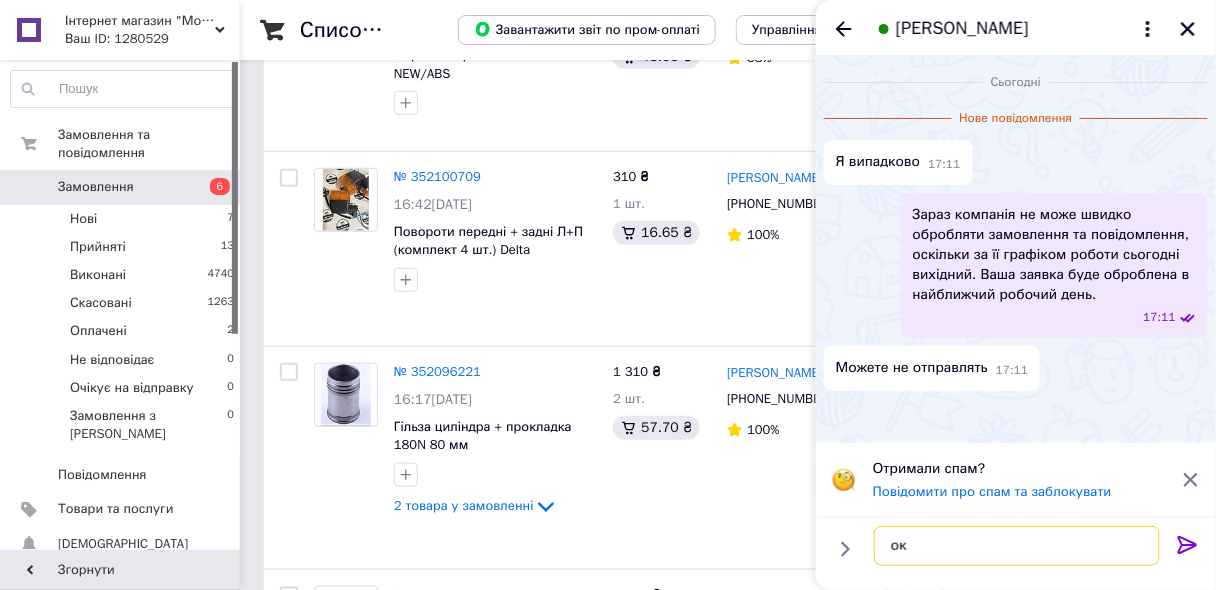 type 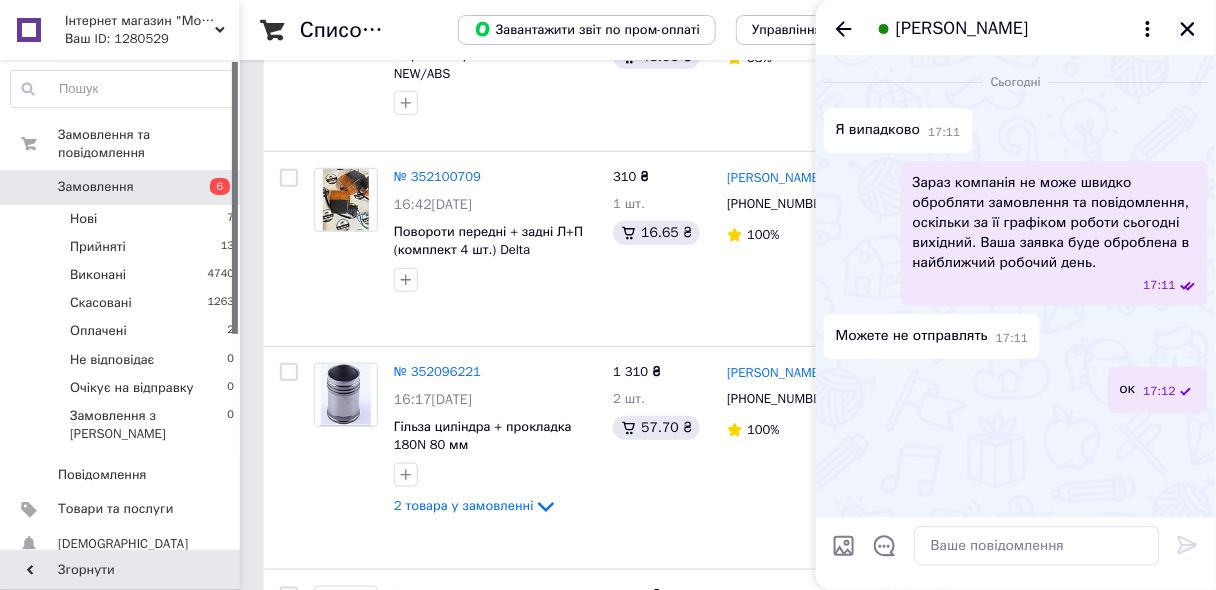 click 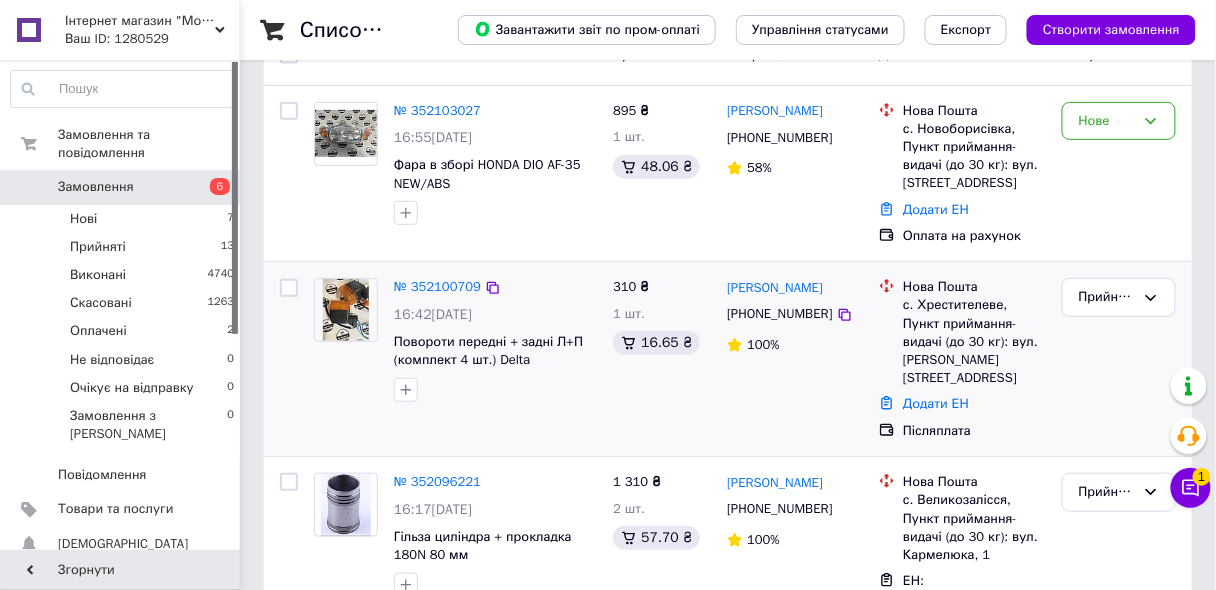 scroll, scrollTop: 0, scrollLeft: 0, axis: both 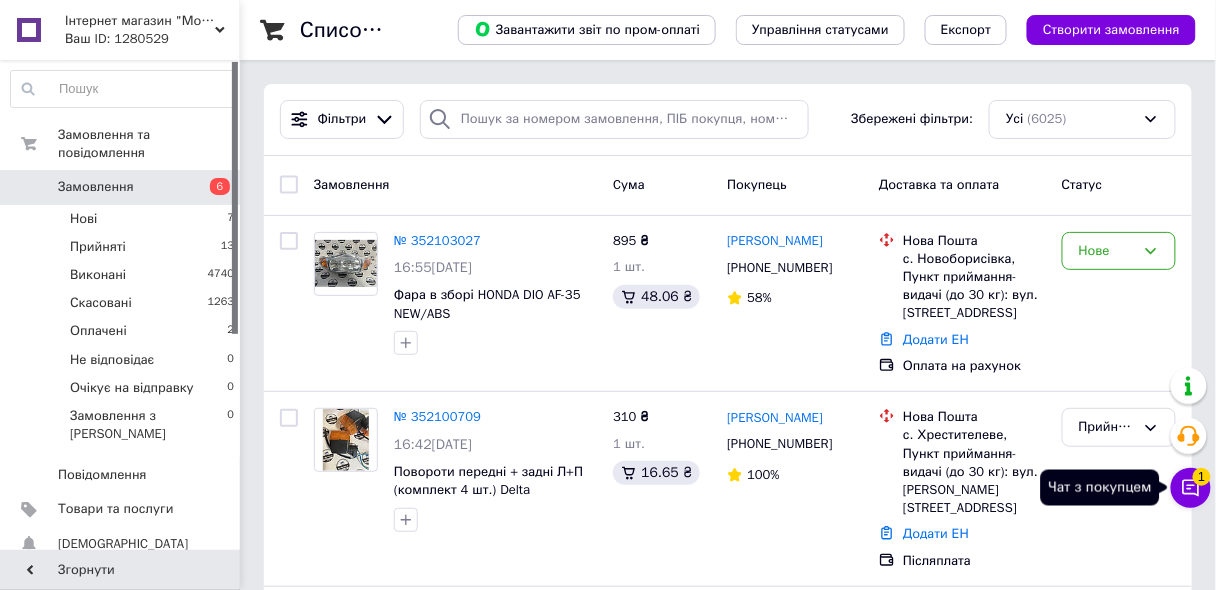 click on "Чат з покупцем 1" at bounding box center [1191, 488] 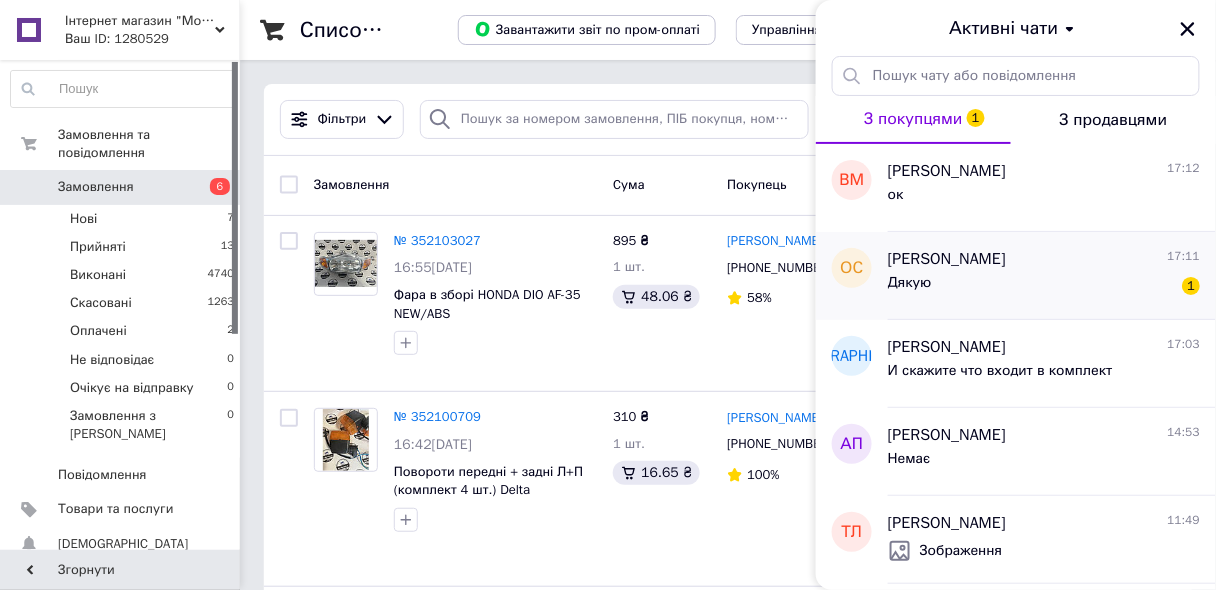 click on "Олексій Селіванов 17:11 Дякую 1" at bounding box center (1052, 276) 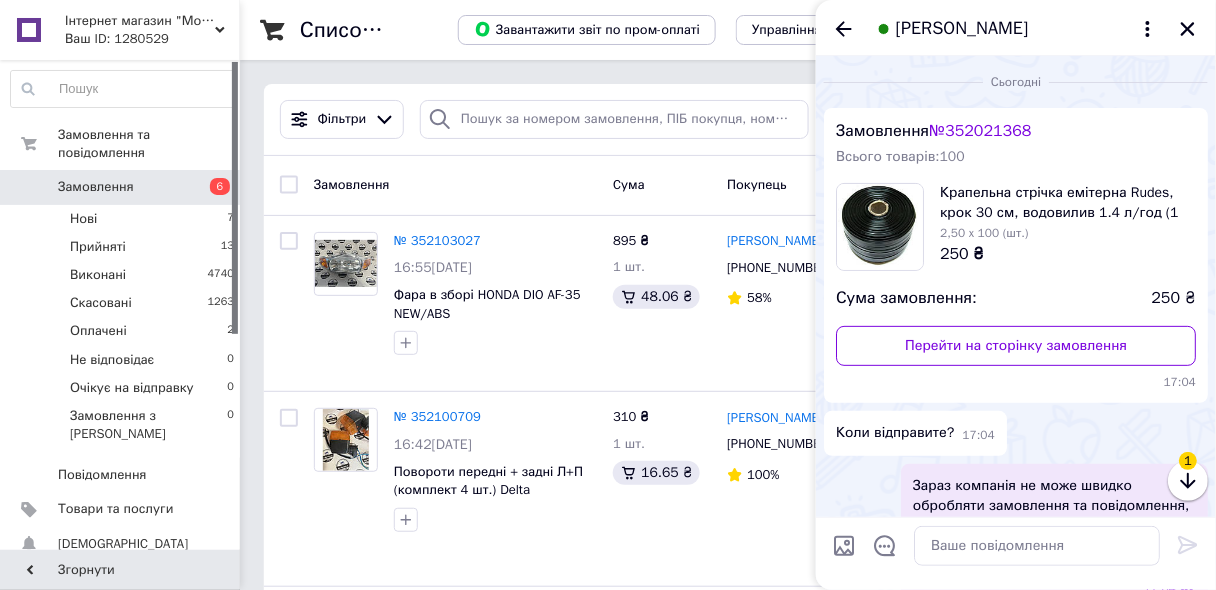 scroll, scrollTop: 241, scrollLeft: 0, axis: vertical 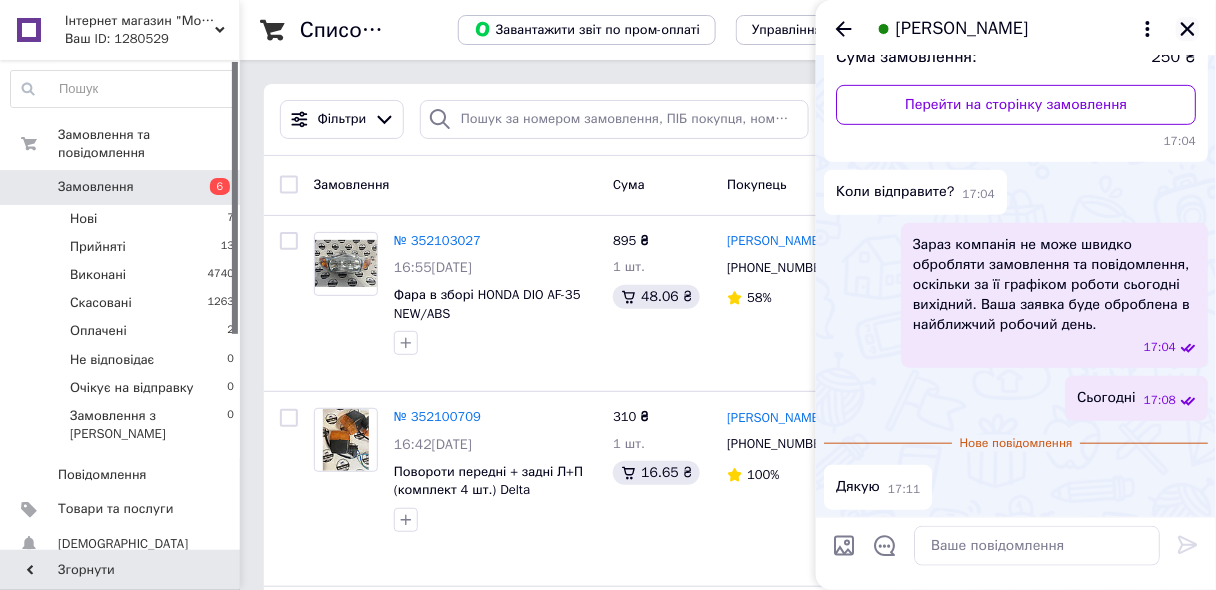 click 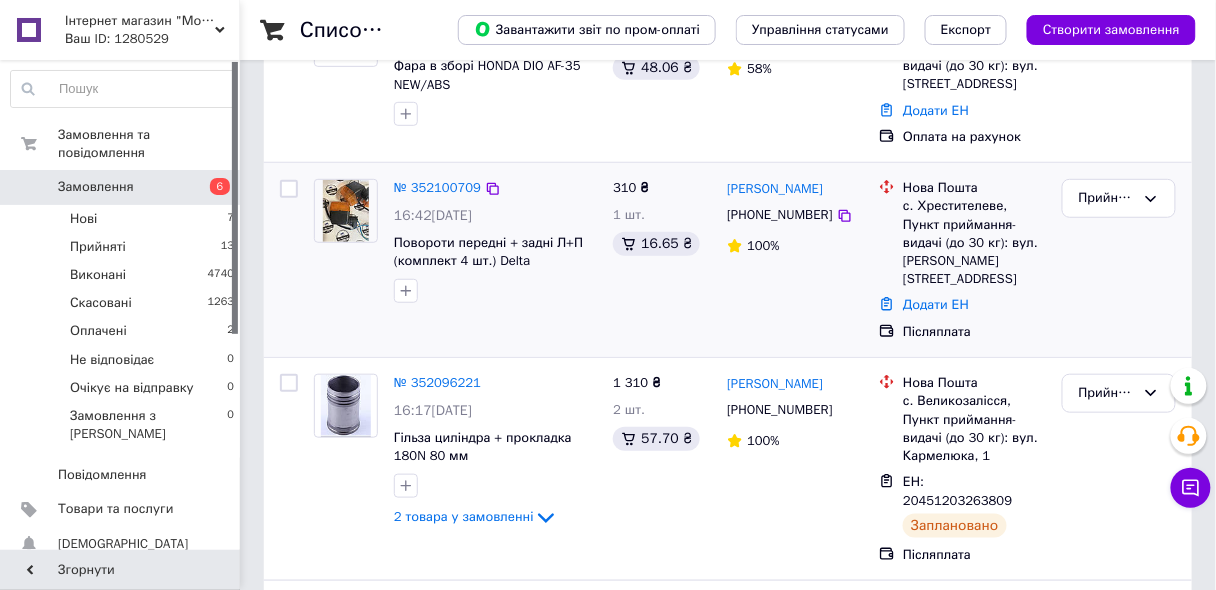 scroll, scrollTop: 240, scrollLeft: 0, axis: vertical 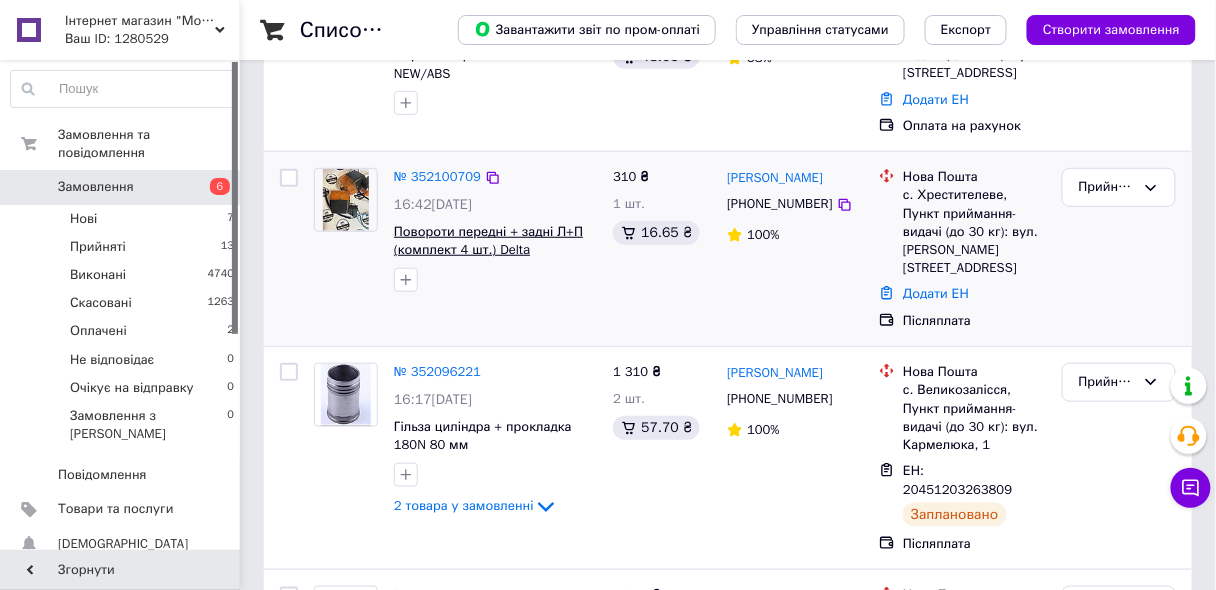 click on "Повороти передні + задні Л+П (комплект 4 шт.) Delta" at bounding box center [488, 241] 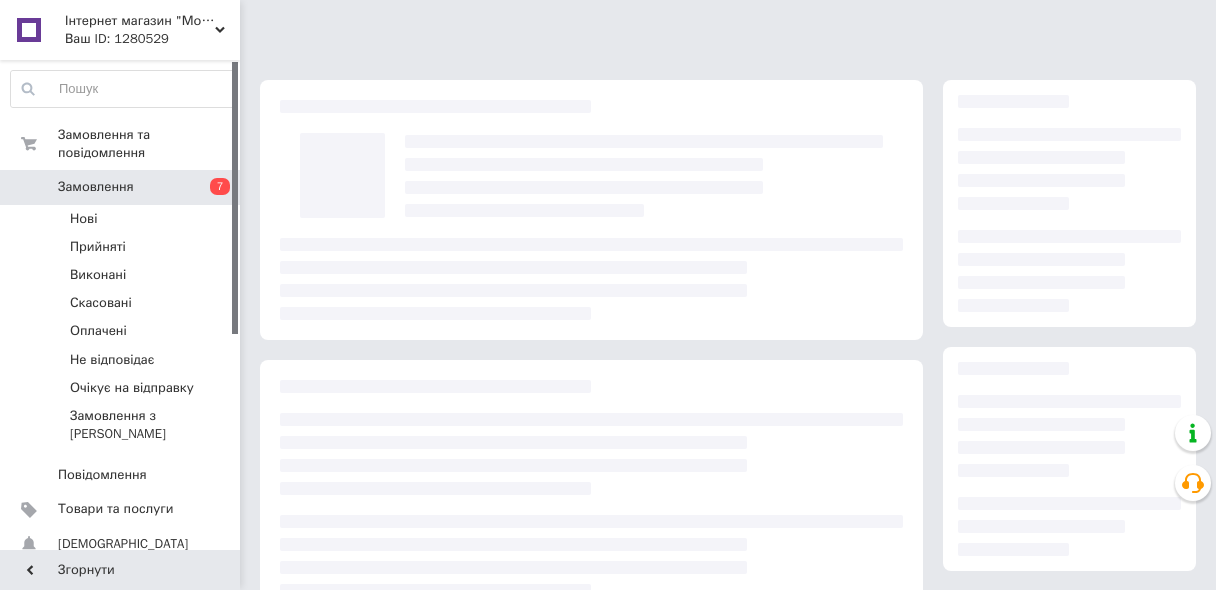 scroll, scrollTop: 0, scrollLeft: 0, axis: both 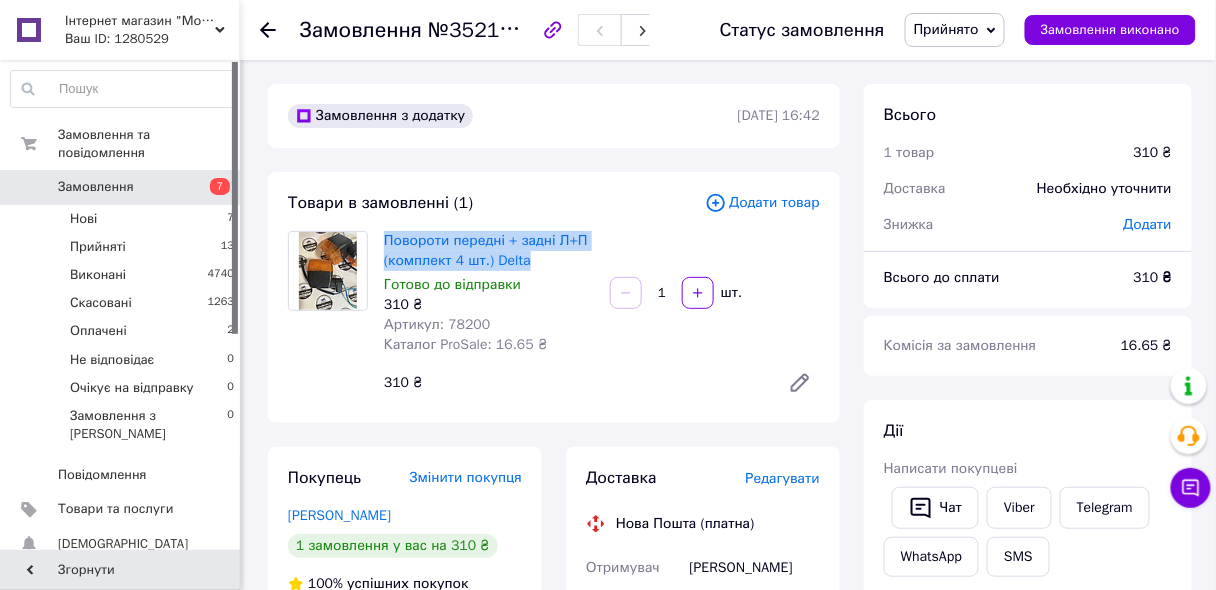 drag, startPoint x: 535, startPoint y: 261, endPoint x: 376, endPoint y: 242, distance: 160.1312 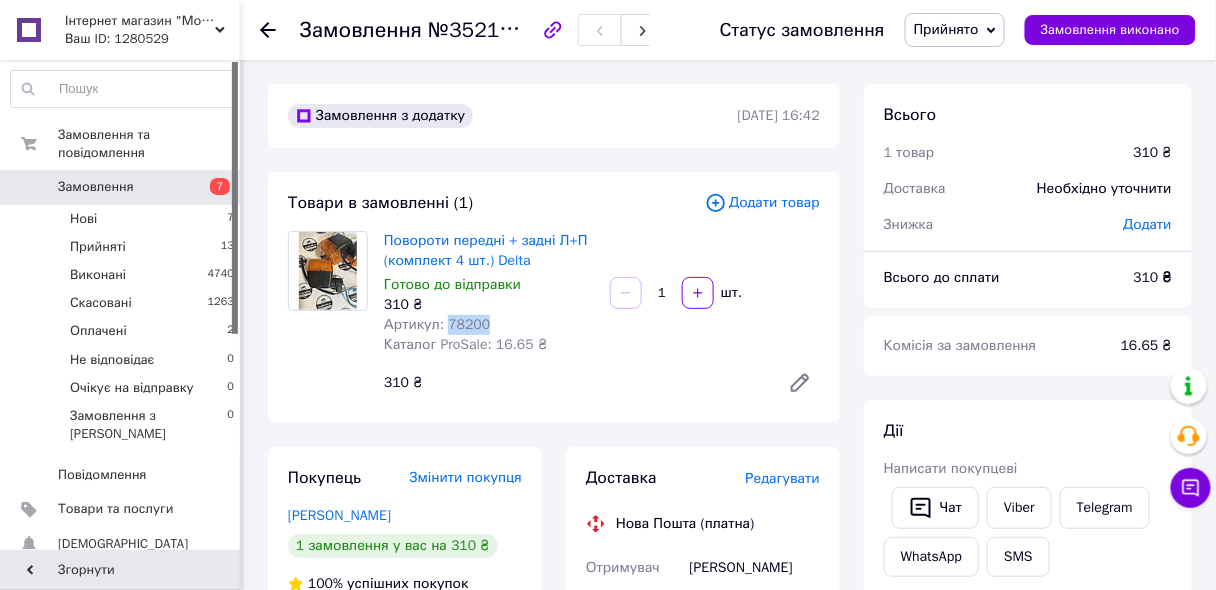 drag, startPoint x: 445, startPoint y: 324, endPoint x: 528, endPoint y: 328, distance: 83.09633 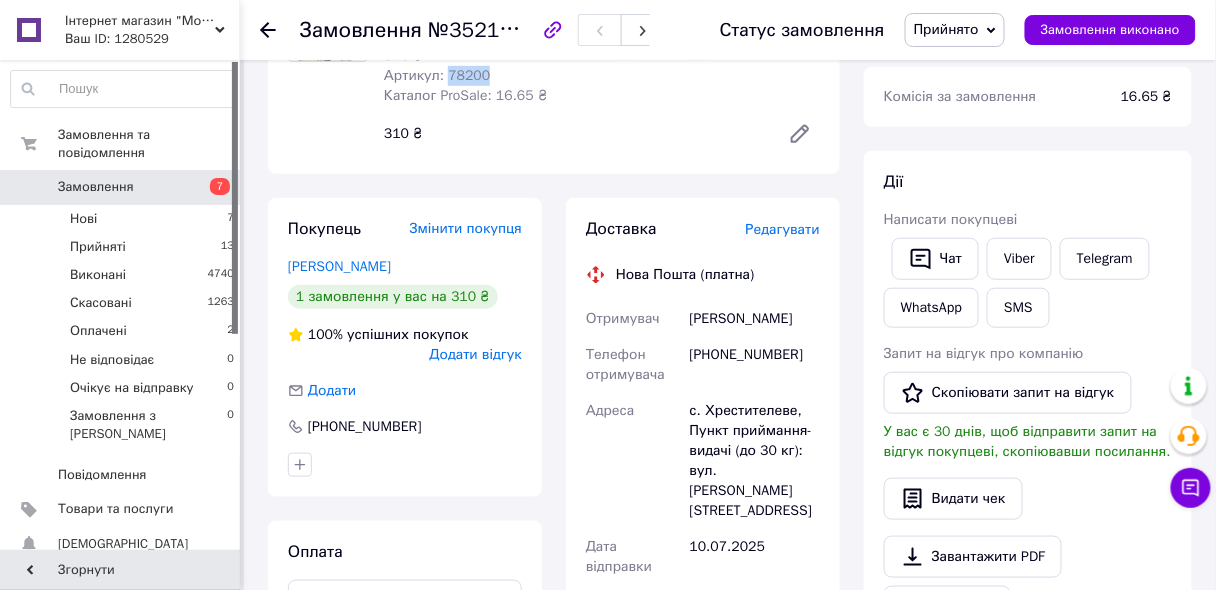 scroll, scrollTop: 400, scrollLeft: 0, axis: vertical 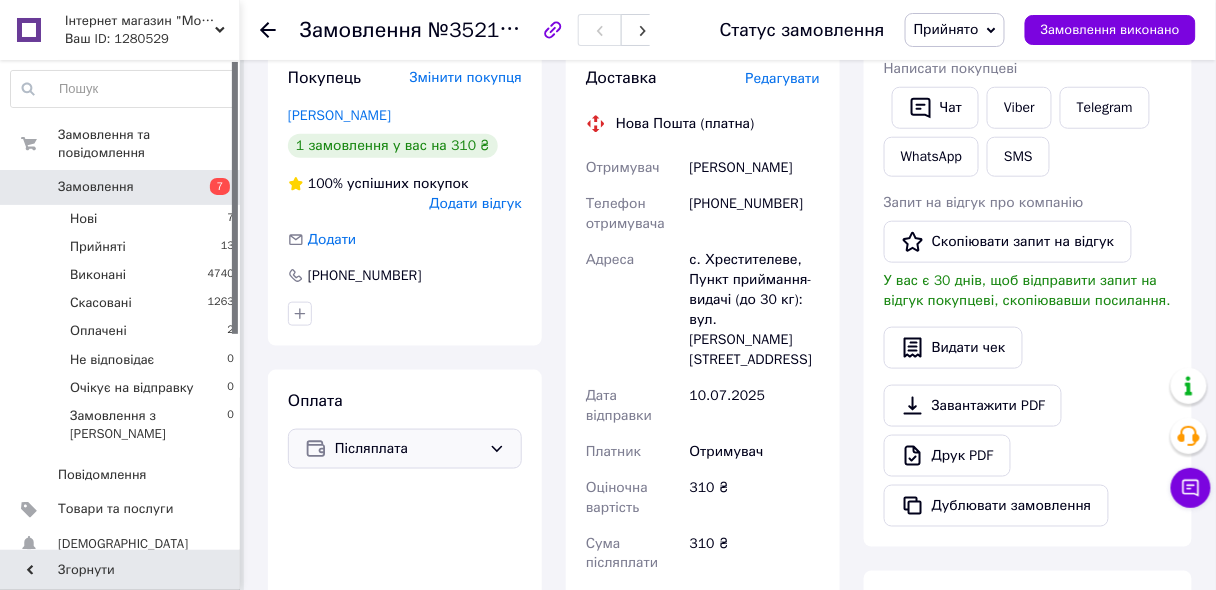 click on "Післяплата" at bounding box center (408, 449) 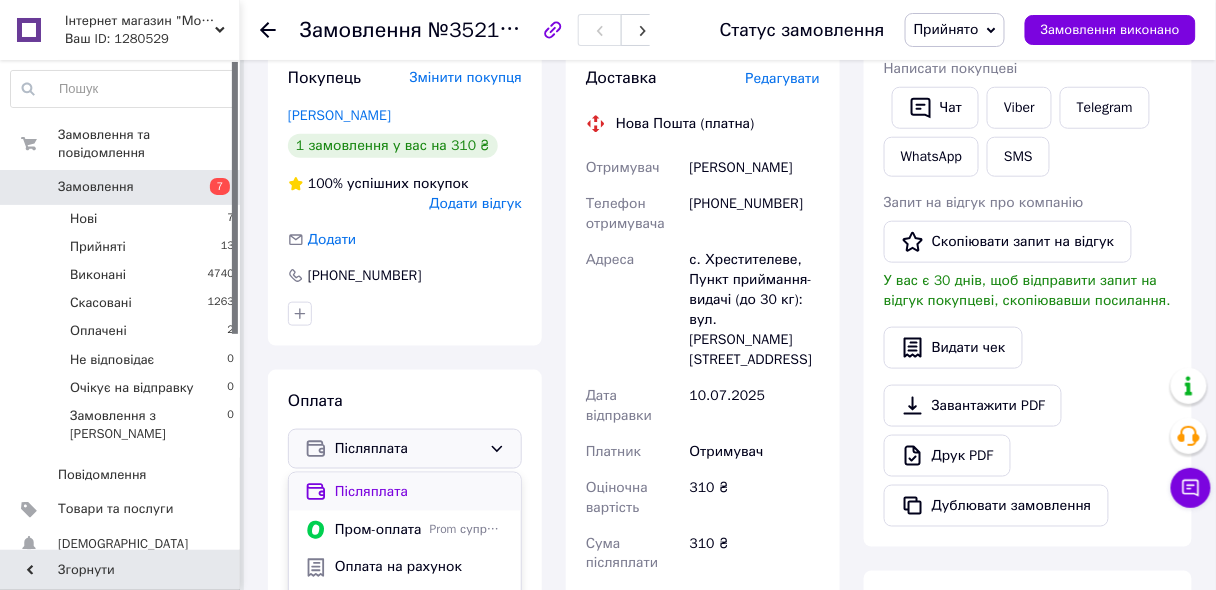 scroll, scrollTop: 49, scrollLeft: 0, axis: vertical 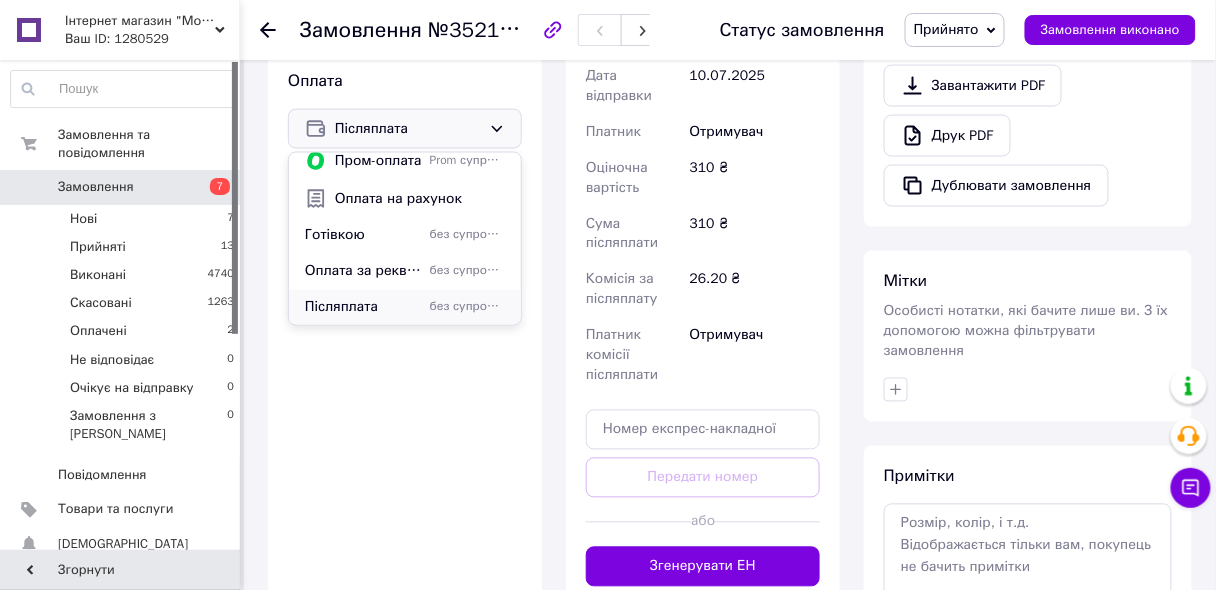 click on "Післяплата" at bounding box center (363, 308) 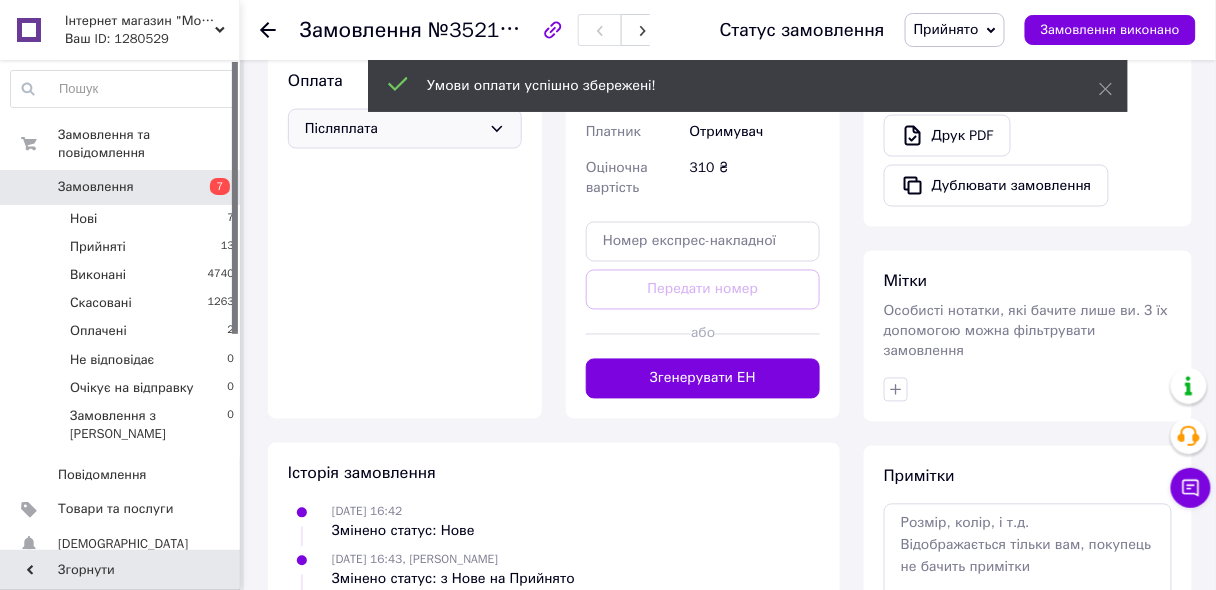 click on "Згенерувати ЕН" at bounding box center [703, 379] 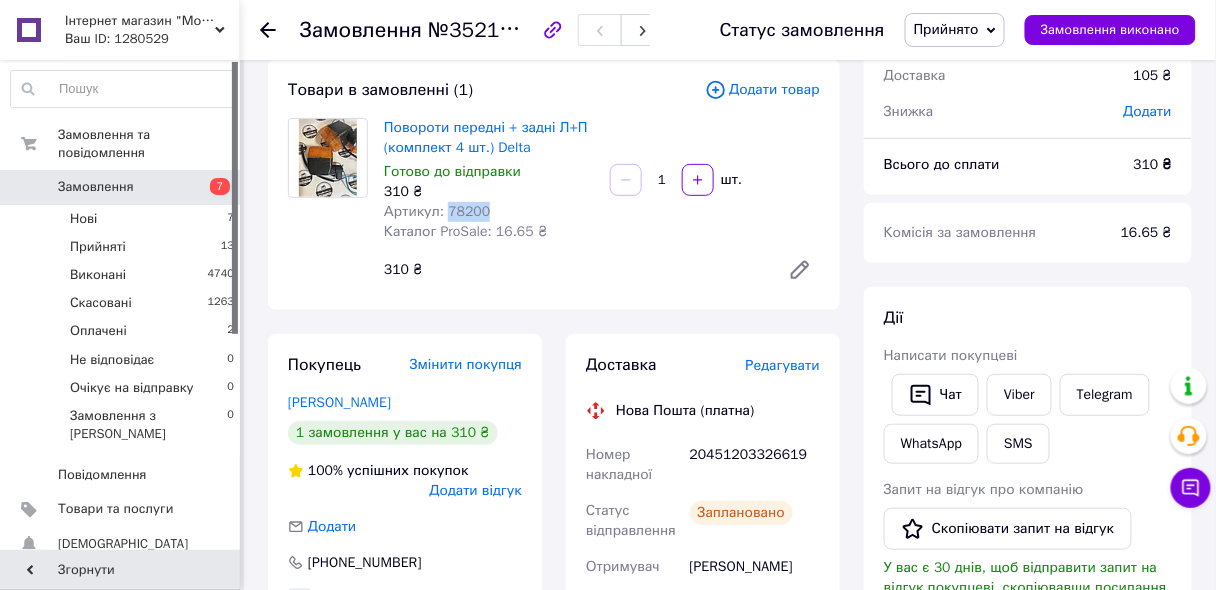 scroll, scrollTop: 0, scrollLeft: 0, axis: both 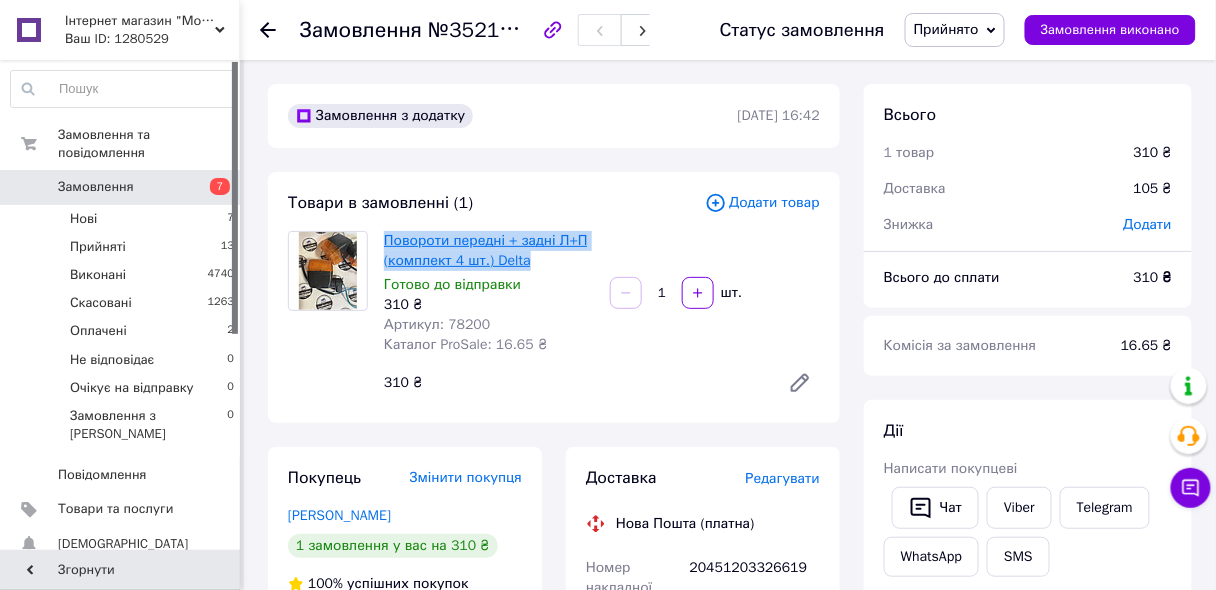 drag, startPoint x: 531, startPoint y: 261, endPoint x: 388, endPoint y: 239, distance: 144.6824 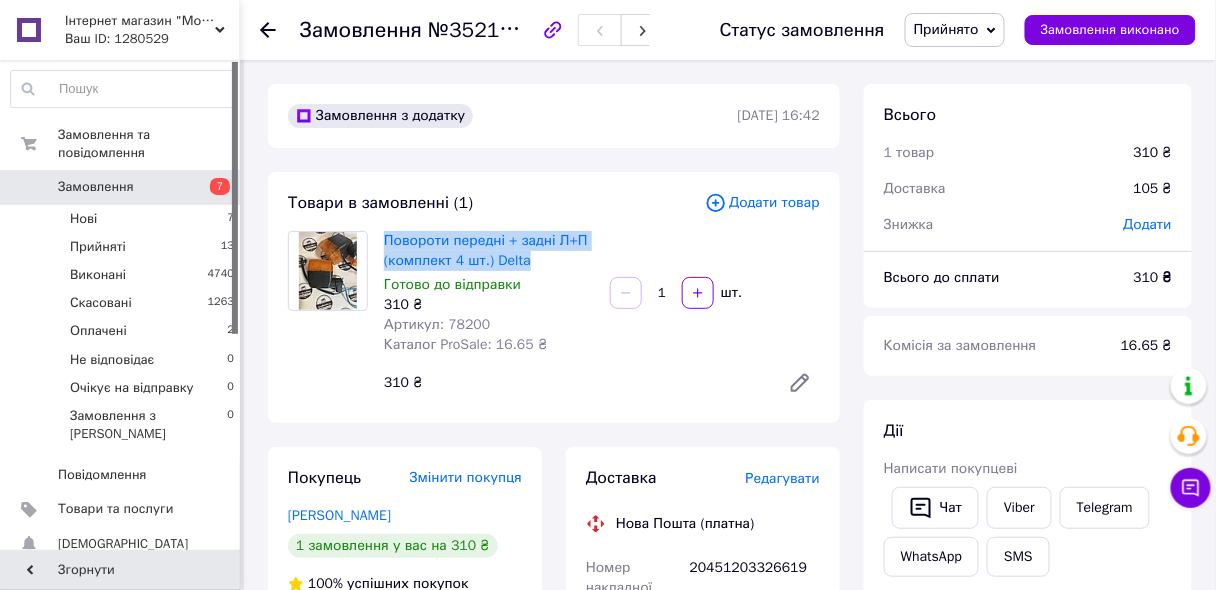 click on "Замовлення" at bounding box center [96, 187] 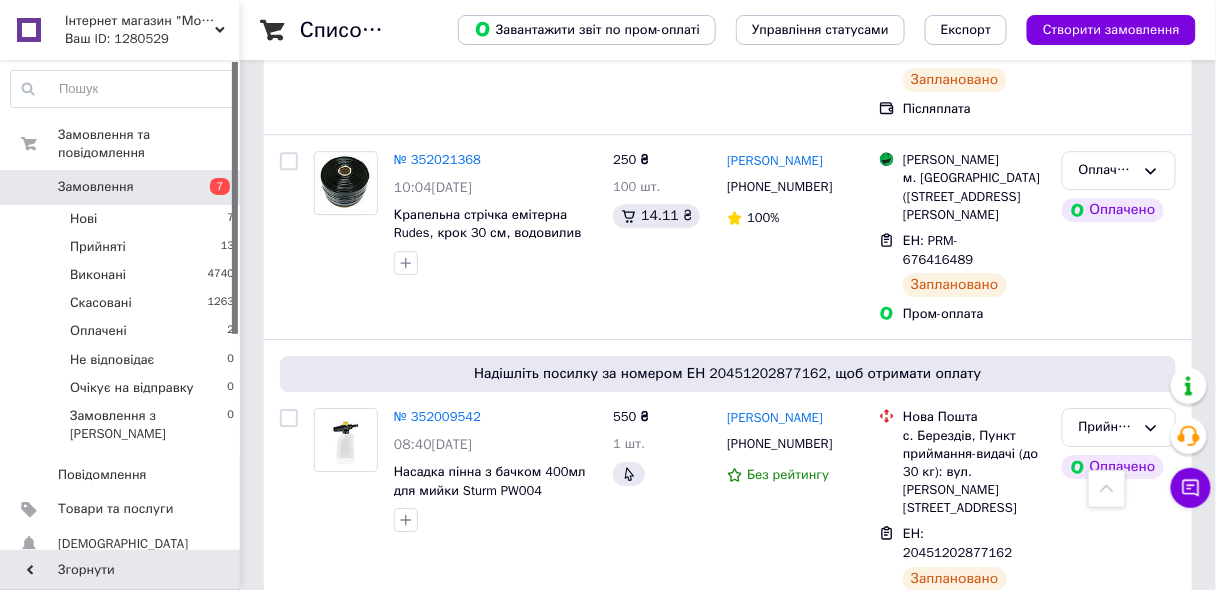 scroll, scrollTop: 1520, scrollLeft: 0, axis: vertical 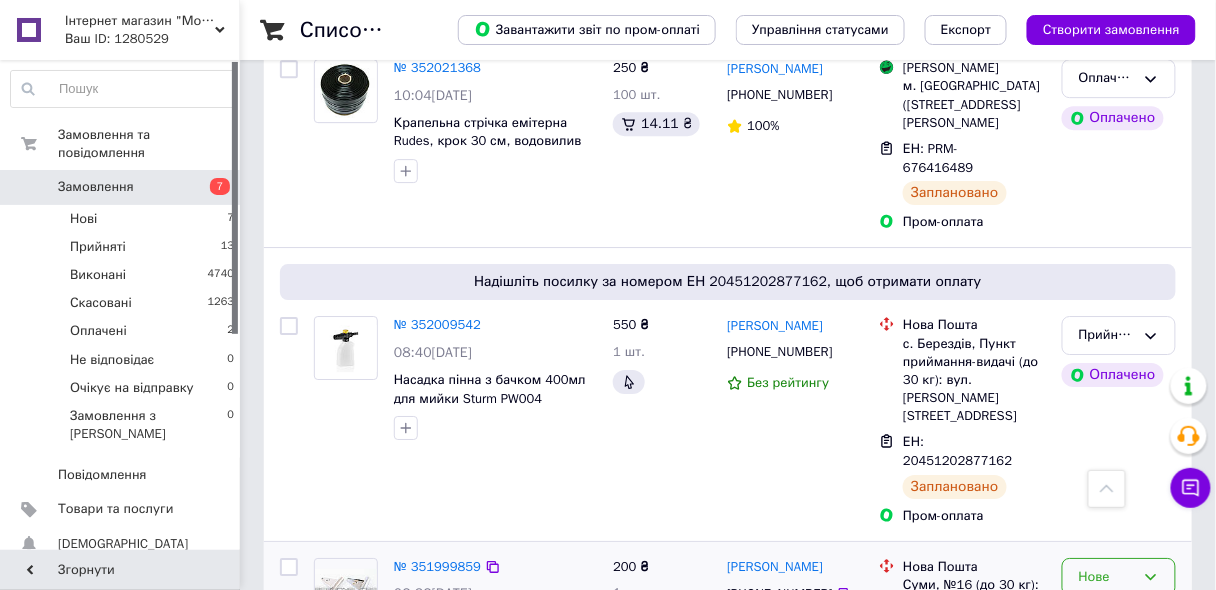 click on "Нове" at bounding box center (1107, 577) 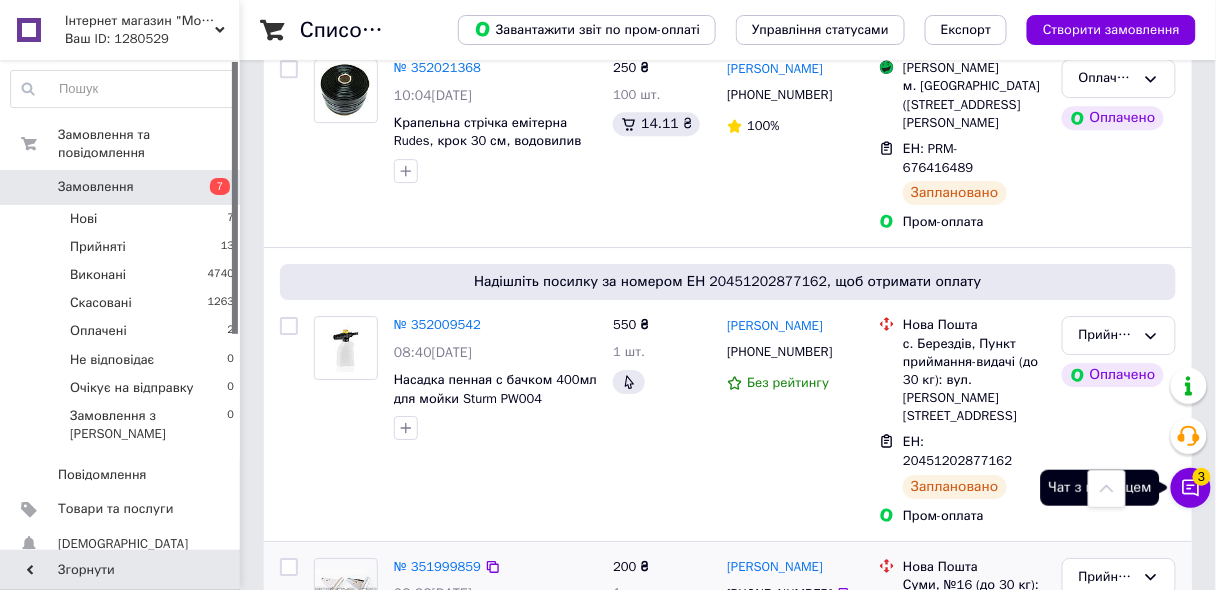 click 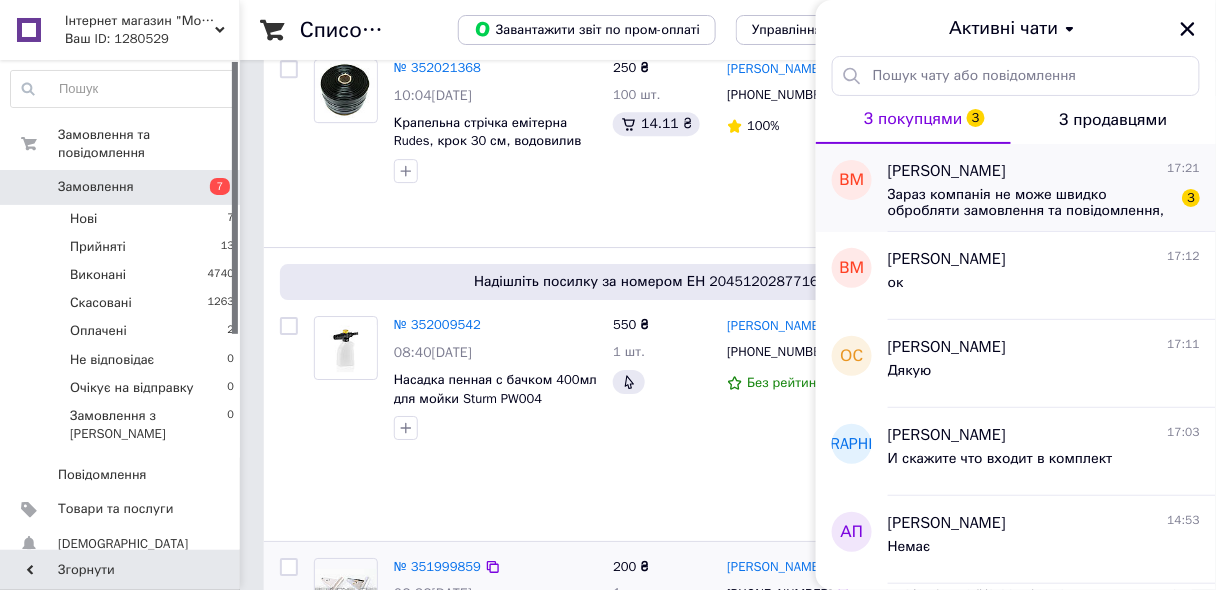 click on "Зараз компанія не може швидко обробляти замовлення та повідомлення,
оскільки за її графіком роботи сьогодні вихідний. Ваша заявка буде оброблена в найближчий робочий день. 3" at bounding box center (1044, 201) 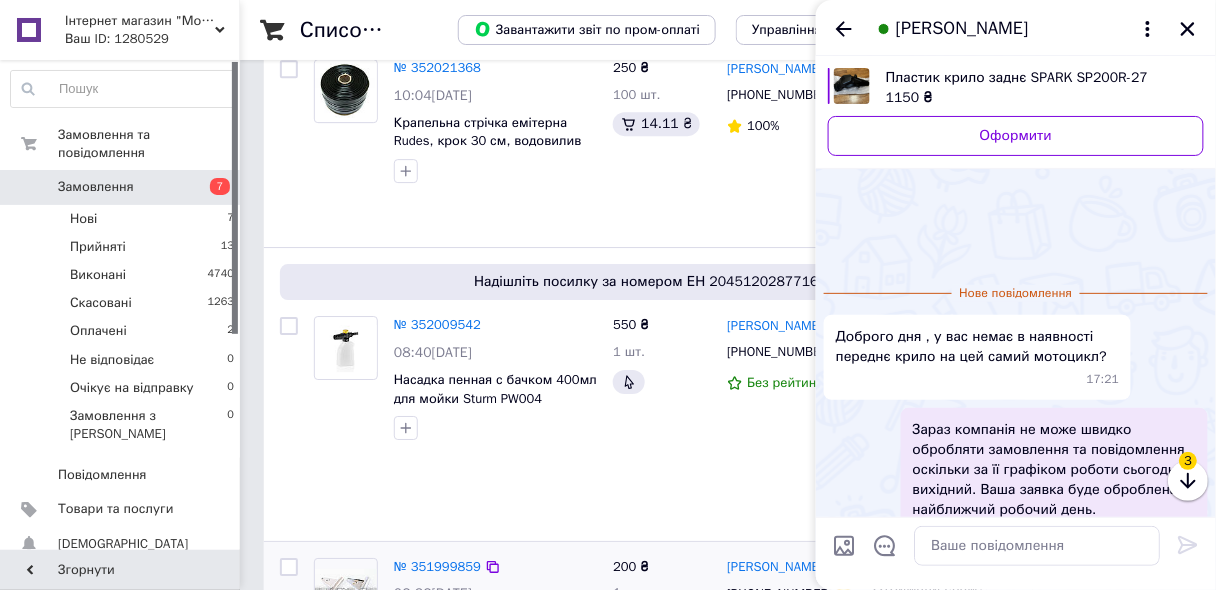 scroll, scrollTop: 114, scrollLeft: 0, axis: vertical 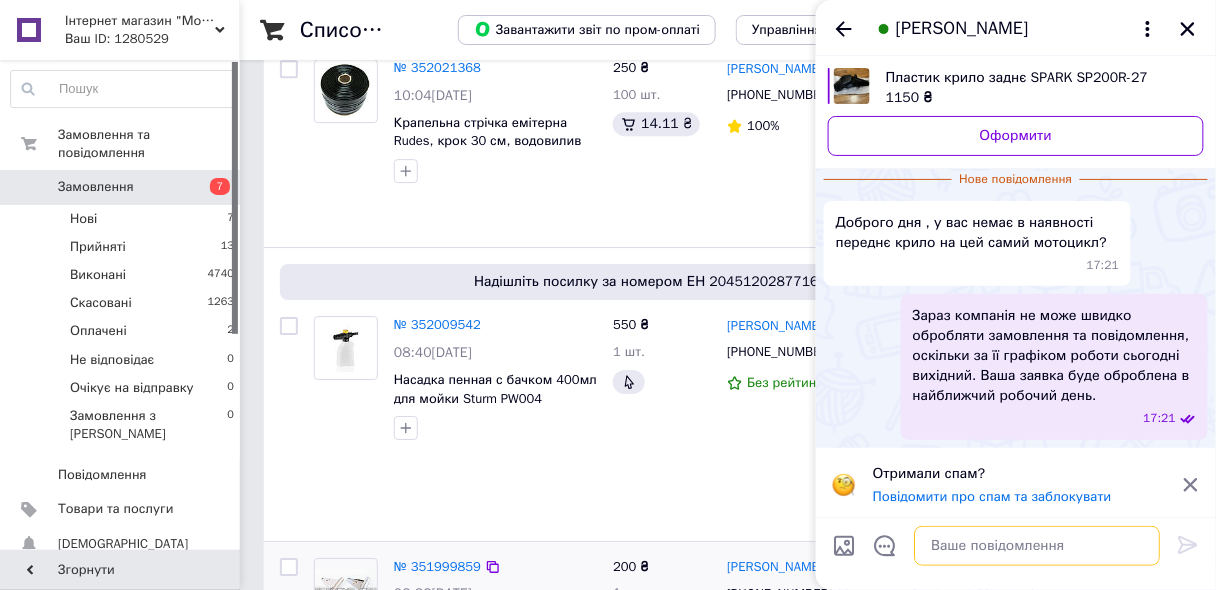 click at bounding box center [1037, 546] 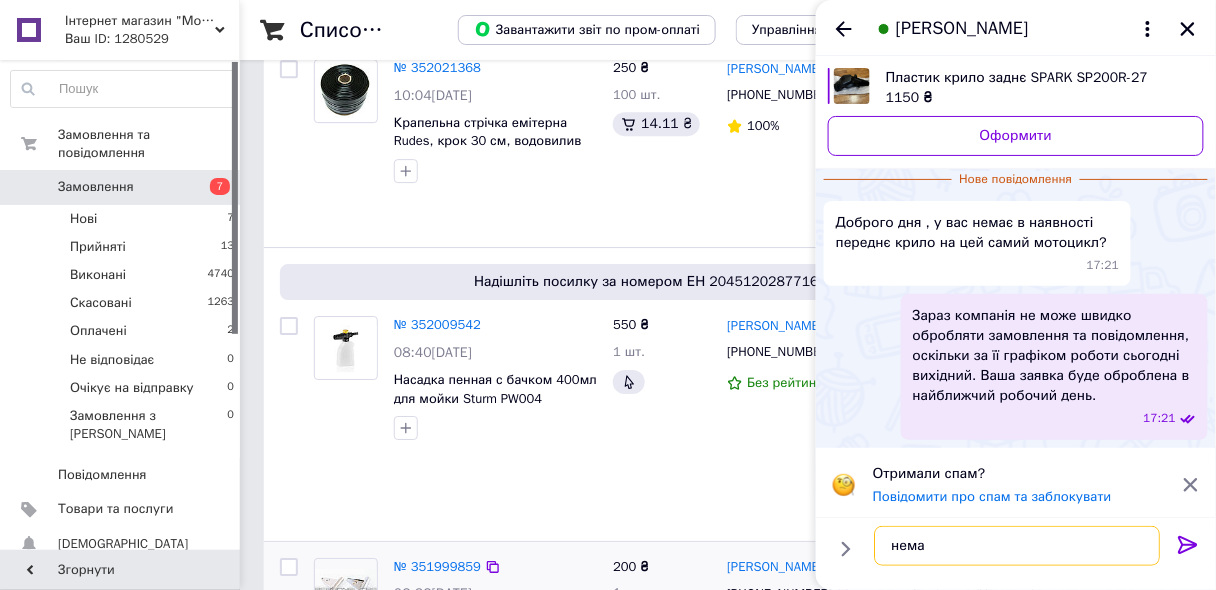 type on "немає" 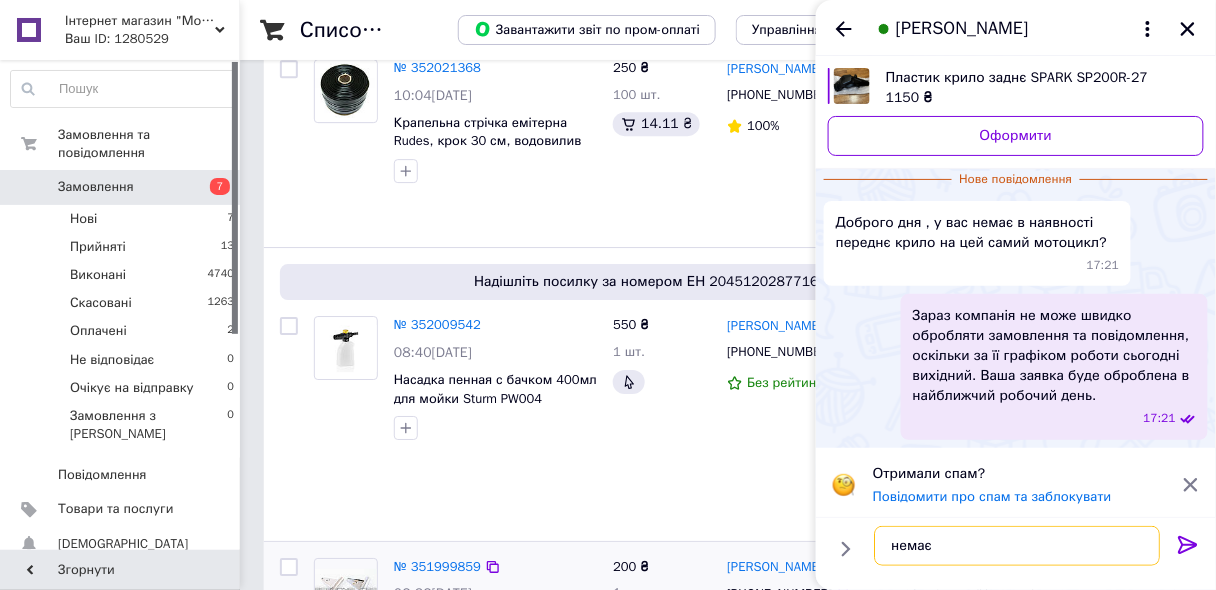 type 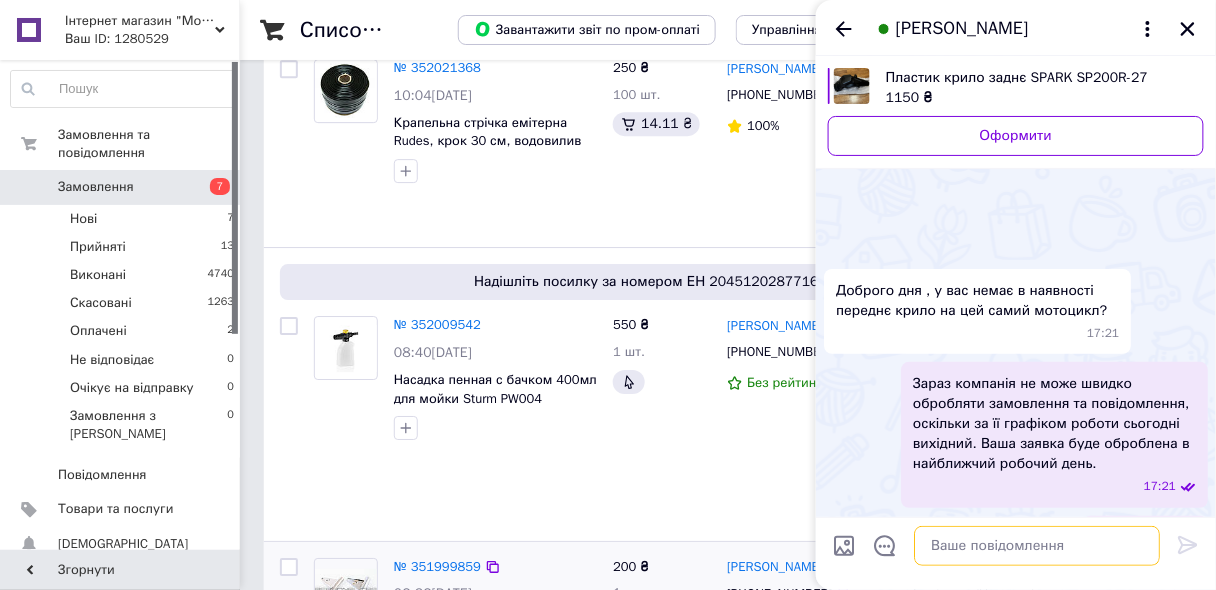 scroll, scrollTop: 61, scrollLeft: 0, axis: vertical 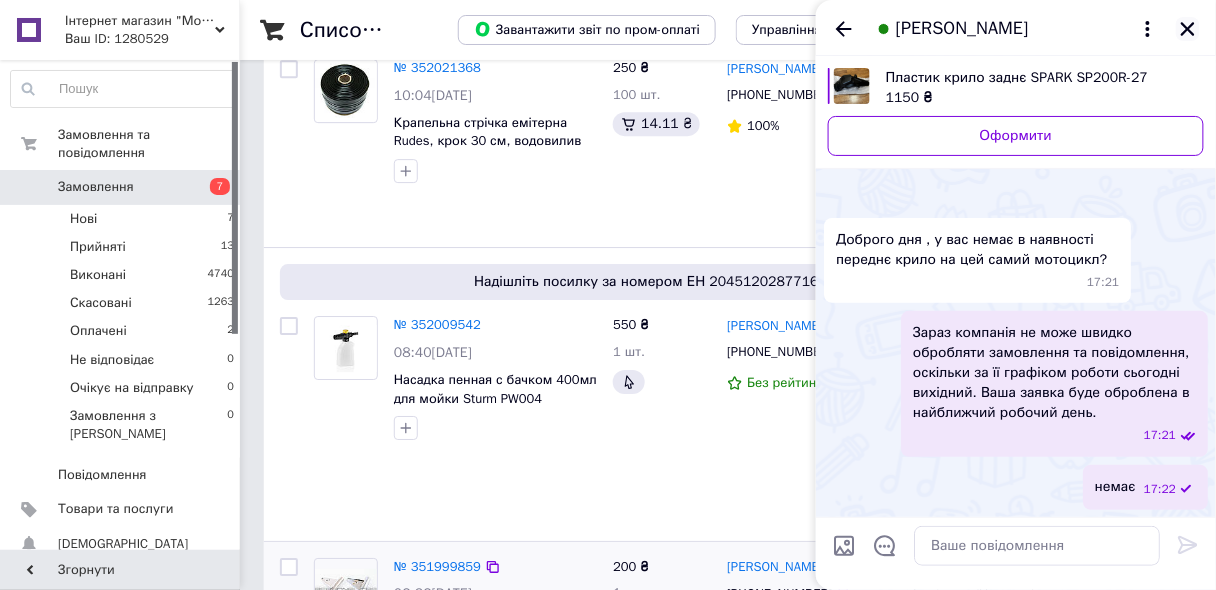 click 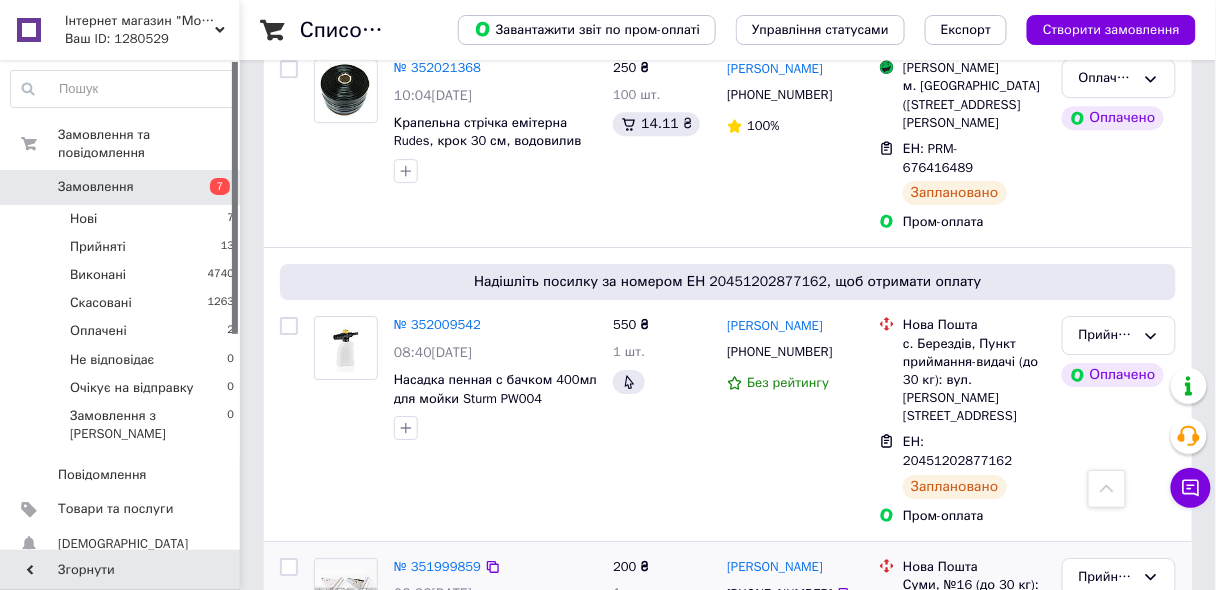 click on "Замовлення" at bounding box center [96, 187] 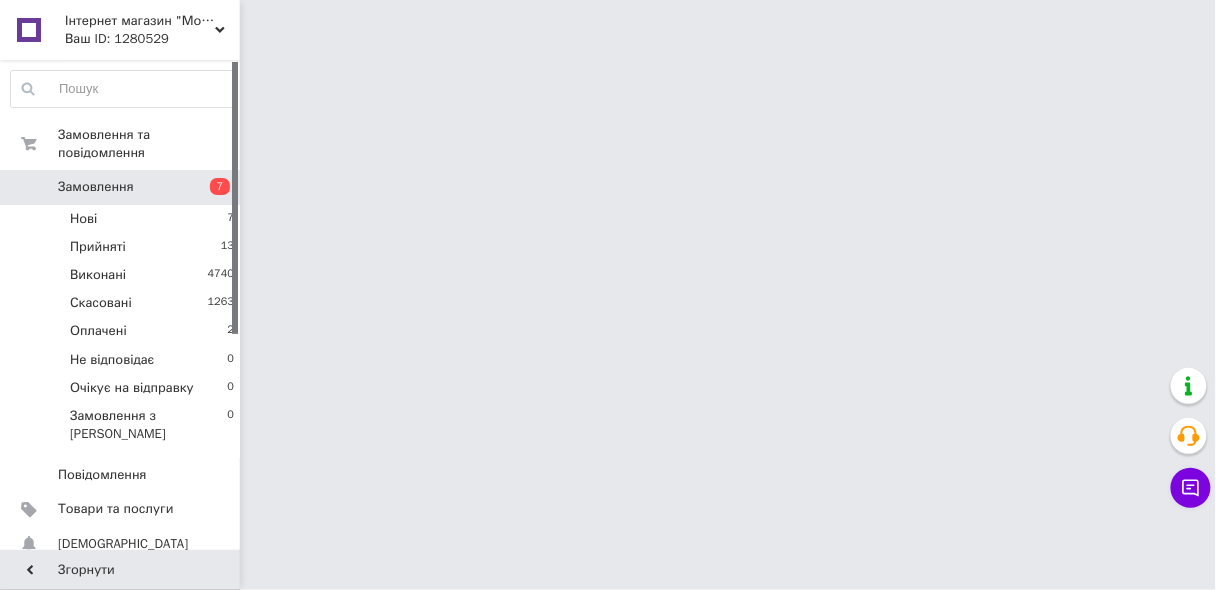 scroll, scrollTop: 0, scrollLeft: 0, axis: both 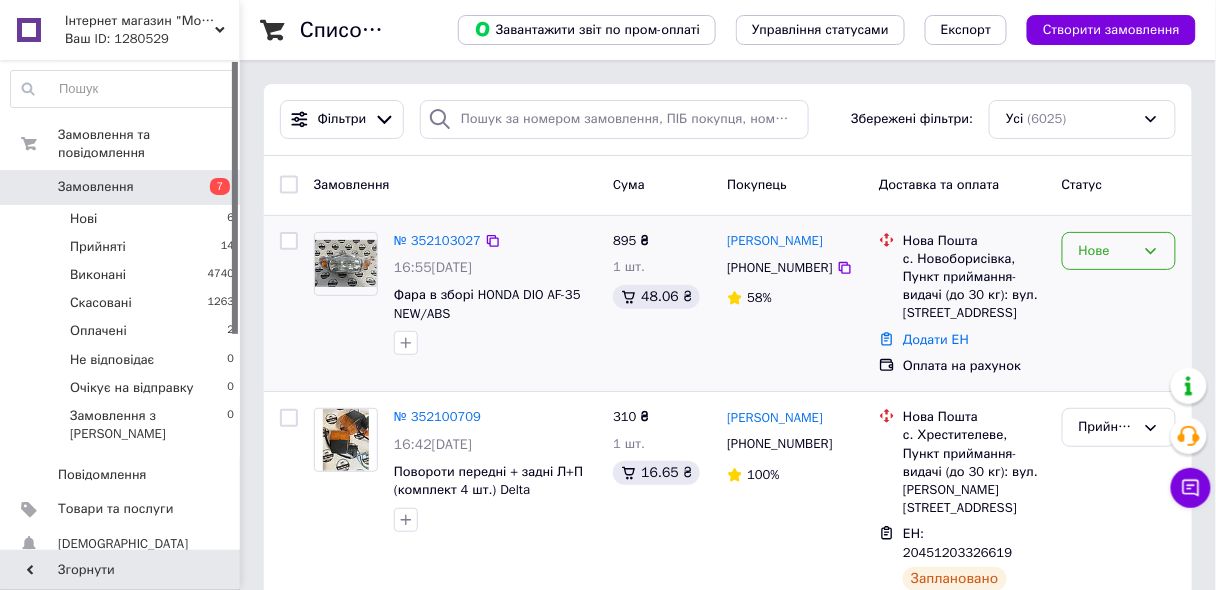 click on "Нове" at bounding box center (1119, 251) 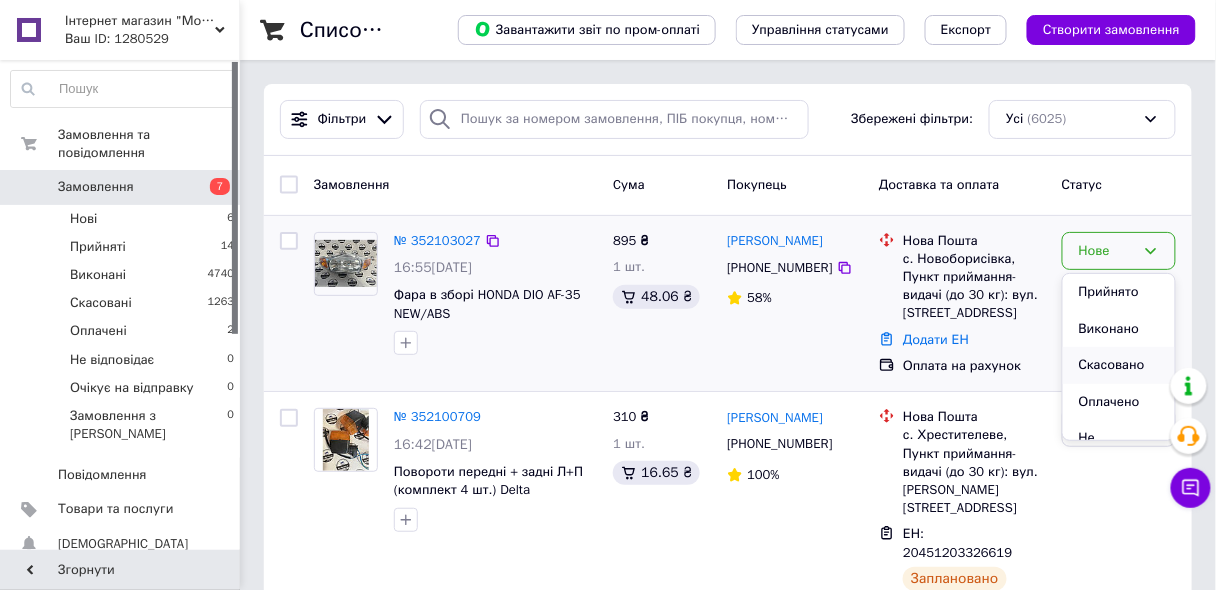 click on "Скасовано" at bounding box center (1119, 365) 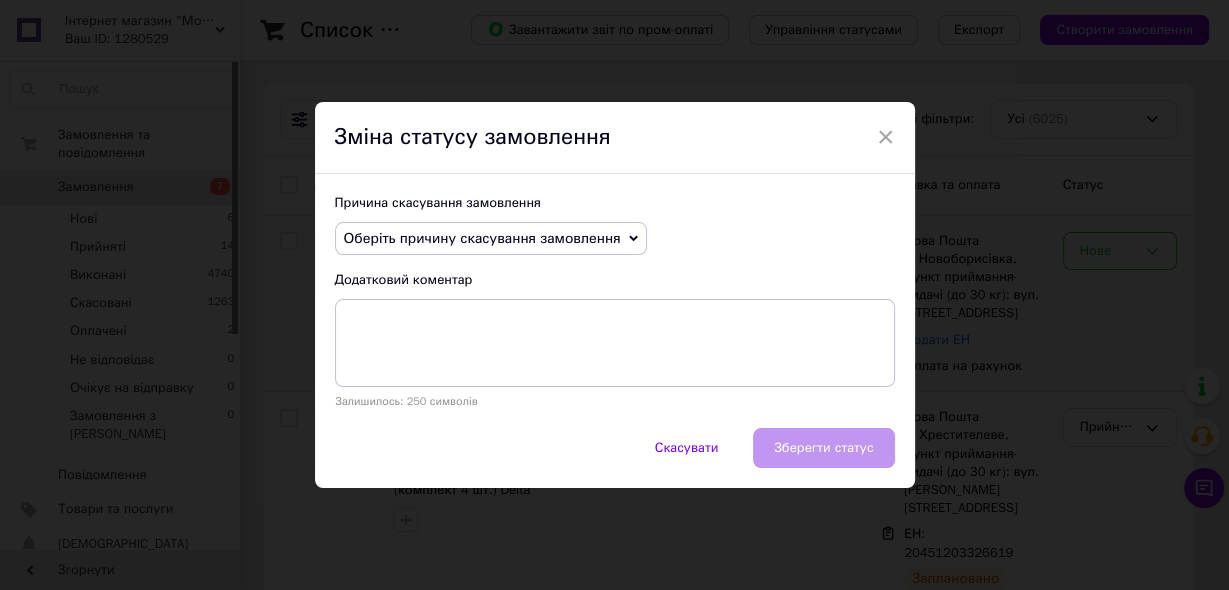 click on "Оберіть причину скасування замовлення" at bounding box center (482, 238) 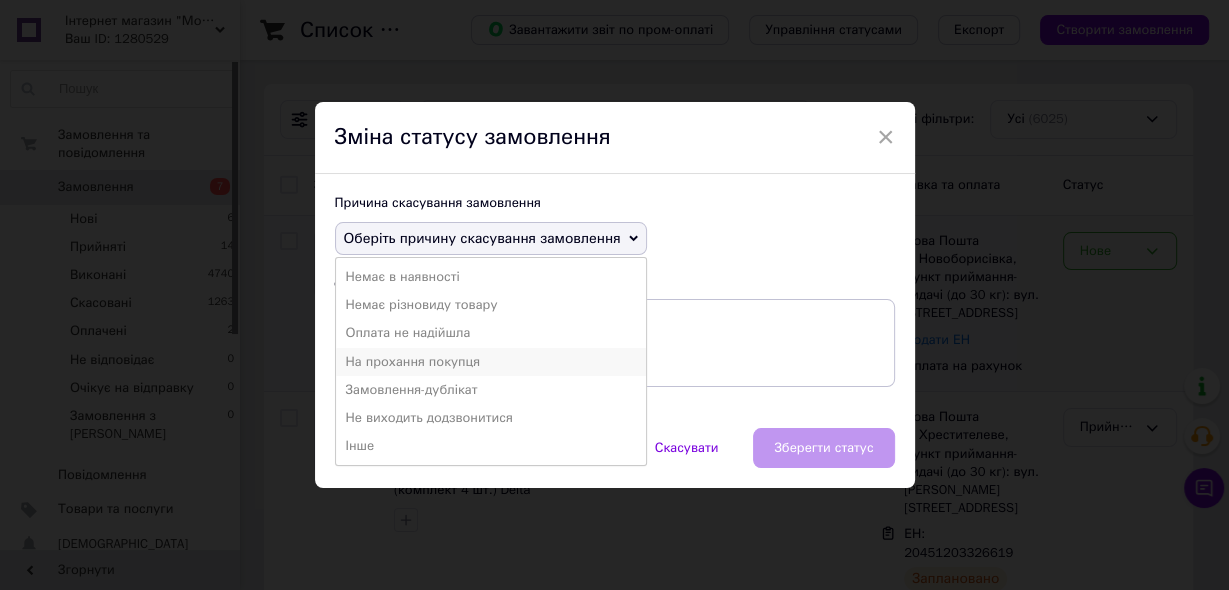 click on "На прохання покупця" at bounding box center (491, 362) 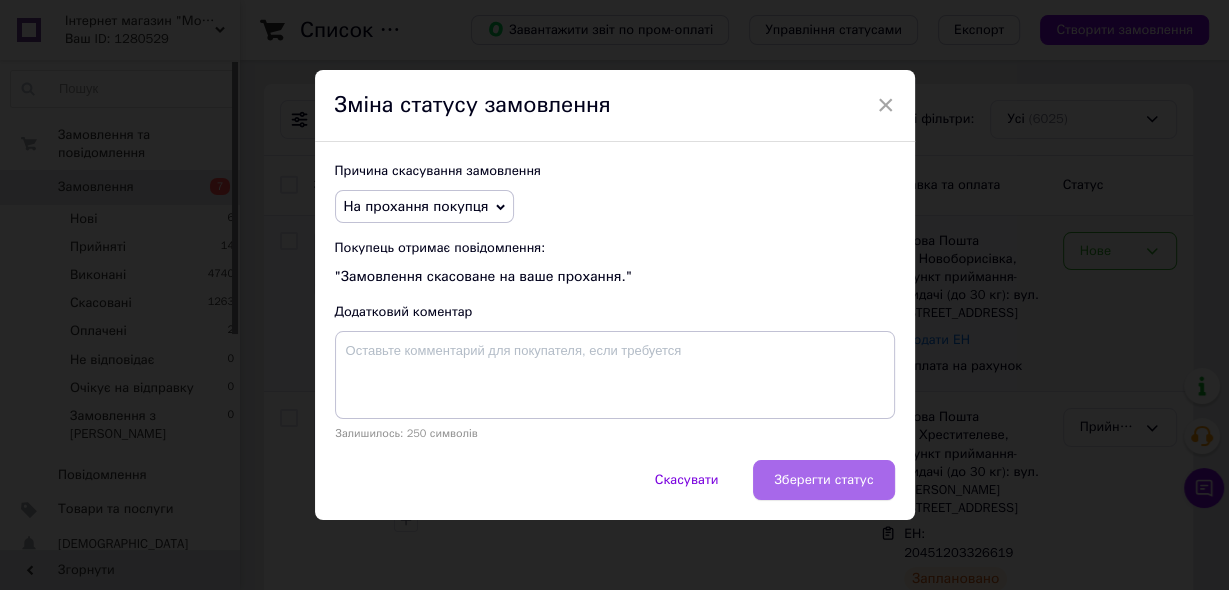 click on "Зберегти статус" at bounding box center [823, 480] 